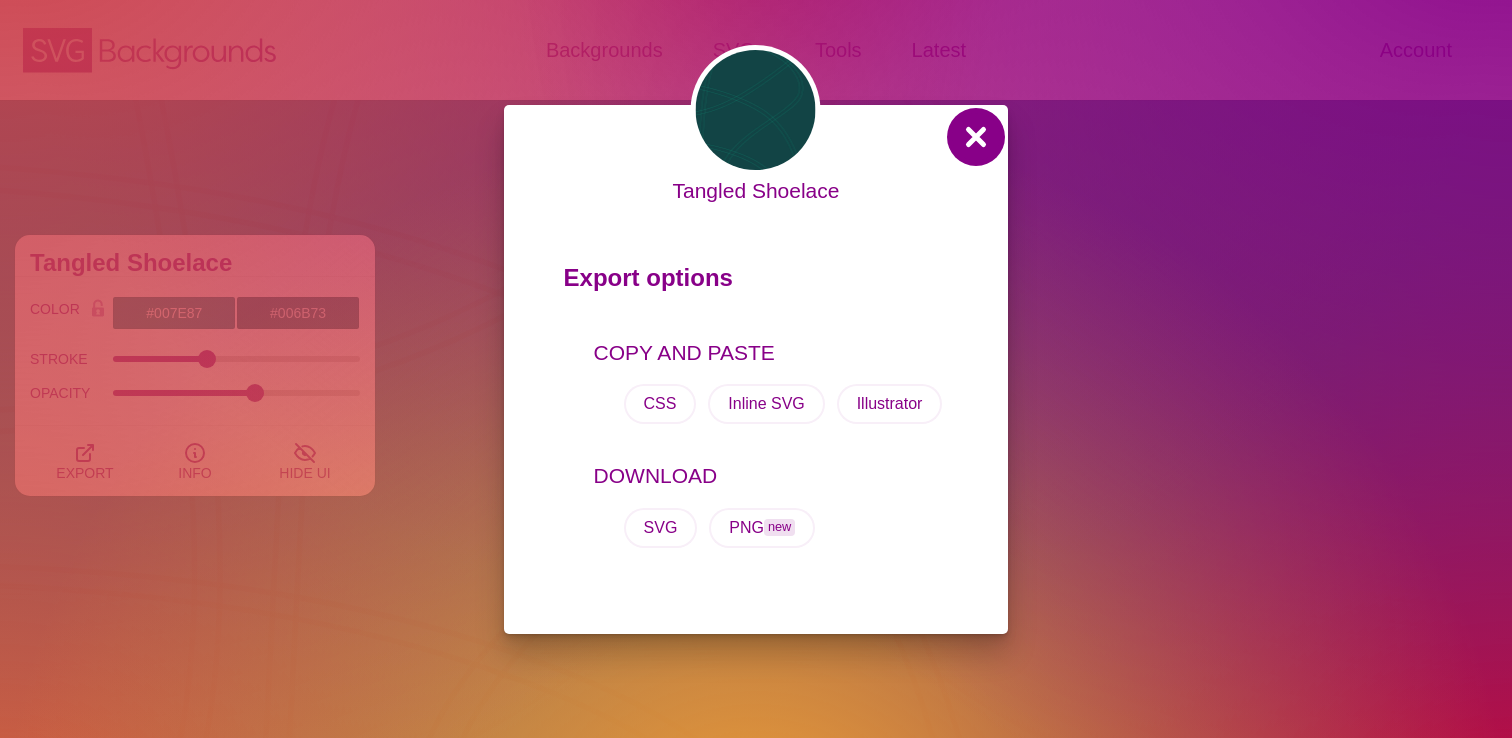 scroll, scrollTop: 586, scrollLeft: 0, axis: vertical 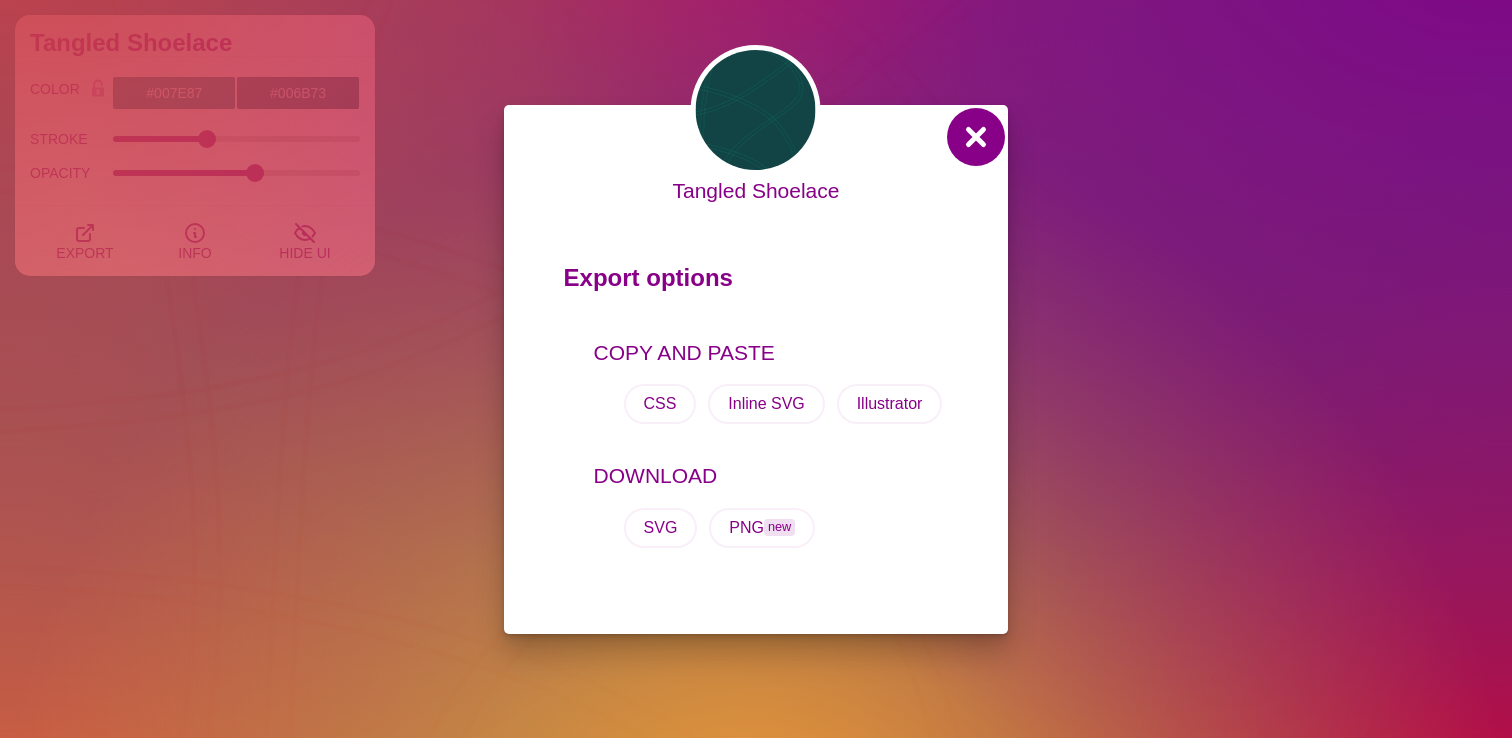 click at bounding box center [976, 137] 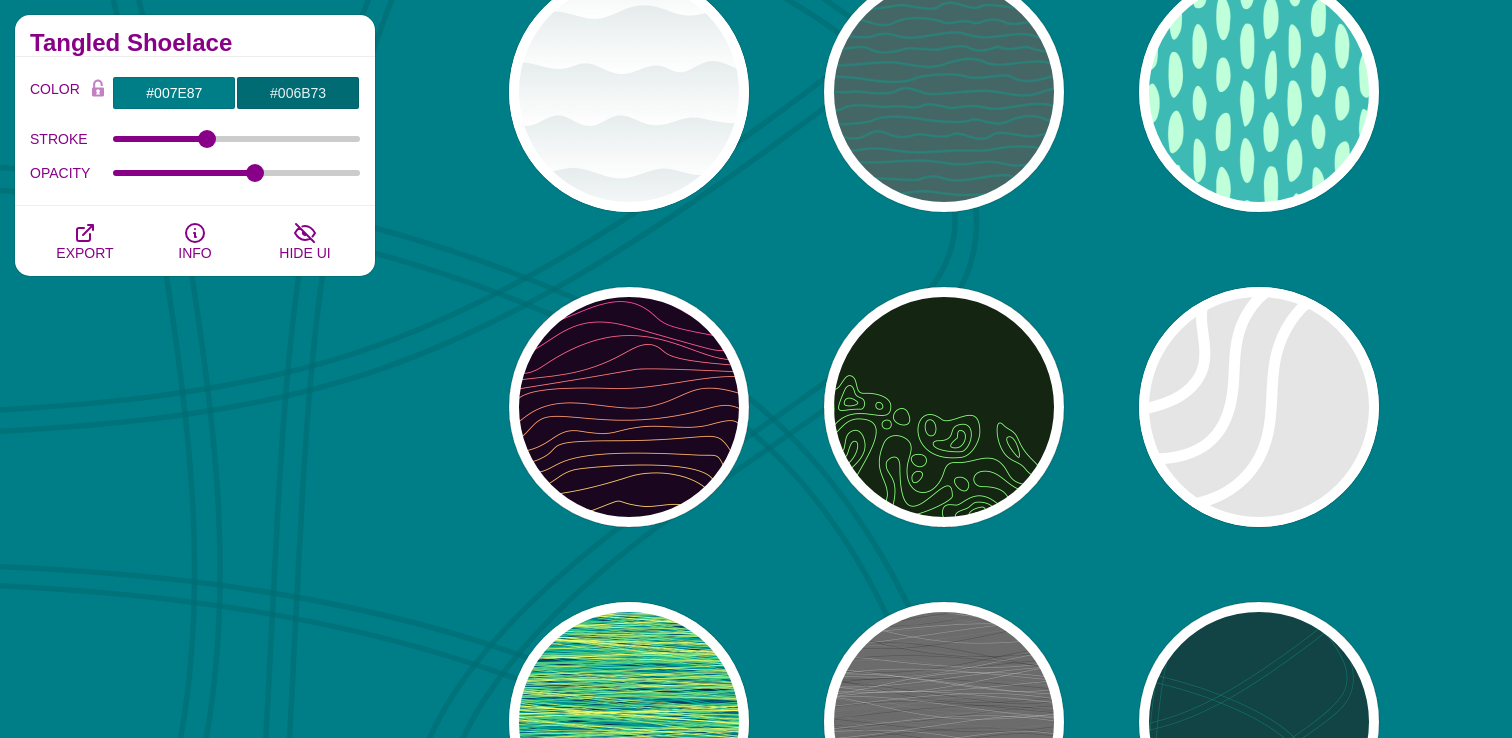 scroll, scrollTop: 134, scrollLeft: 0, axis: vertical 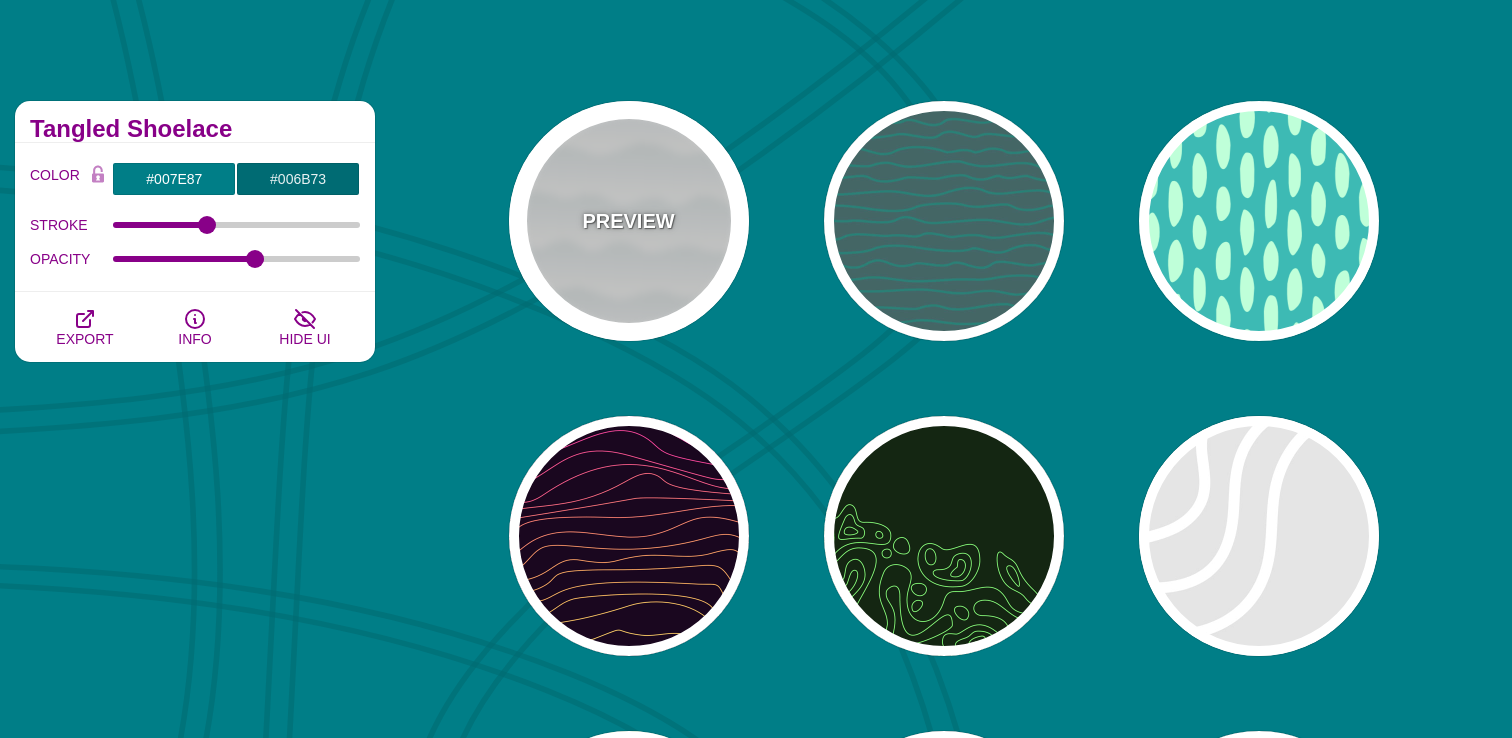 click on "PREVIEW" at bounding box center [629, 221] 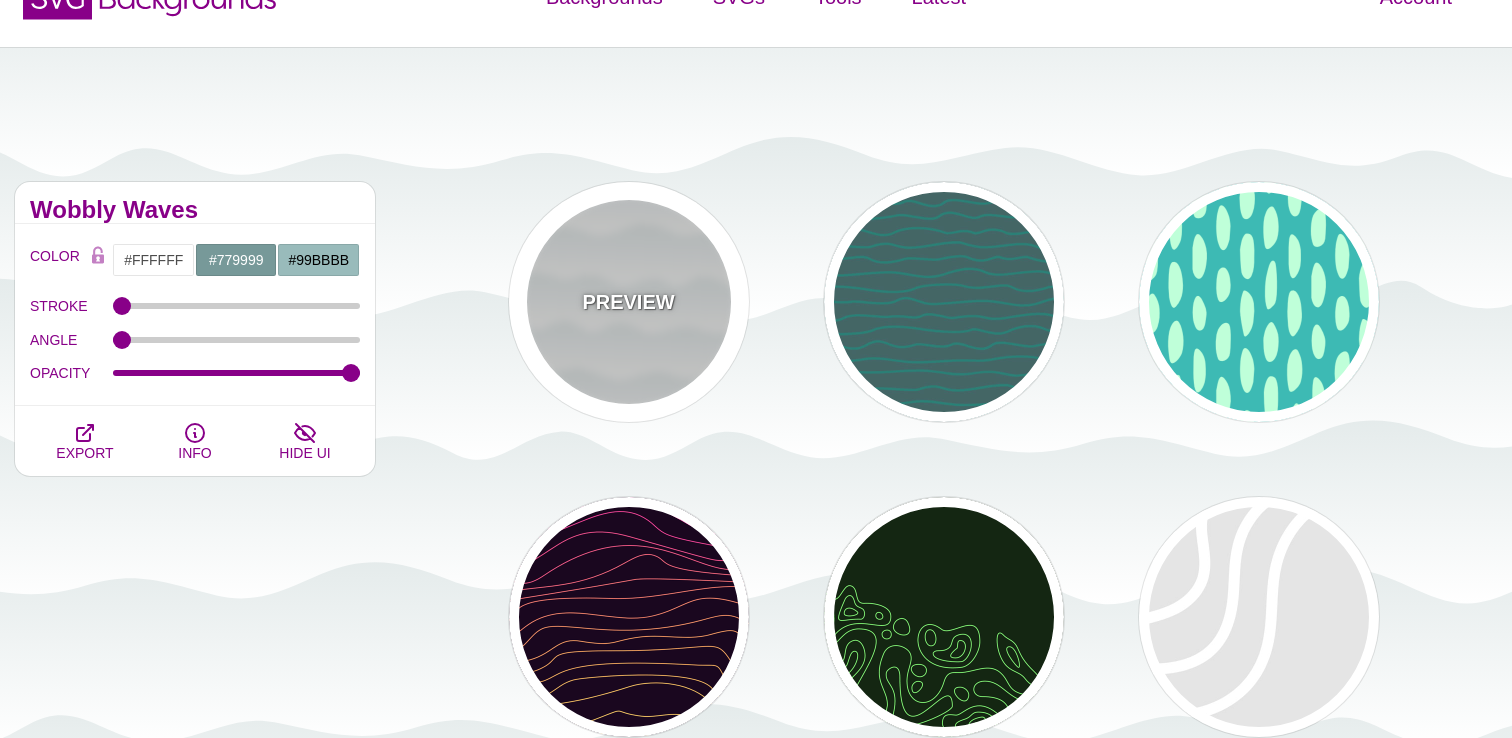 scroll, scrollTop: 0, scrollLeft: 0, axis: both 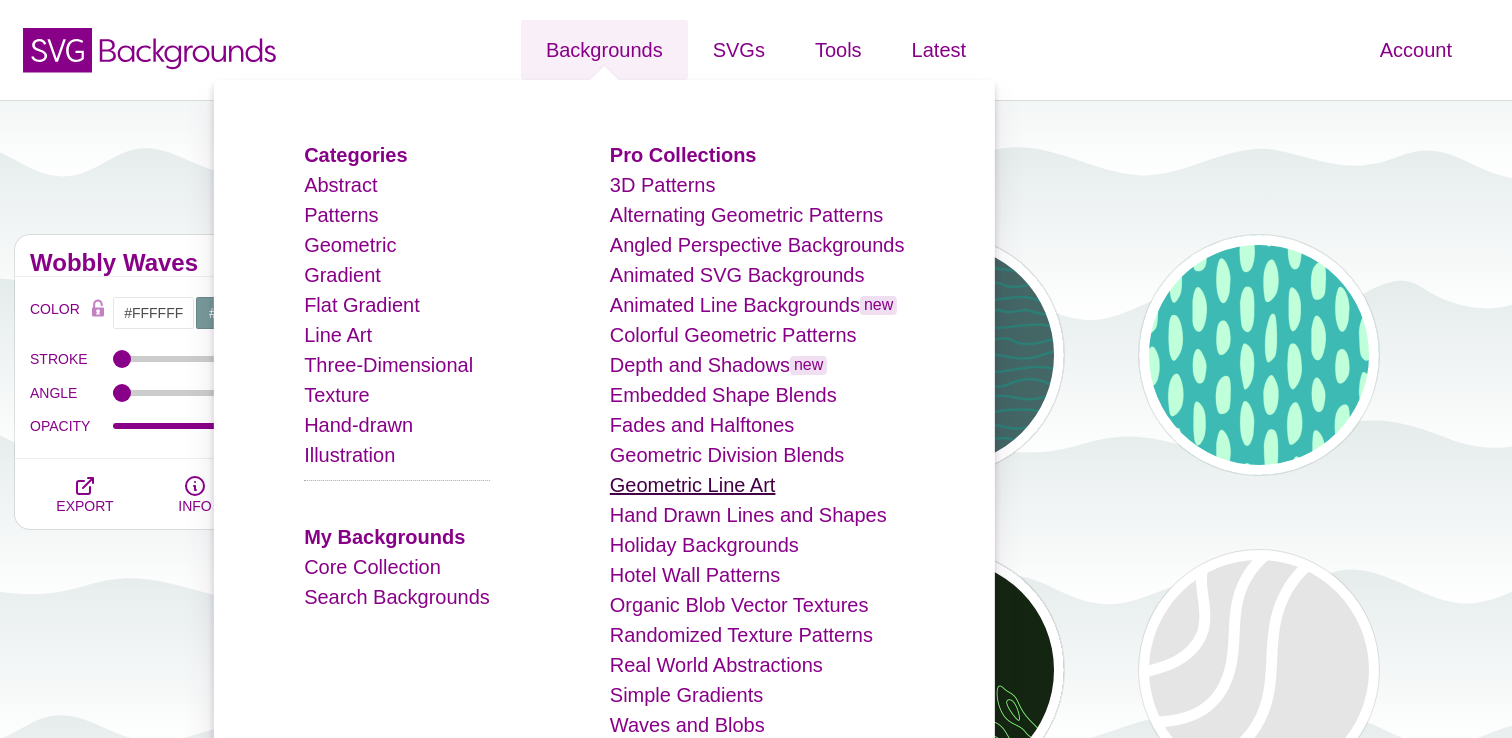 click on "Geometric Line Art" at bounding box center [693, 485] 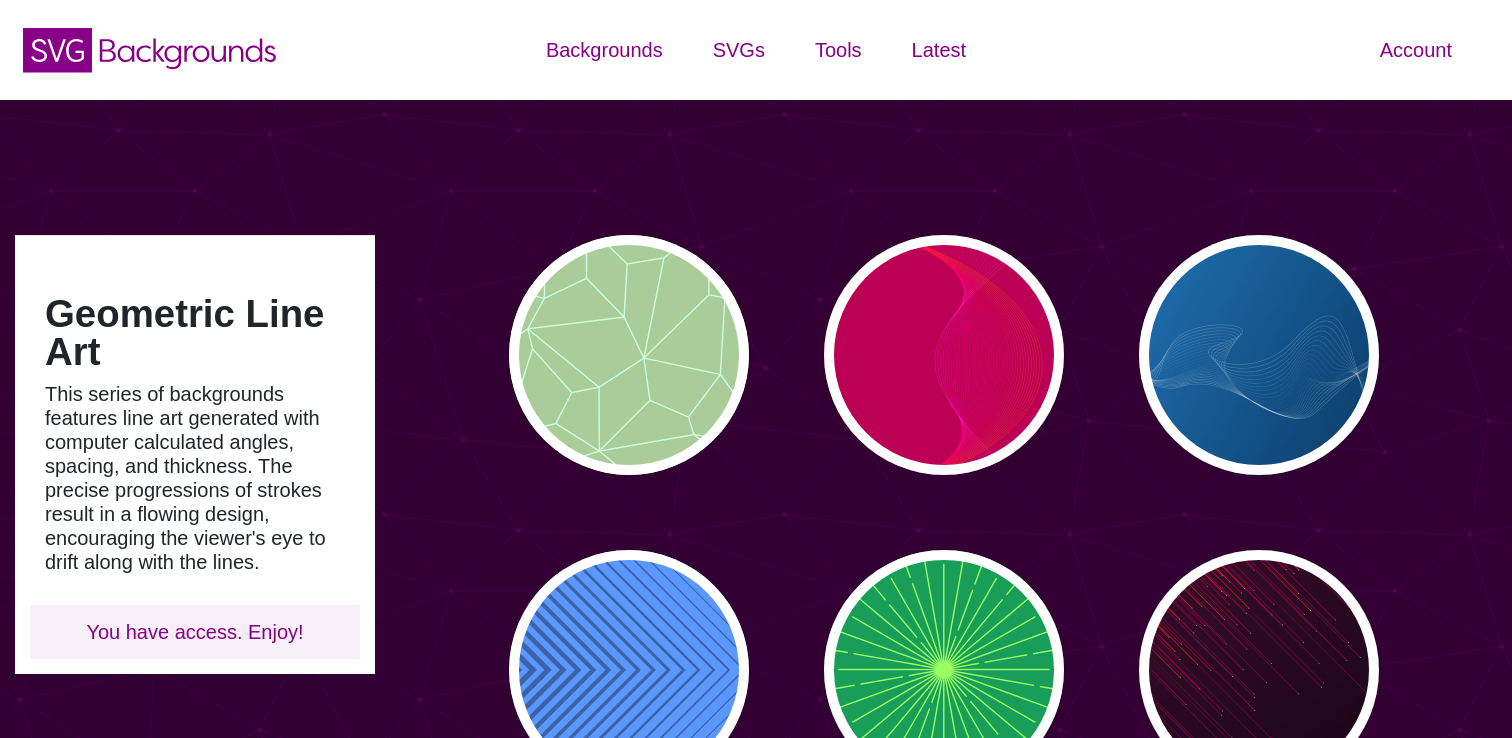 scroll, scrollTop: 0, scrollLeft: 0, axis: both 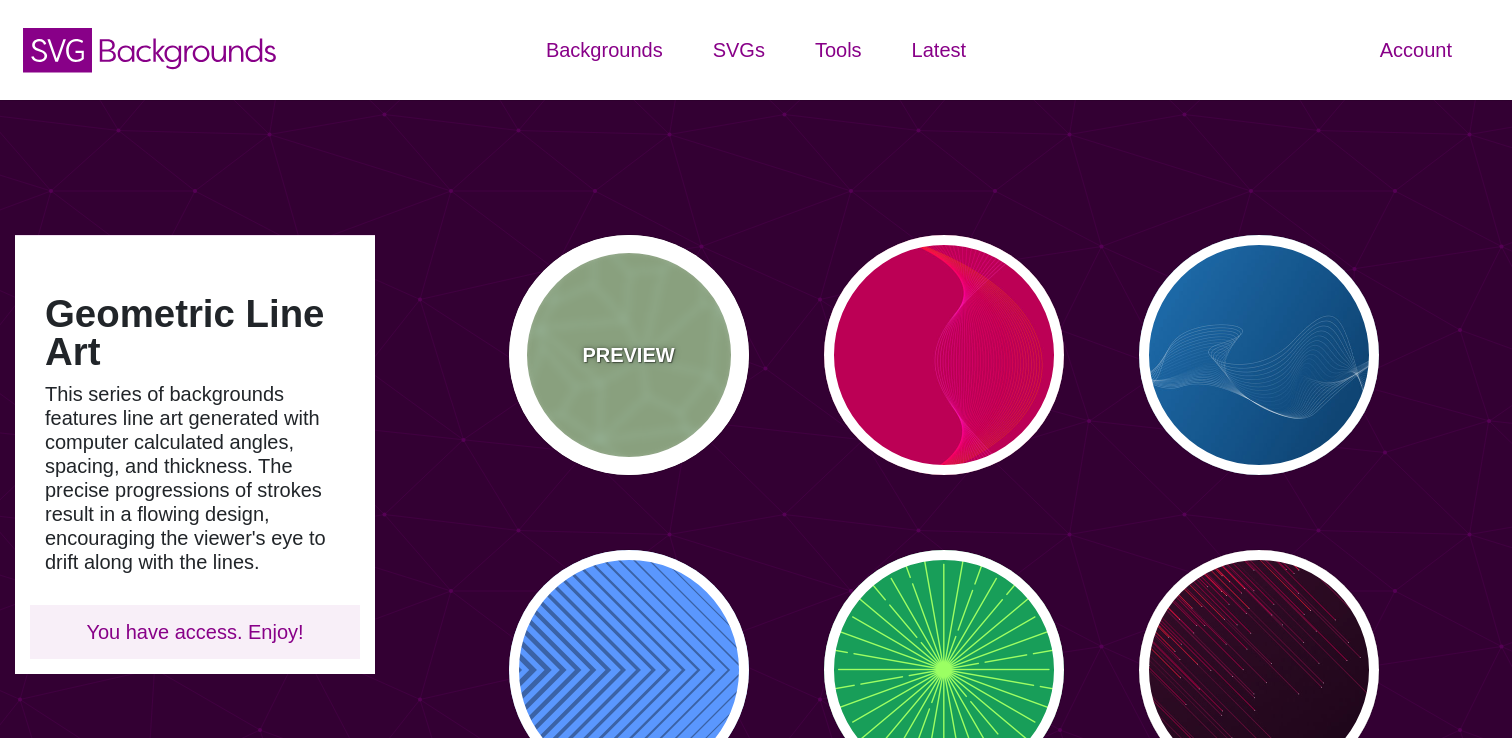 click on "PREVIEW" at bounding box center [628, 355] 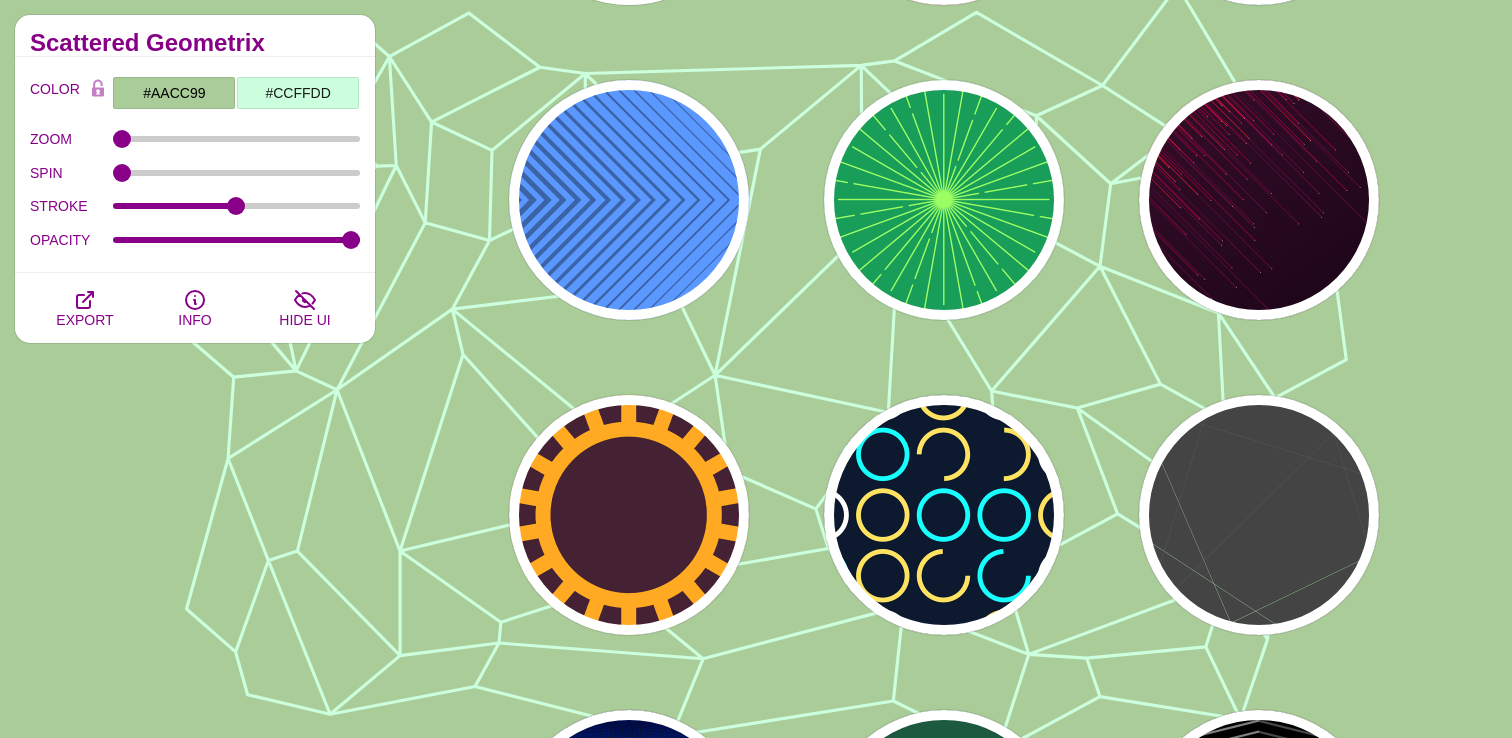 scroll, scrollTop: 849, scrollLeft: 0, axis: vertical 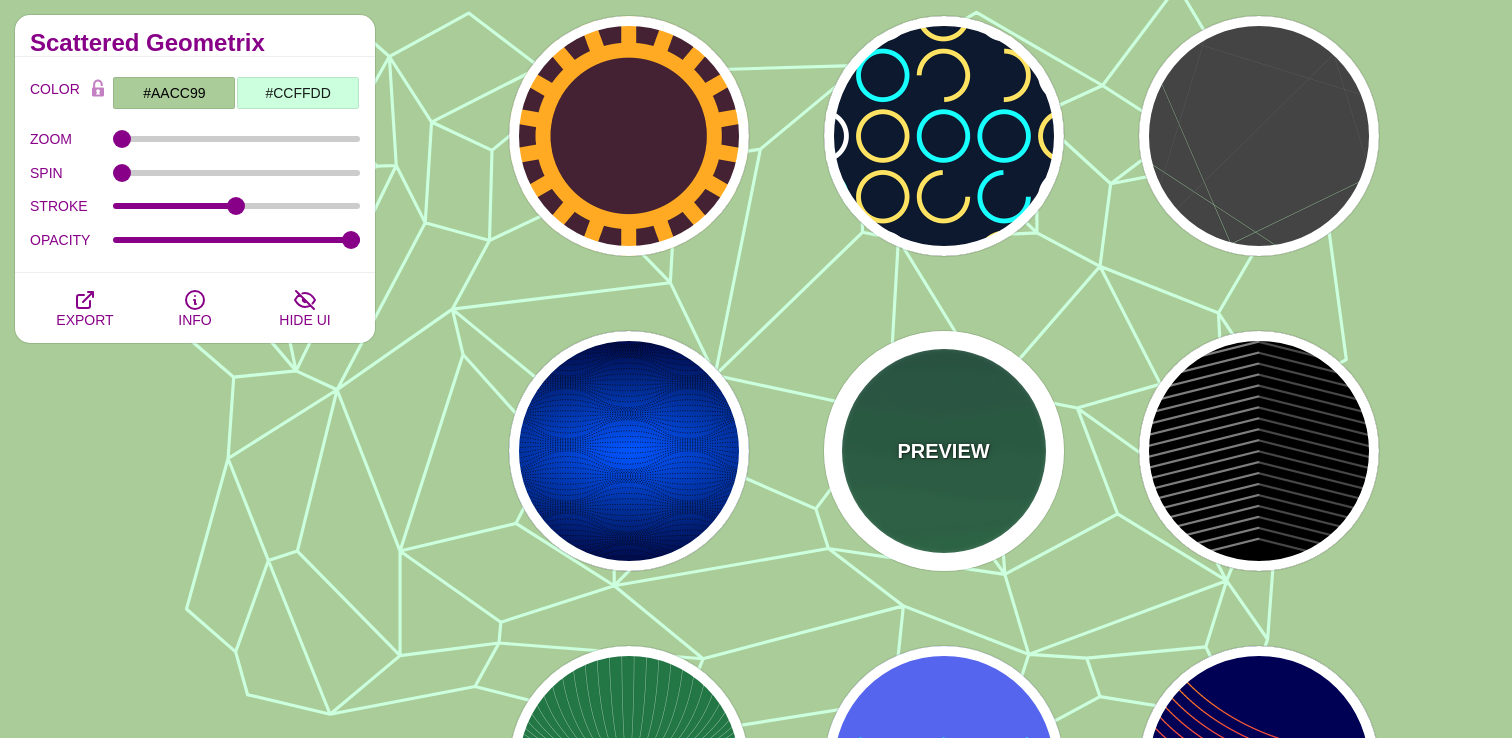 click on "PREVIEW" at bounding box center [943, 451] 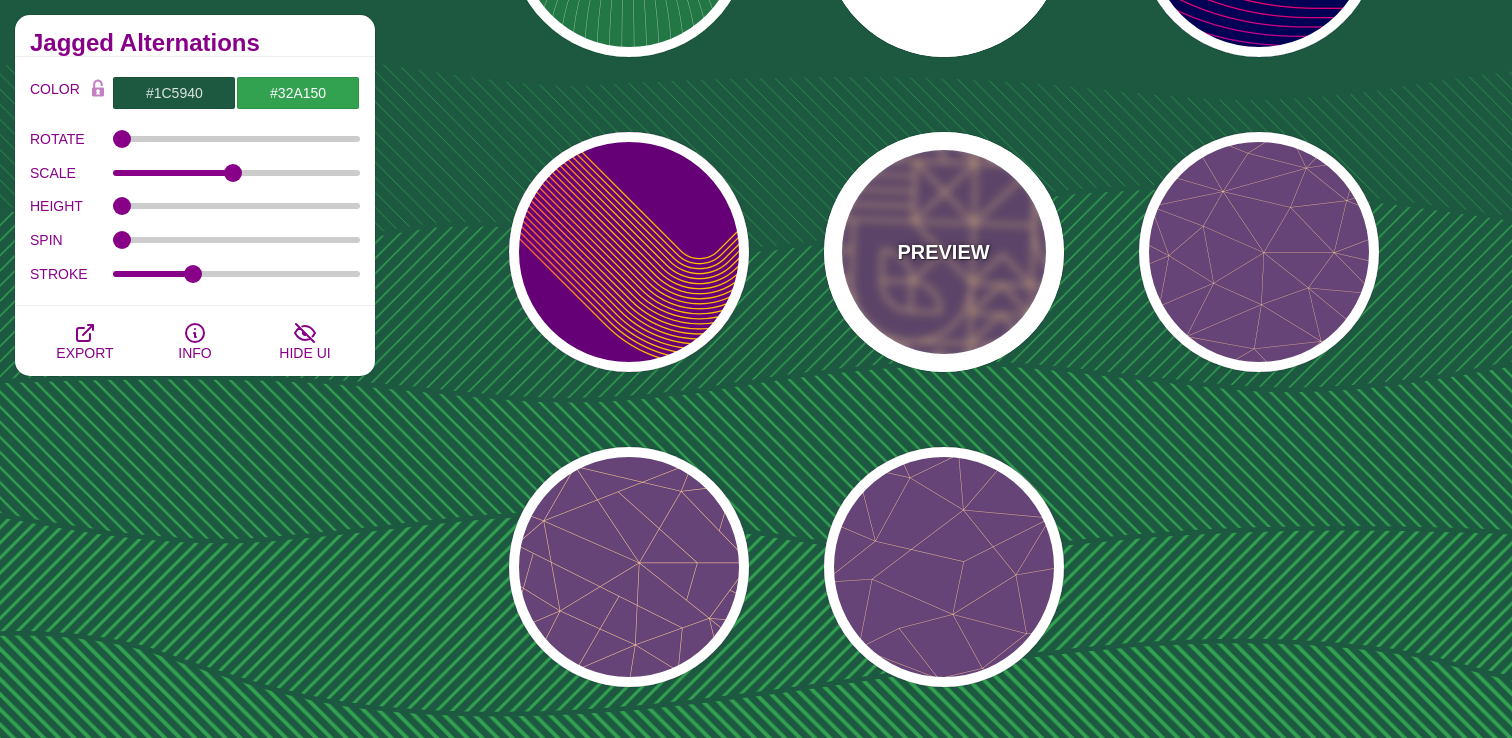 scroll, scrollTop: 1717, scrollLeft: 0, axis: vertical 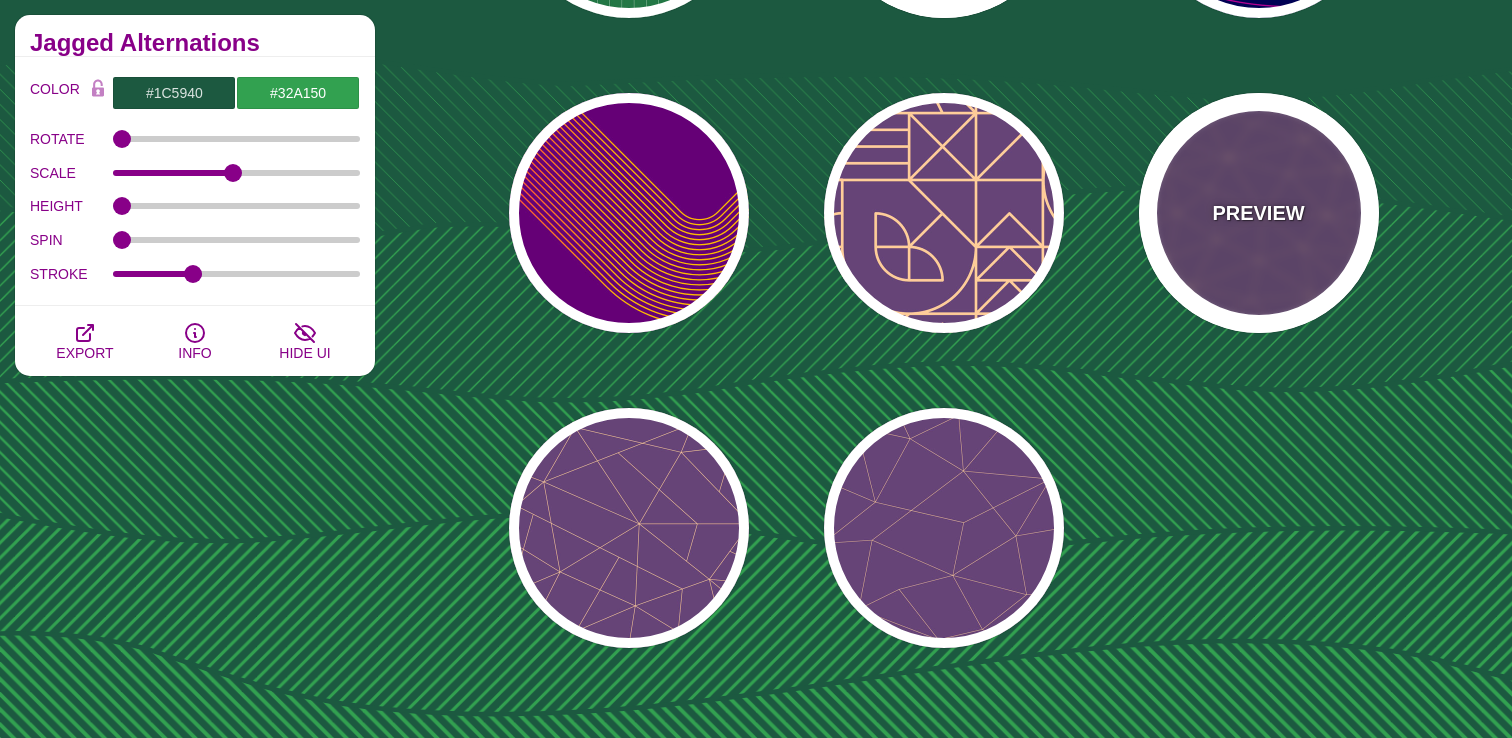 click on "PREVIEW" at bounding box center (1259, 213) 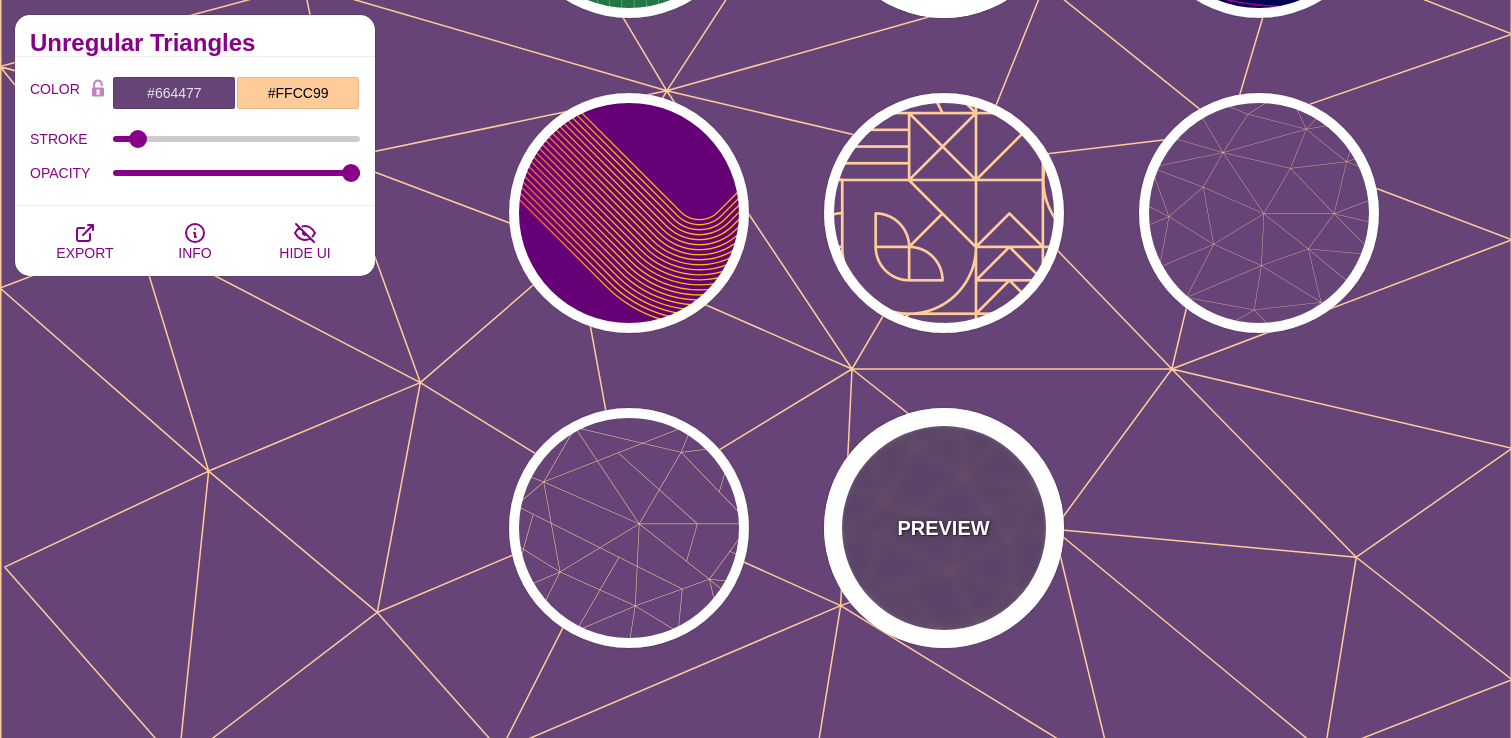 click on "PREVIEW" at bounding box center (944, 528) 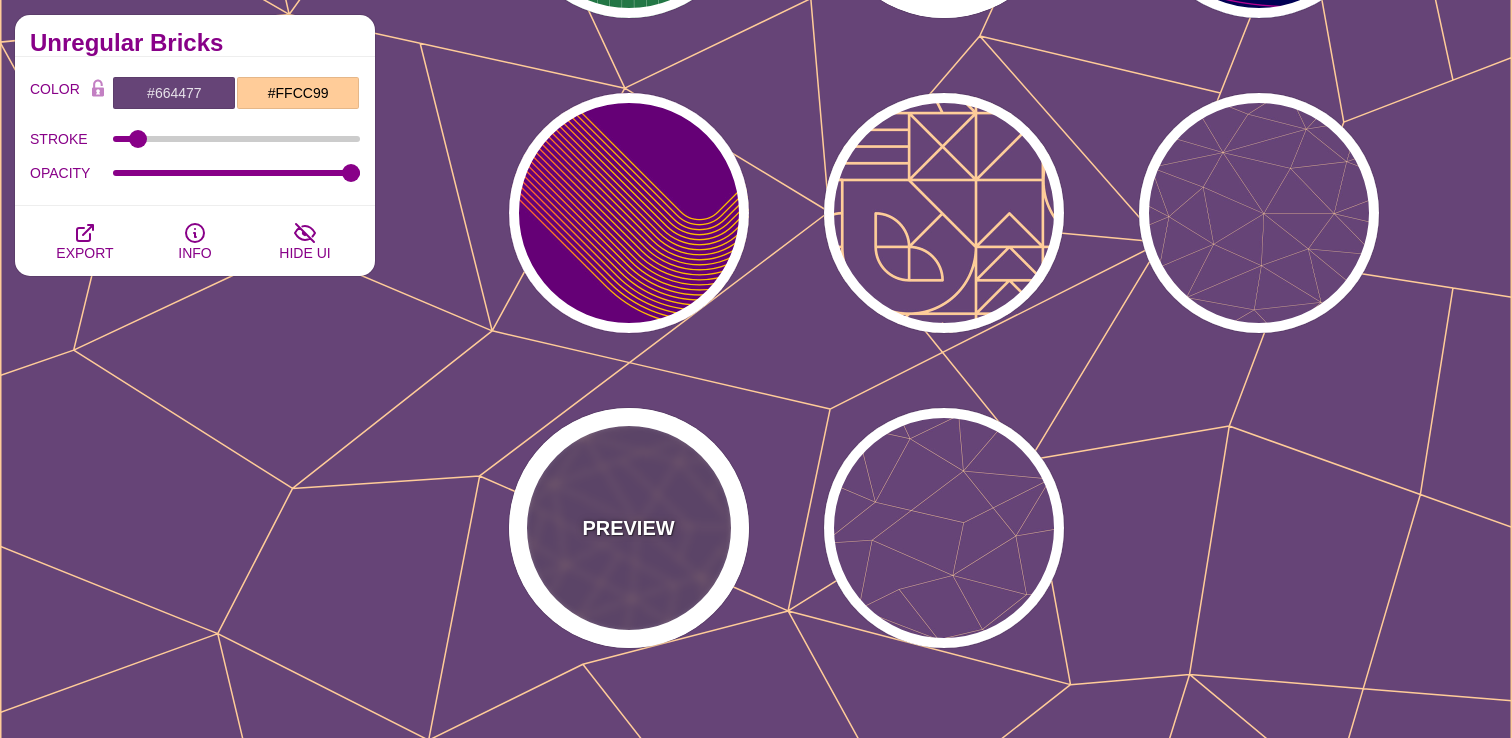 click on "PREVIEW" at bounding box center (628, 528) 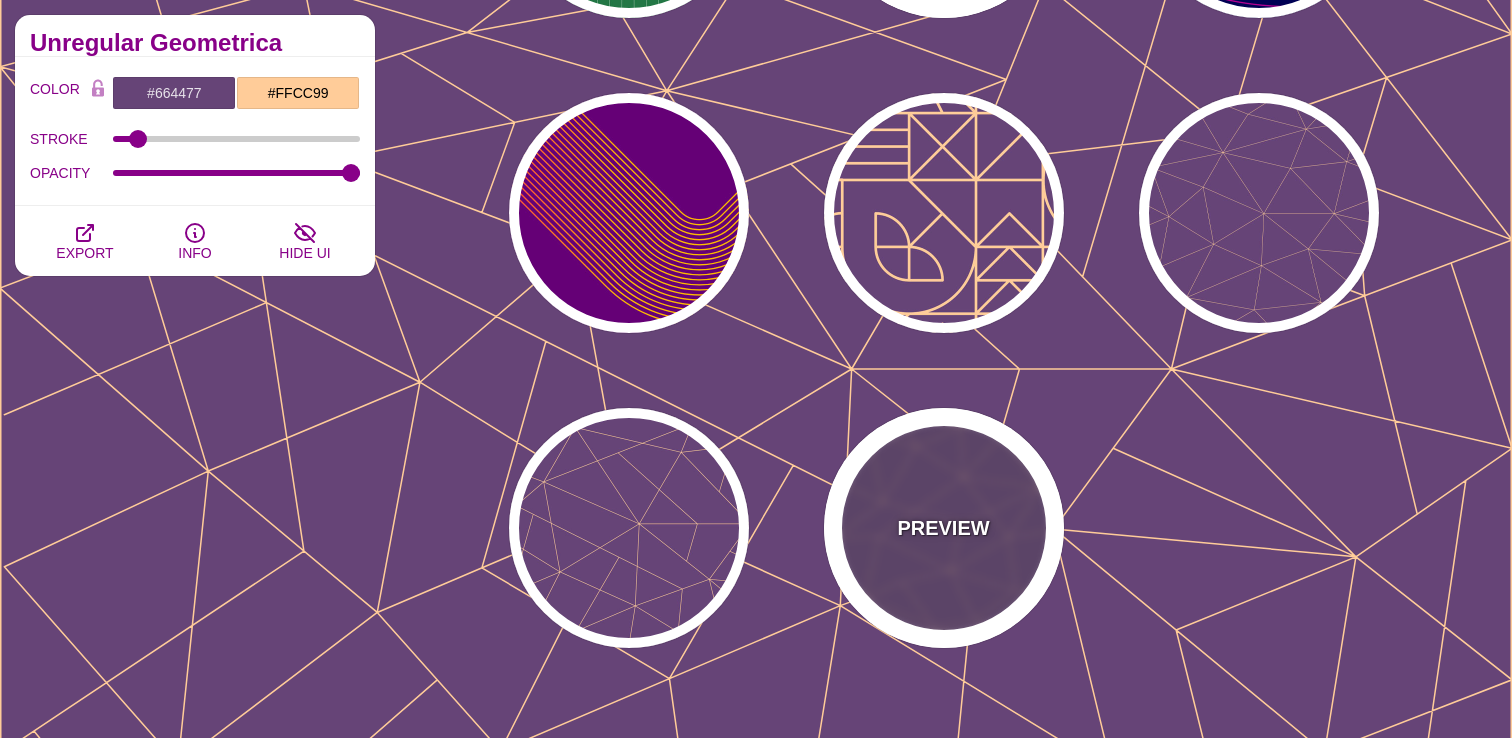 click on "PREVIEW" at bounding box center [943, 528] 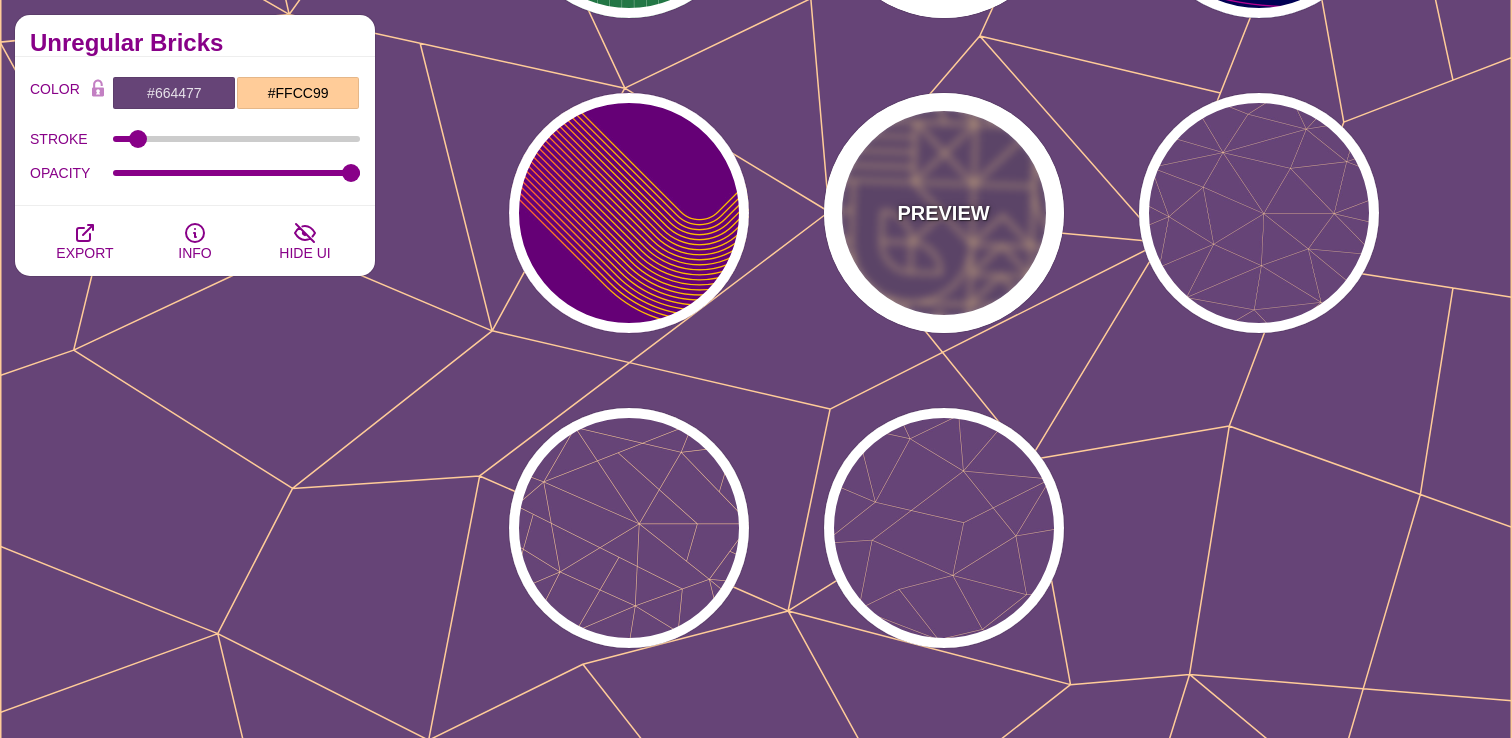 click on "PREVIEW" at bounding box center [944, 213] 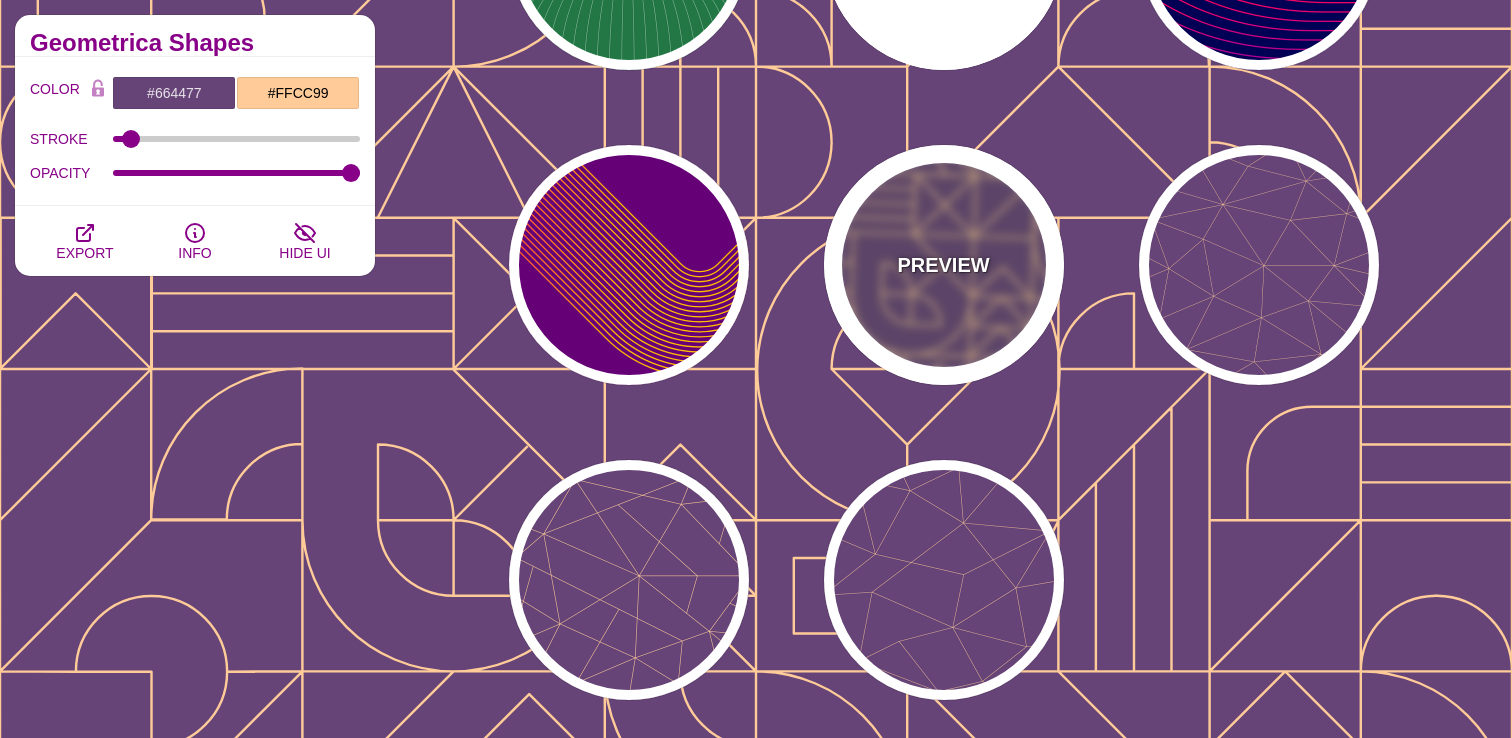scroll, scrollTop: 1539, scrollLeft: 0, axis: vertical 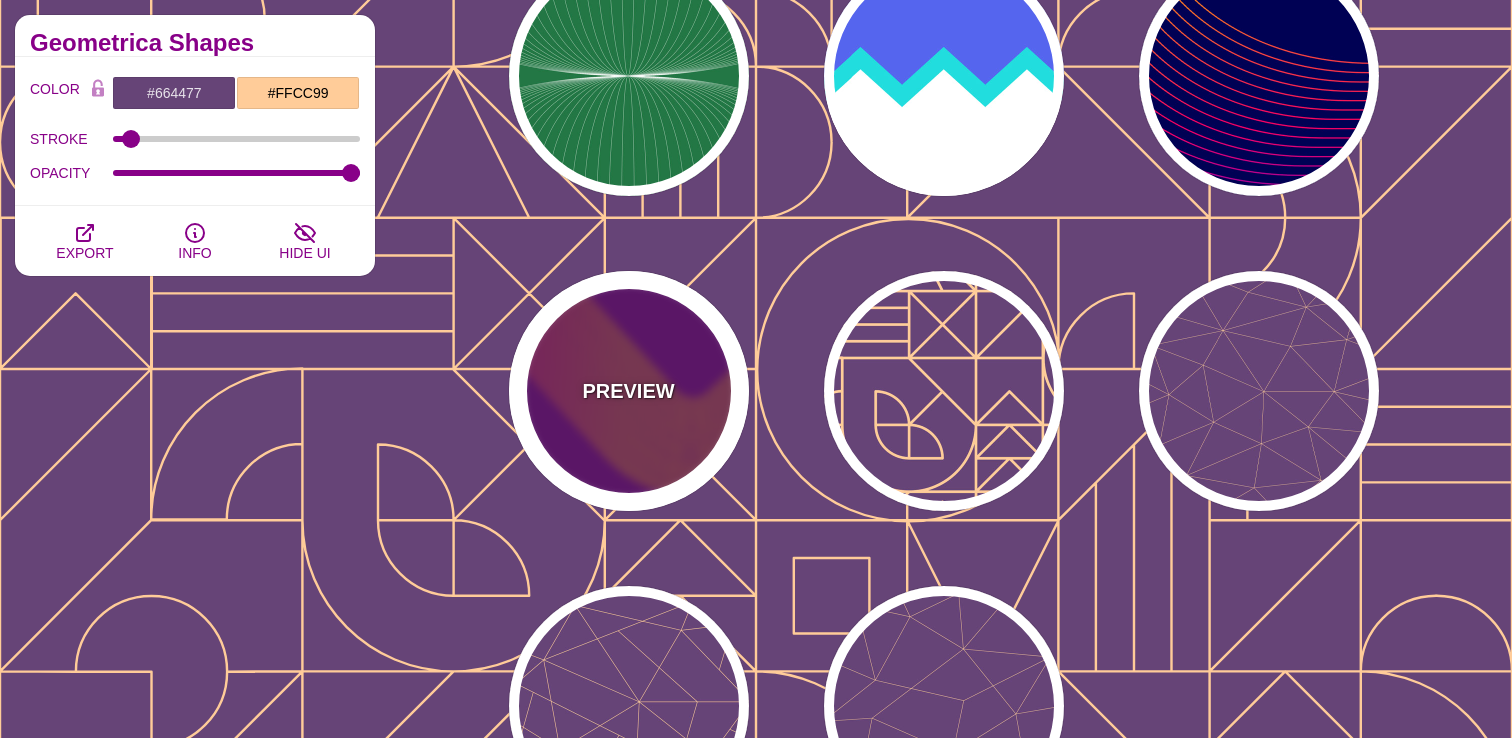 click on "PREVIEW" at bounding box center (629, 391) 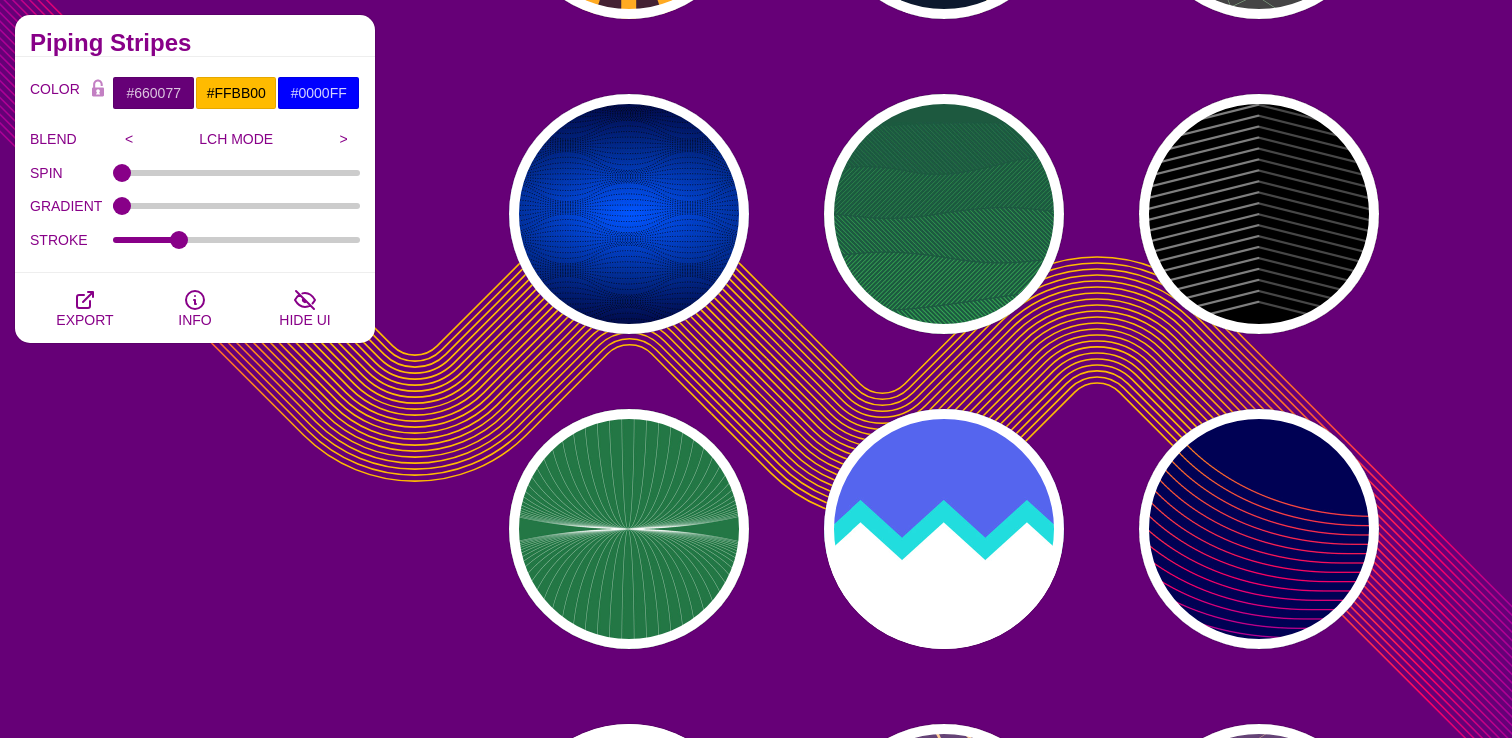 scroll, scrollTop: 1057, scrollLeft: 0, axis: vertical 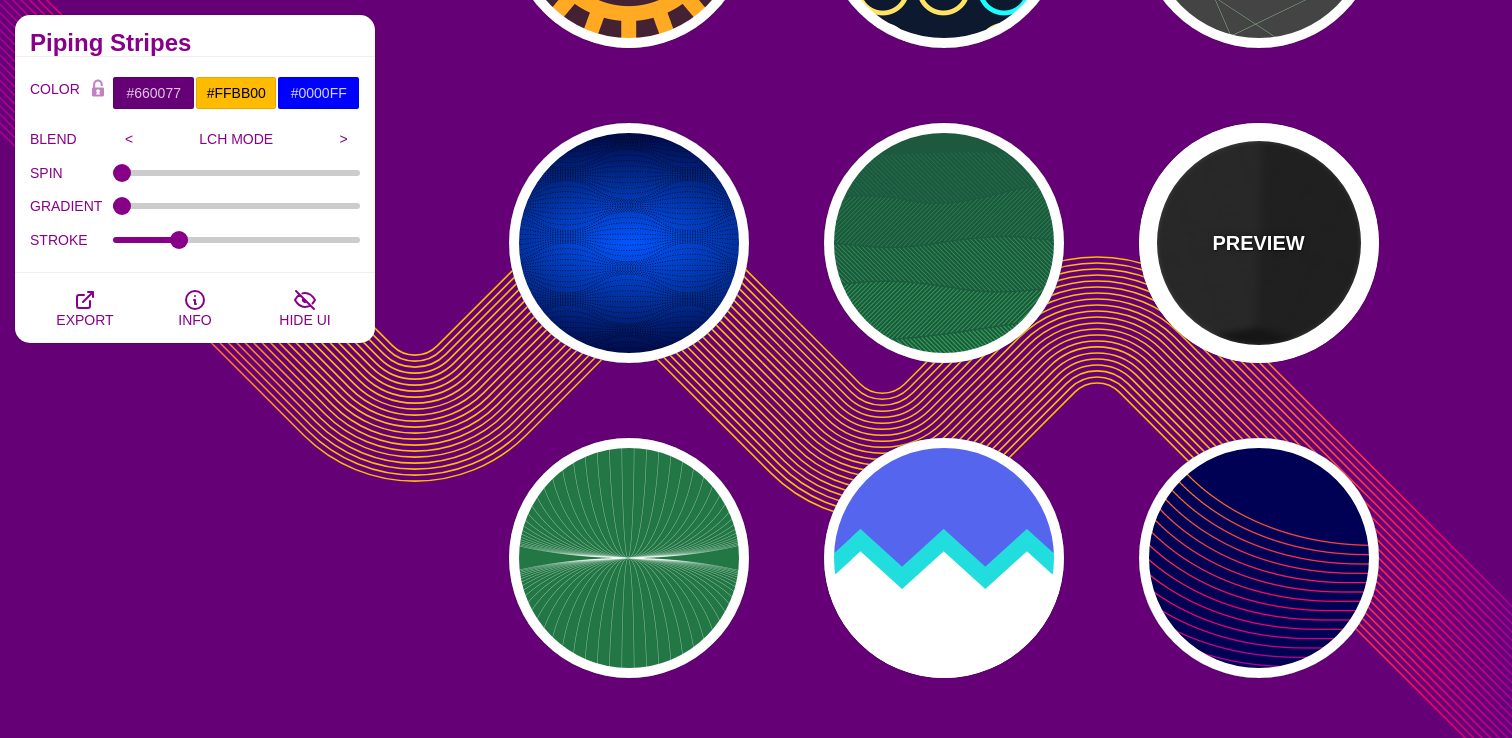 click on "PREVIEW" at bounding box center (1259, 243) 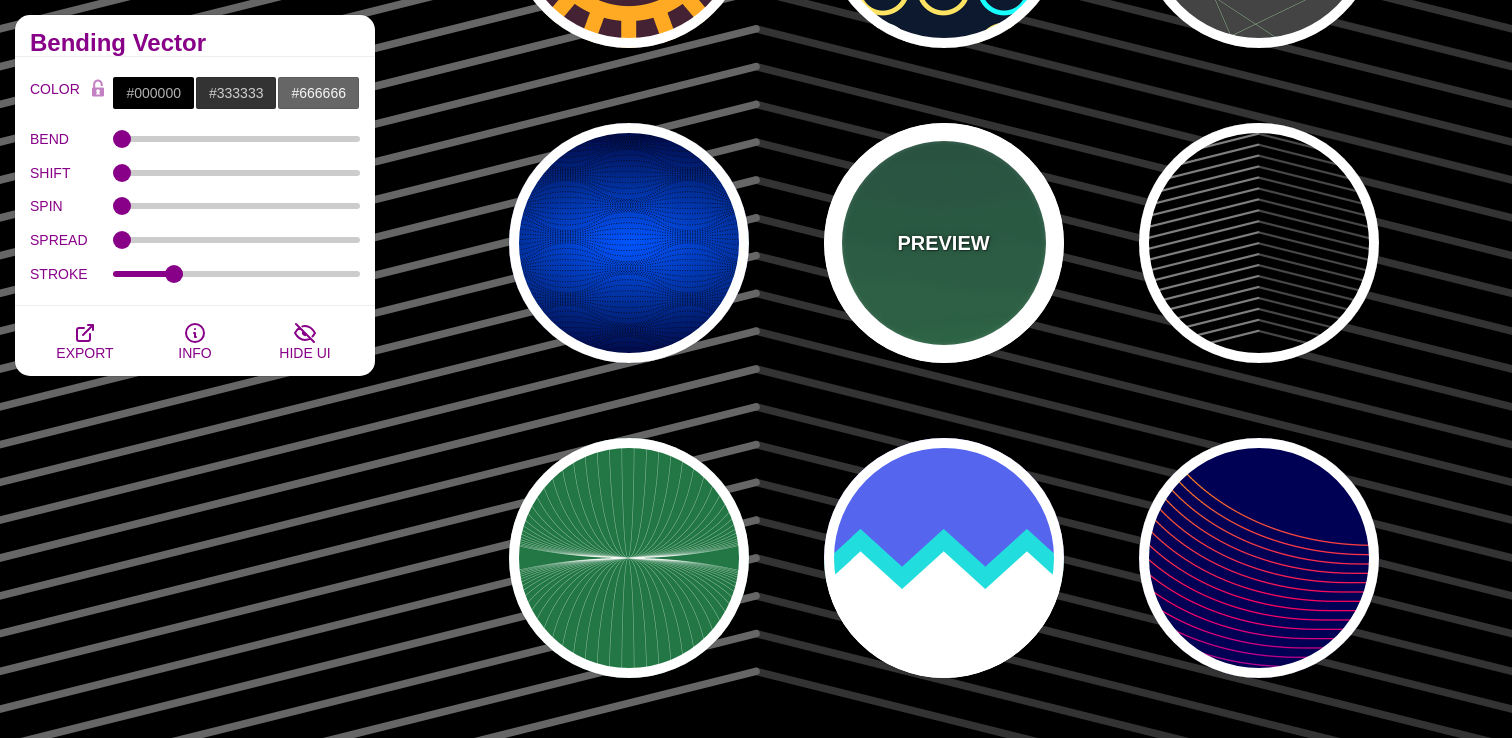 click on "PREVIEW" at bounding box center [944, 243] 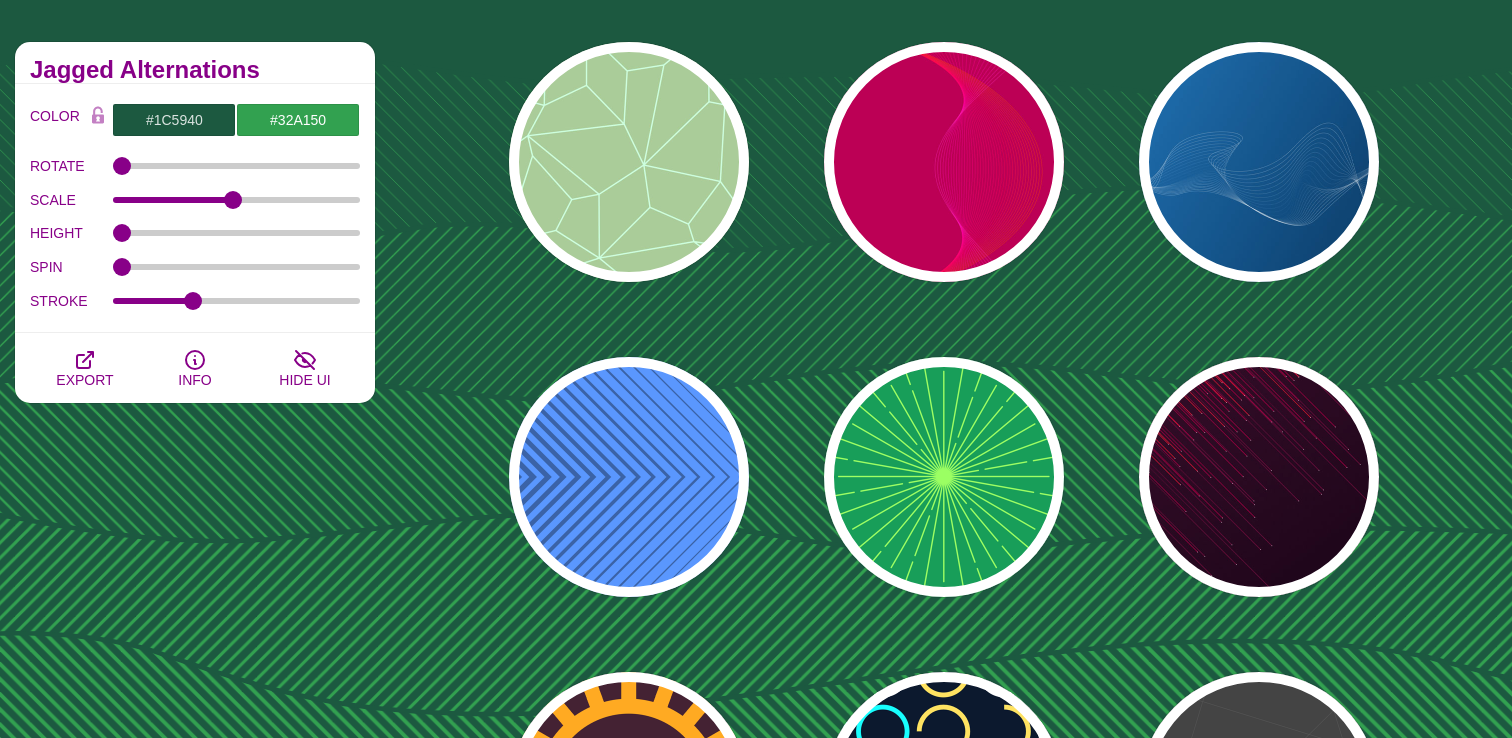 scroll, scrollTop: 184, scrollLeft: 0, axis: vertical 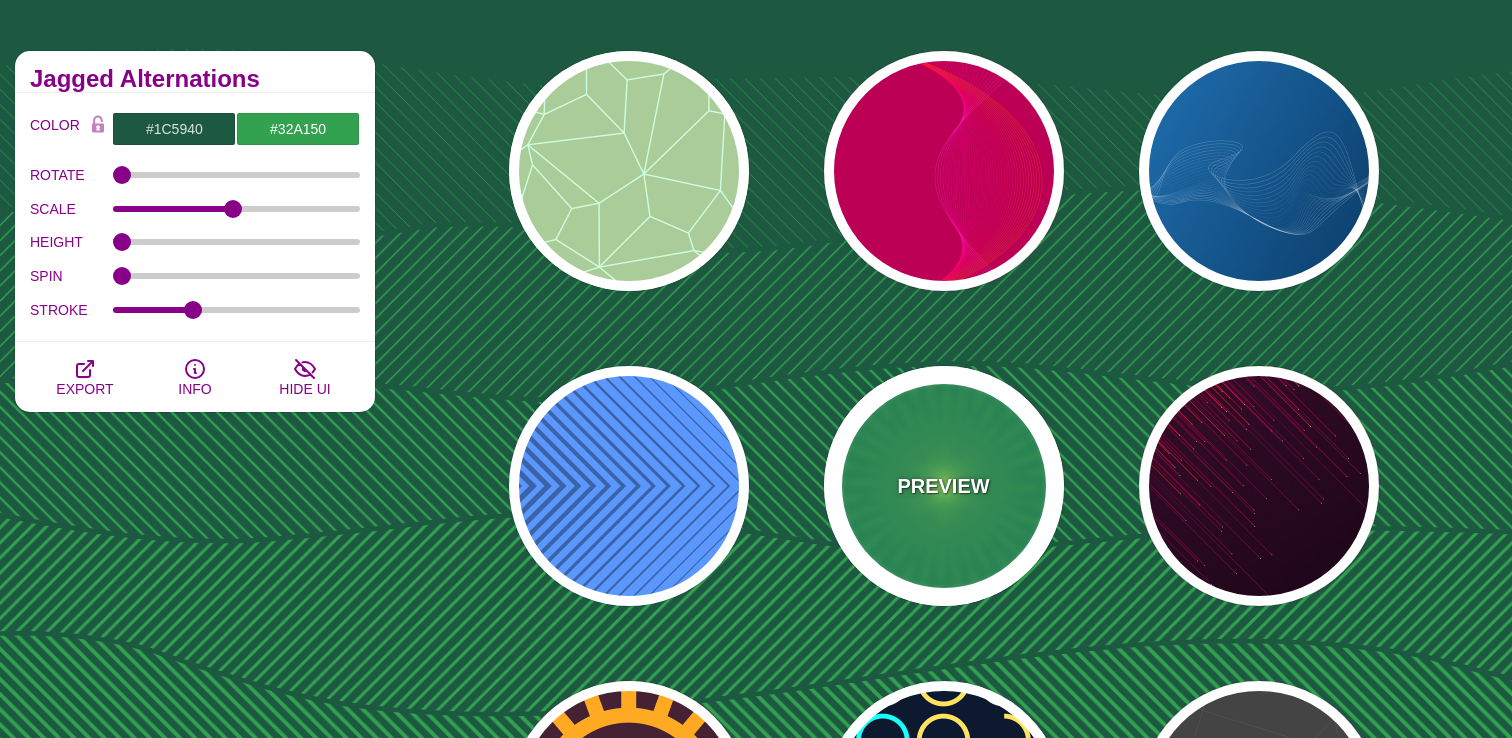 click on "PREVIEW" at bounding box center [944, 486] 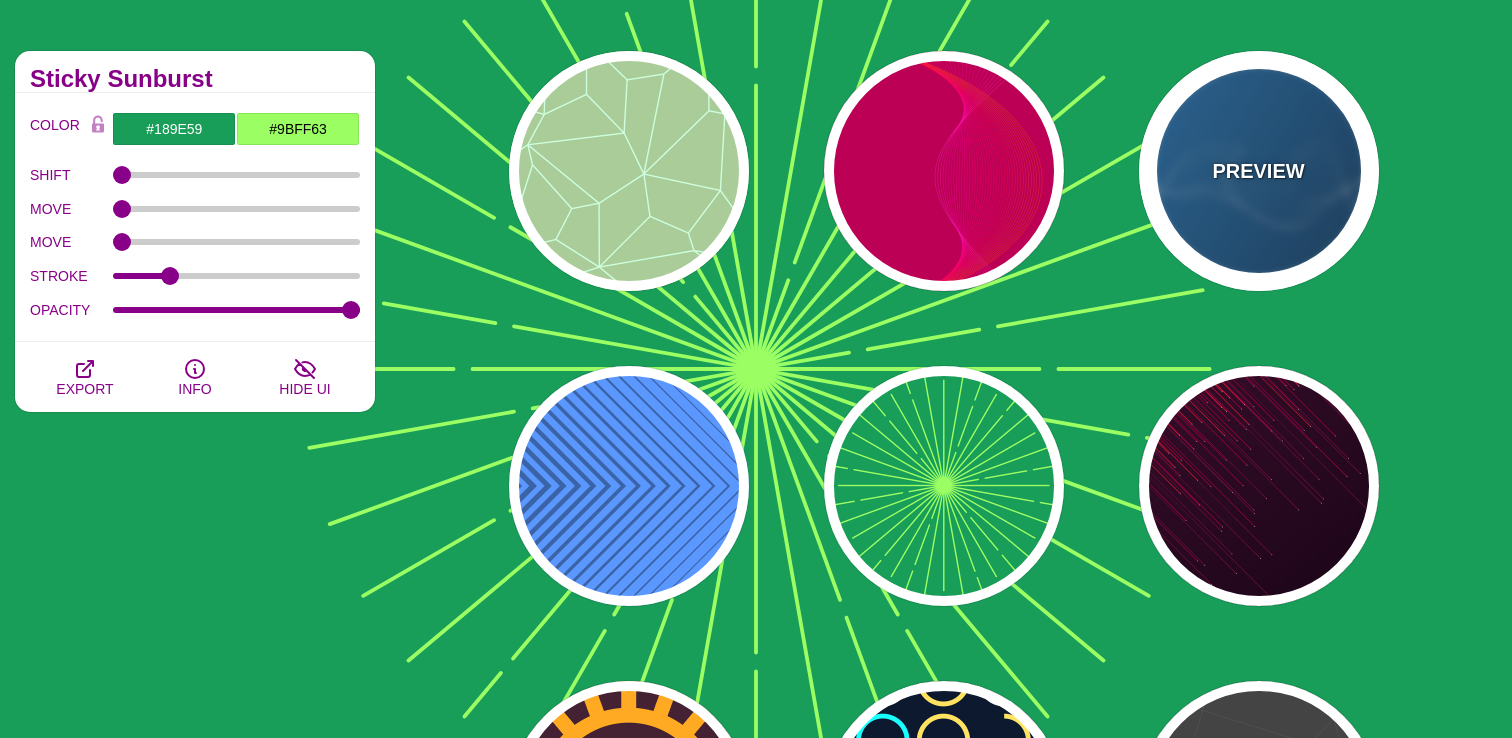 click on "PREVIEW" at bounding box center (1259, 171) 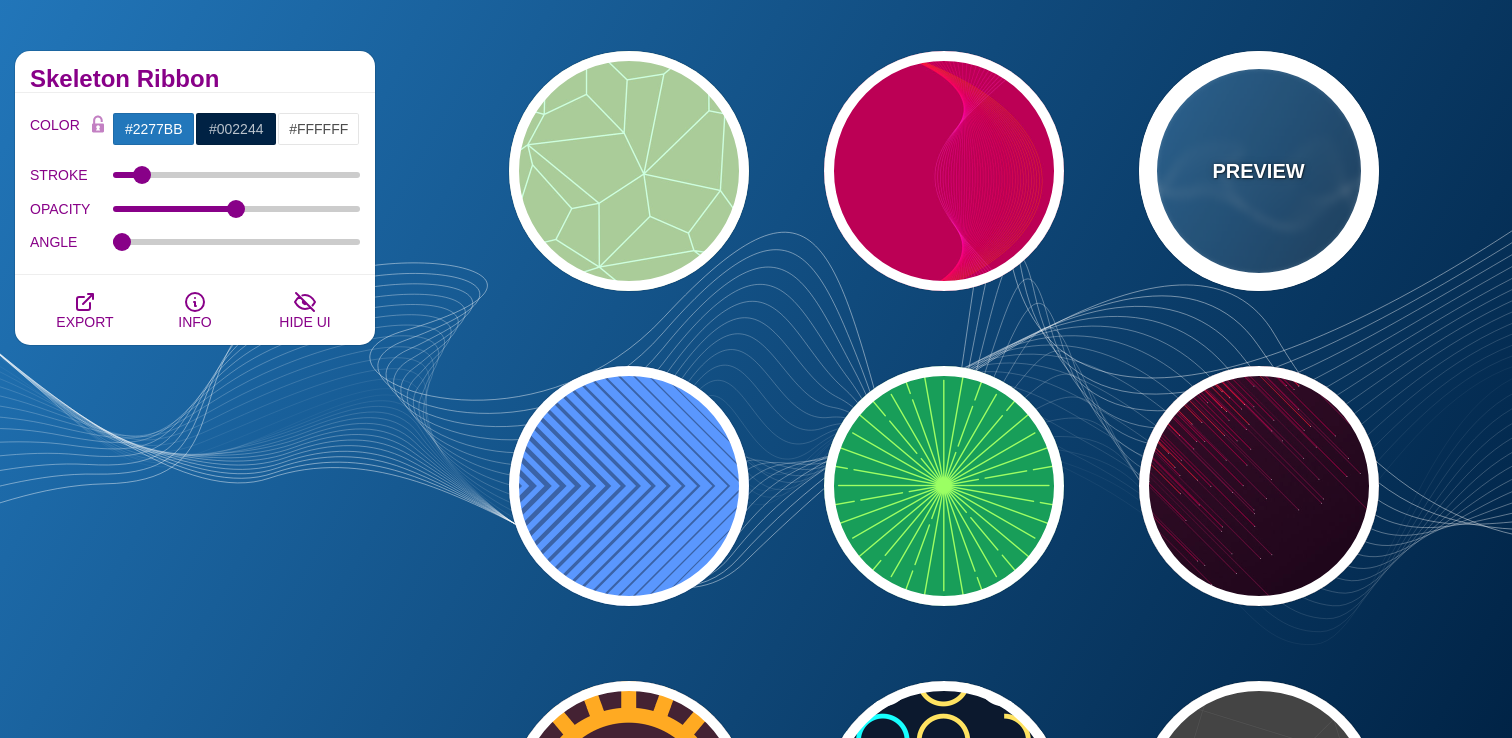 scroll, scrollTop: 0, scrollLeft: 0, axis: both 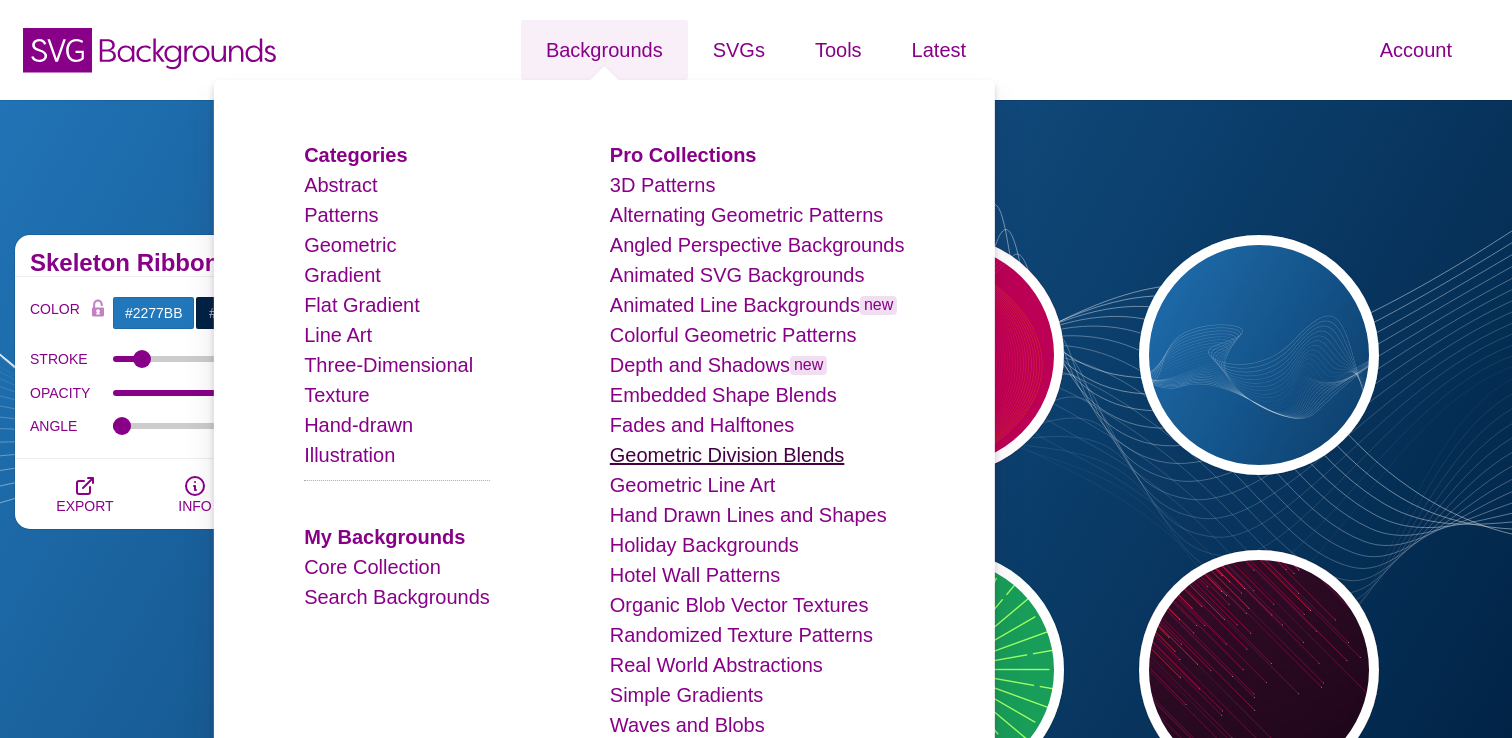 click on "Geometric Division Blends" at bounding box center [727, 455] 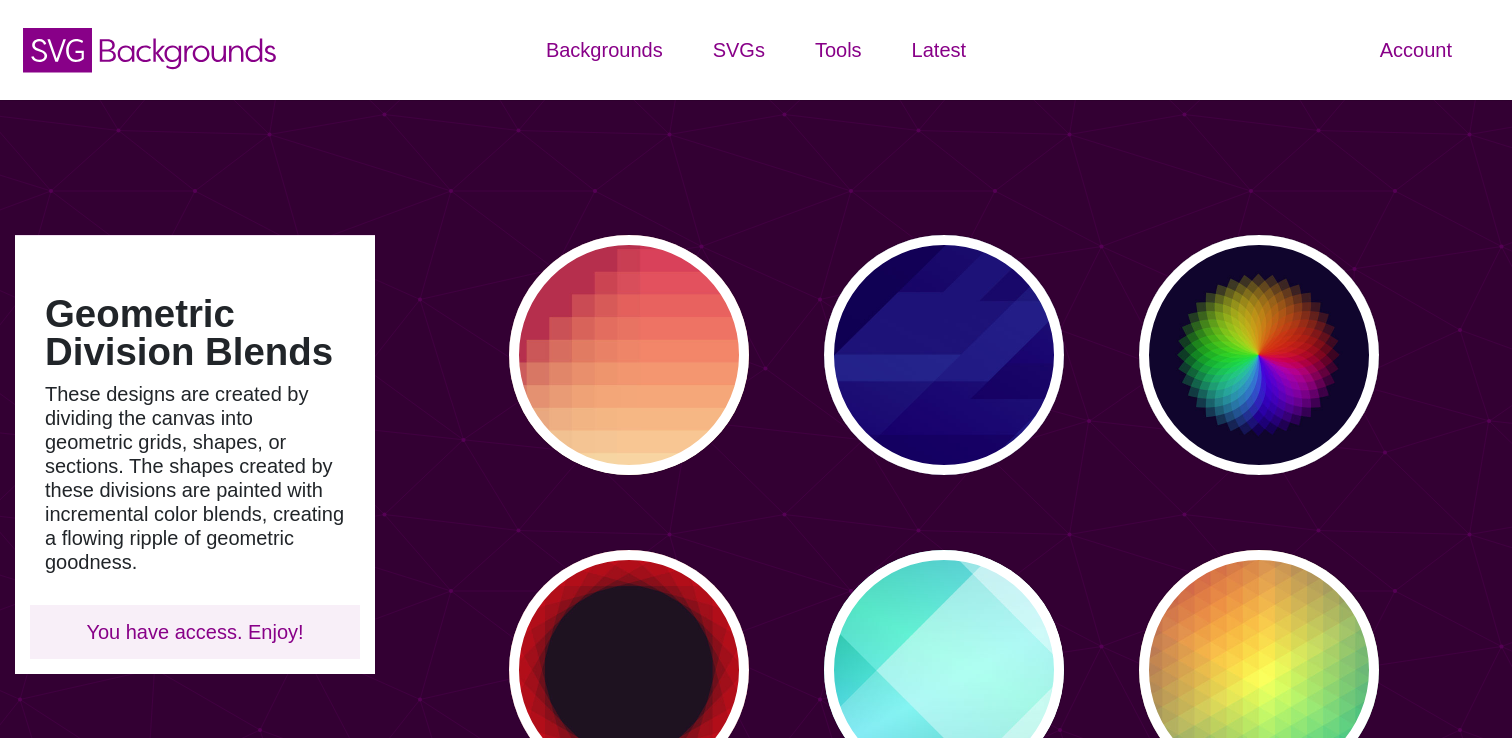 scroll, scrollTop: 0, scrollLeft: 0, axis: both 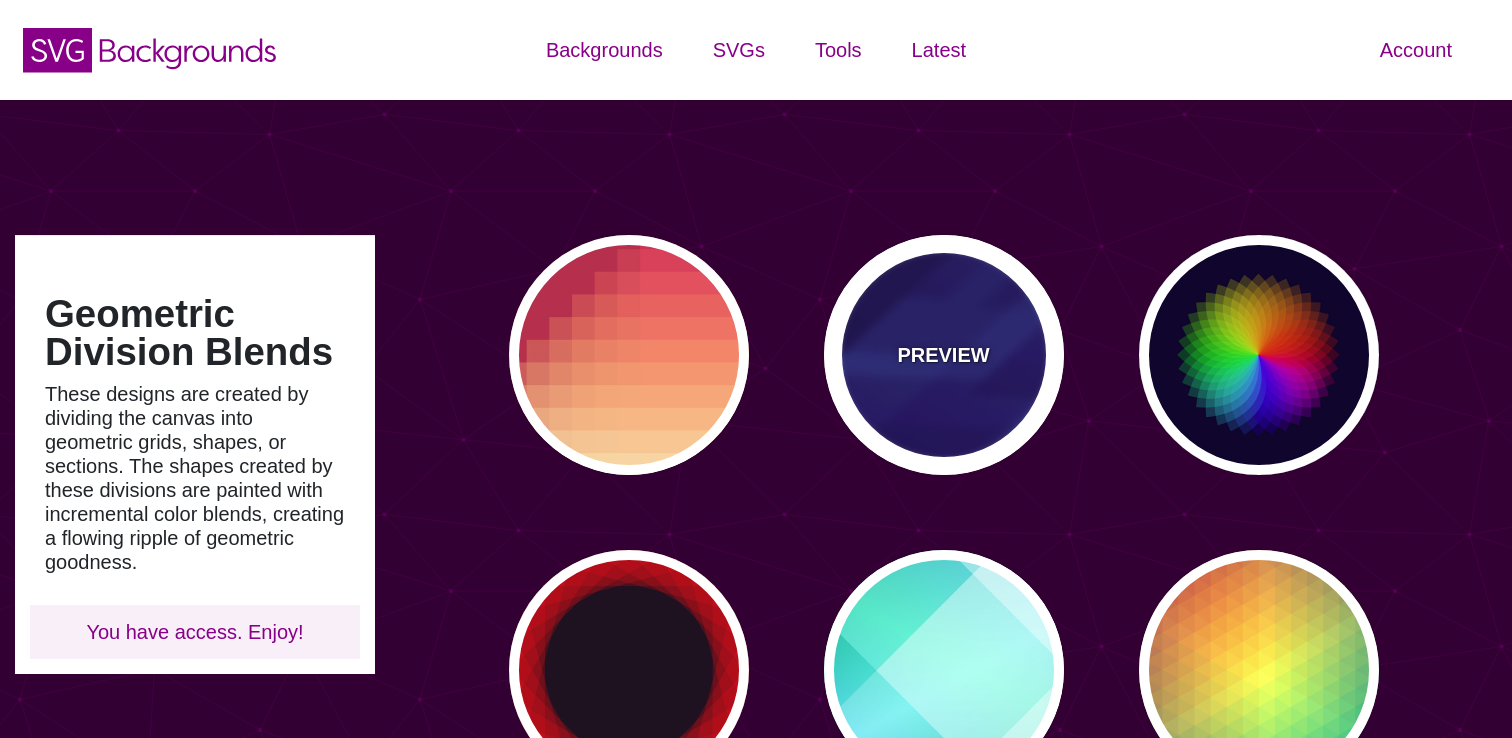 click on "PREVIEW" at bounding box center (943, 355) 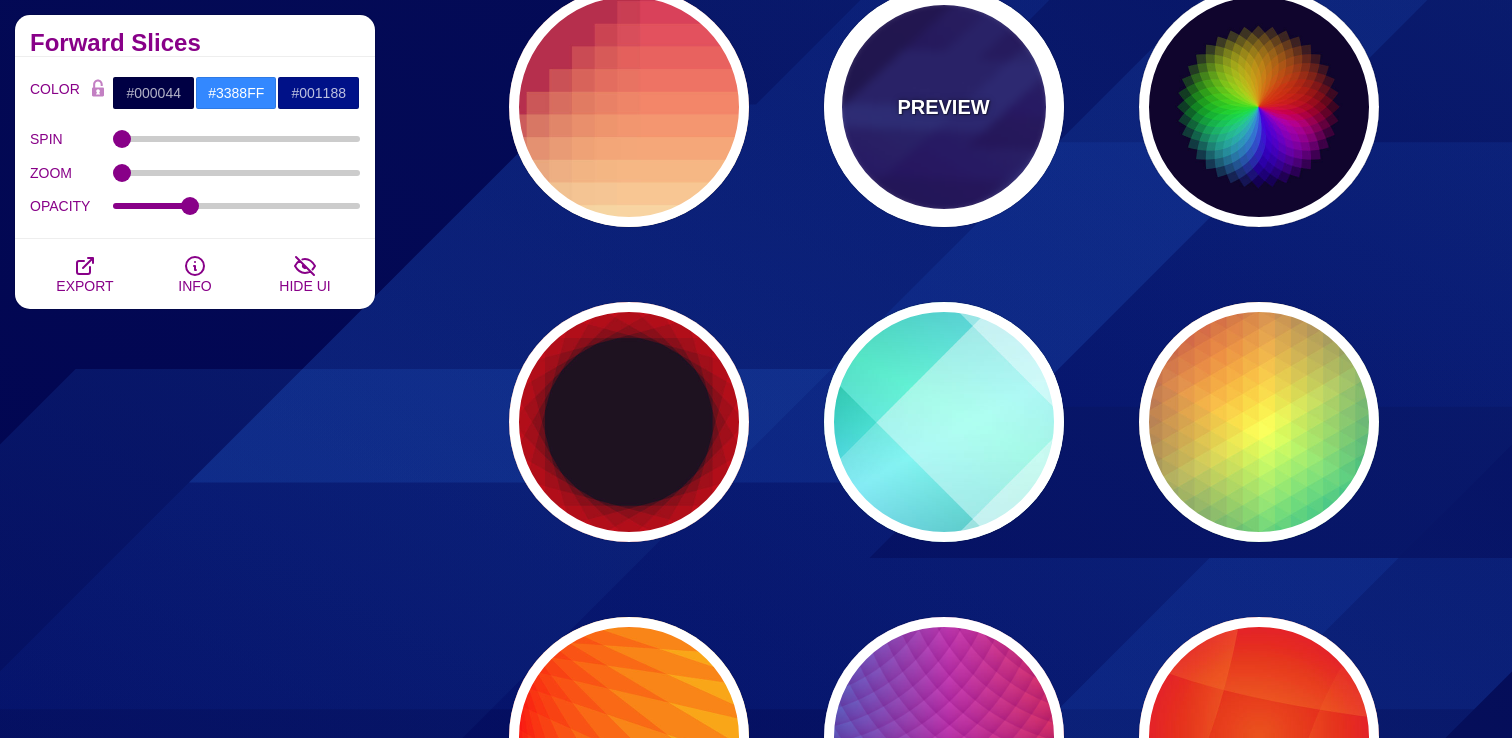 scroll, scrollTop: 402, scrollLeft: 0, axis: vertical 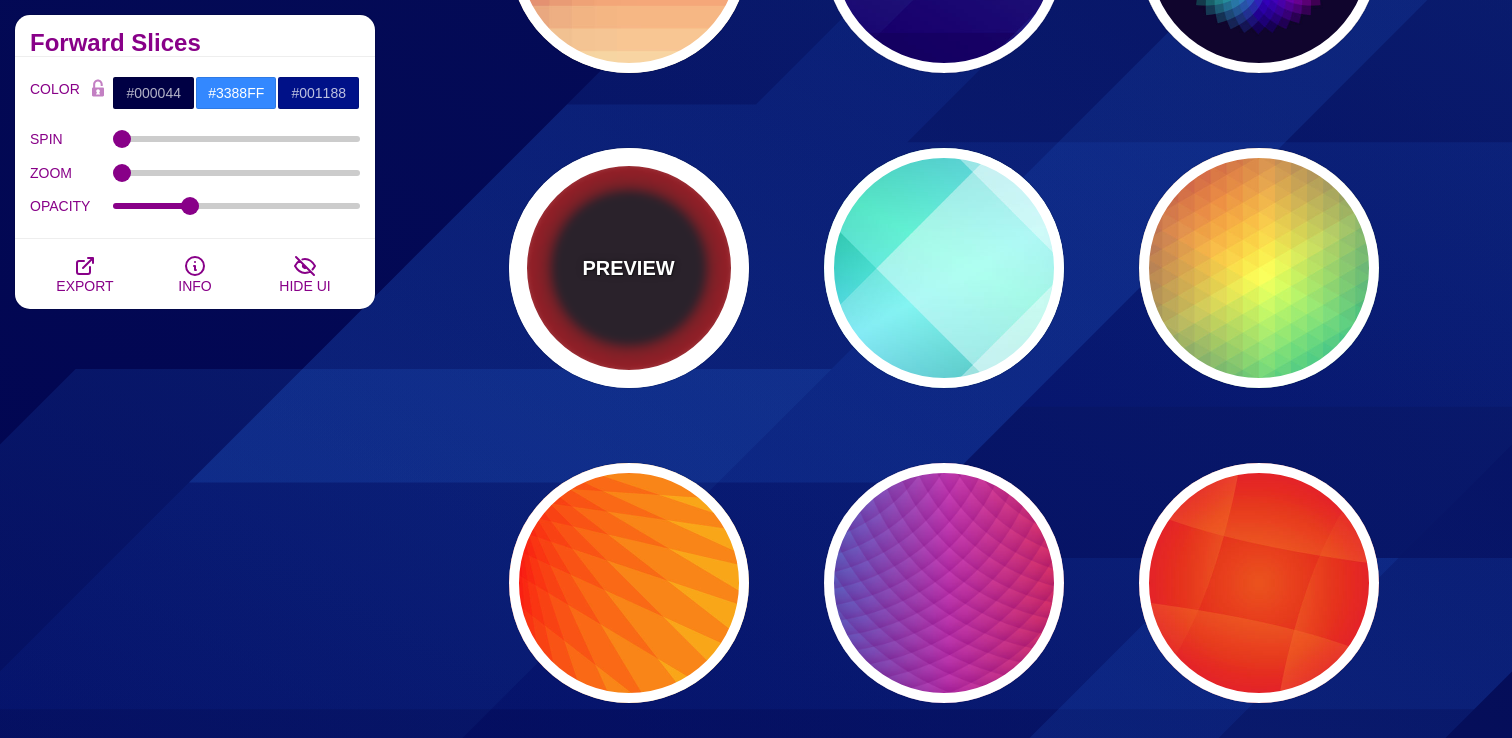 click on "PREVIEW" at bounding box center (628, 268) 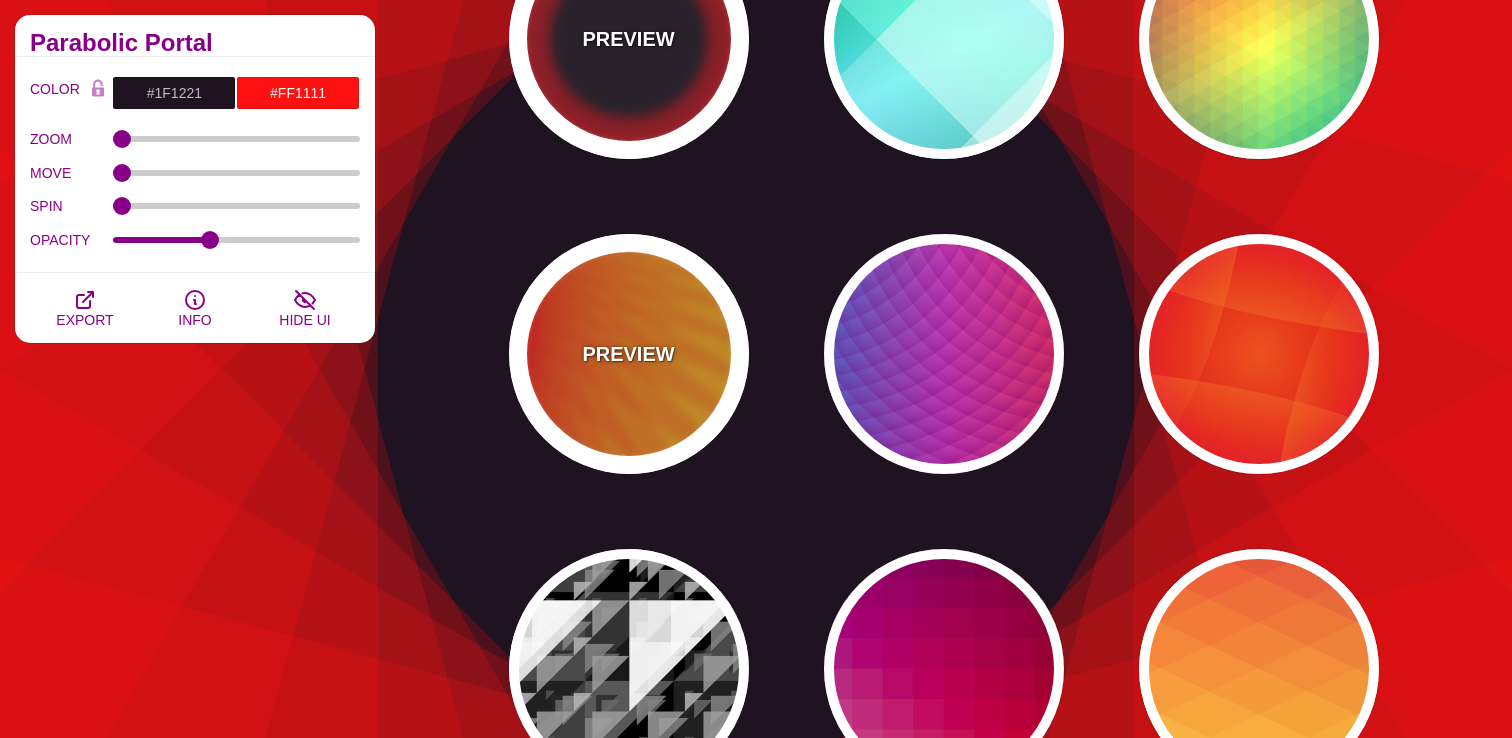 scroll, scrollTop: 749, scrollLeft: 0, axis: vertical 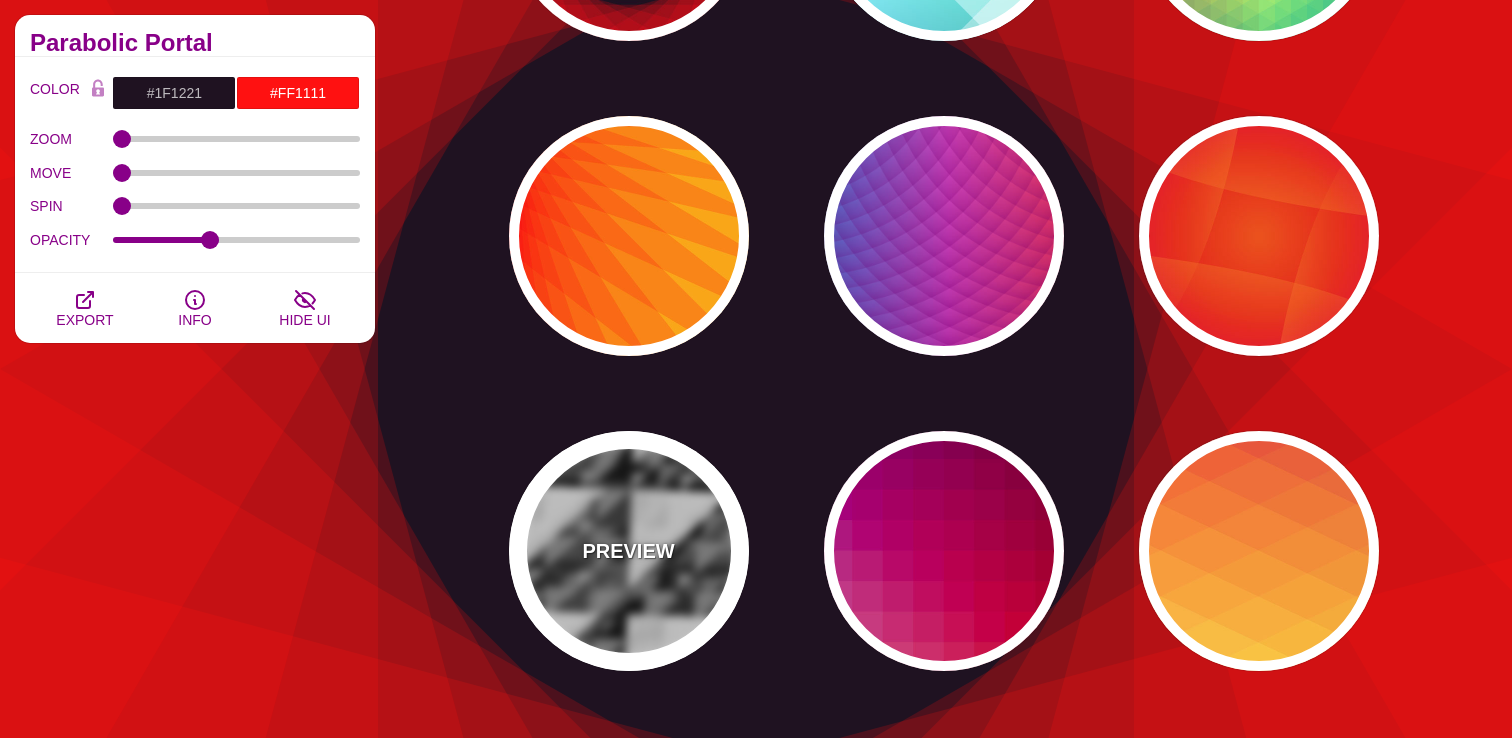 click on "PREVIEW" at bounding box center (629, 551) 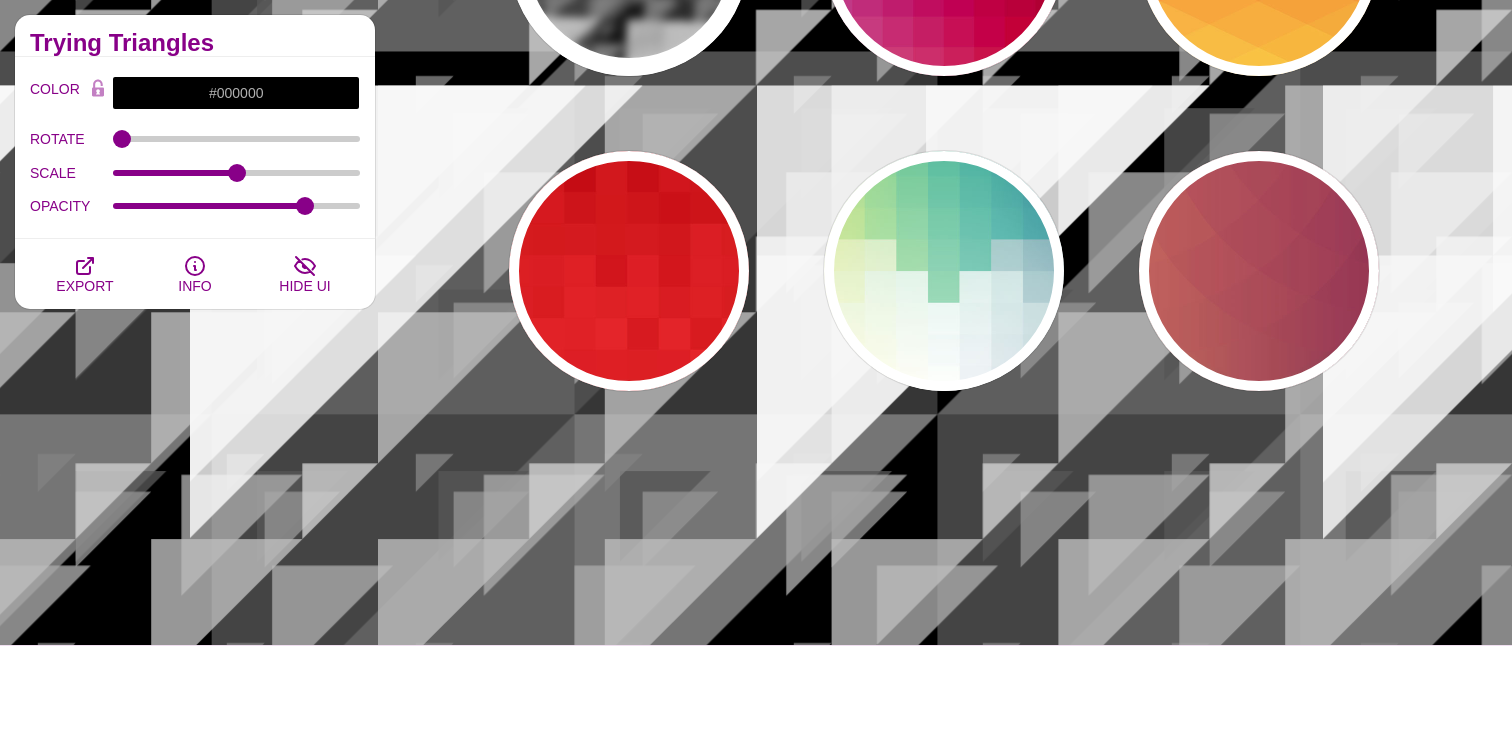 scroll, scrollTop: 1463, scrollLeft: 0, axis: vertical 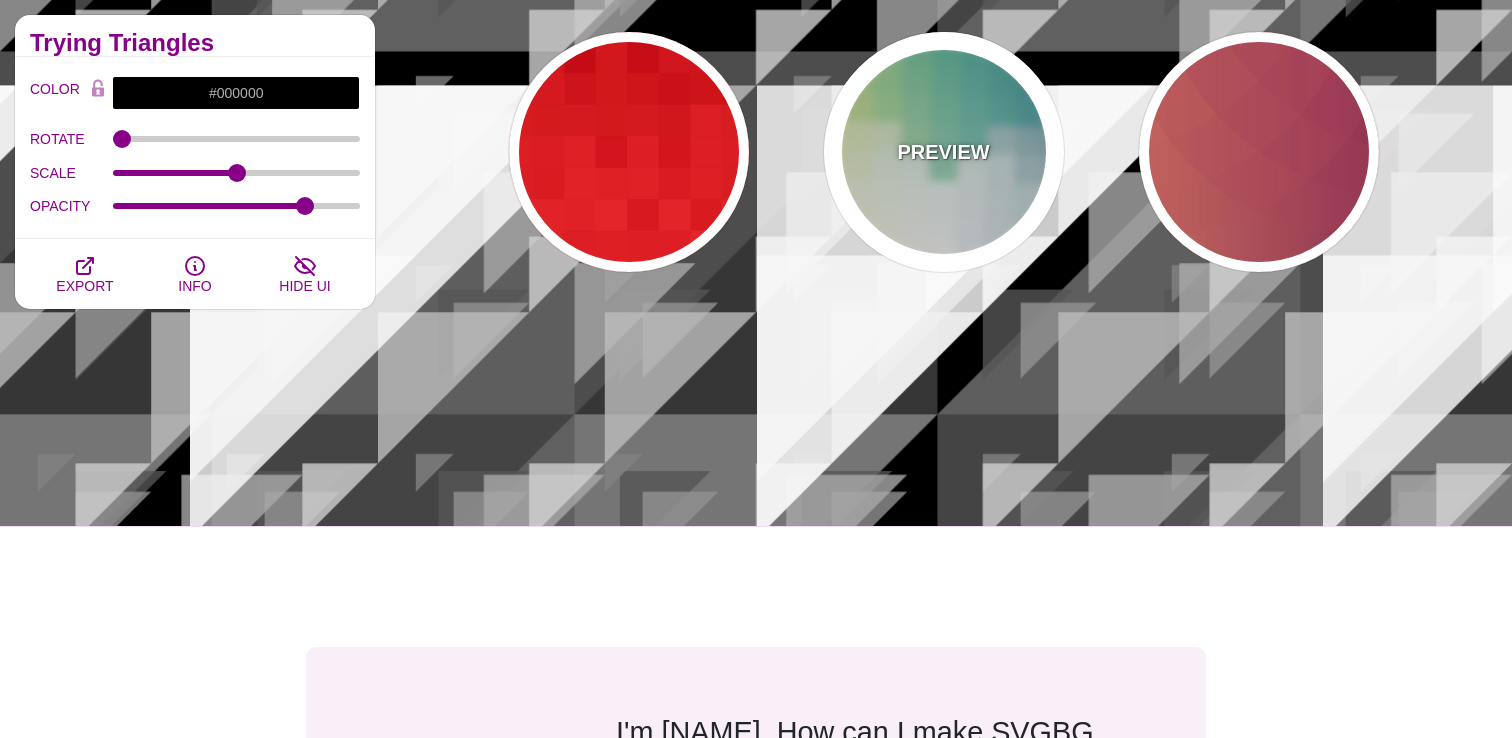 click on "PREVIEW" at bounding box center (943, 152) 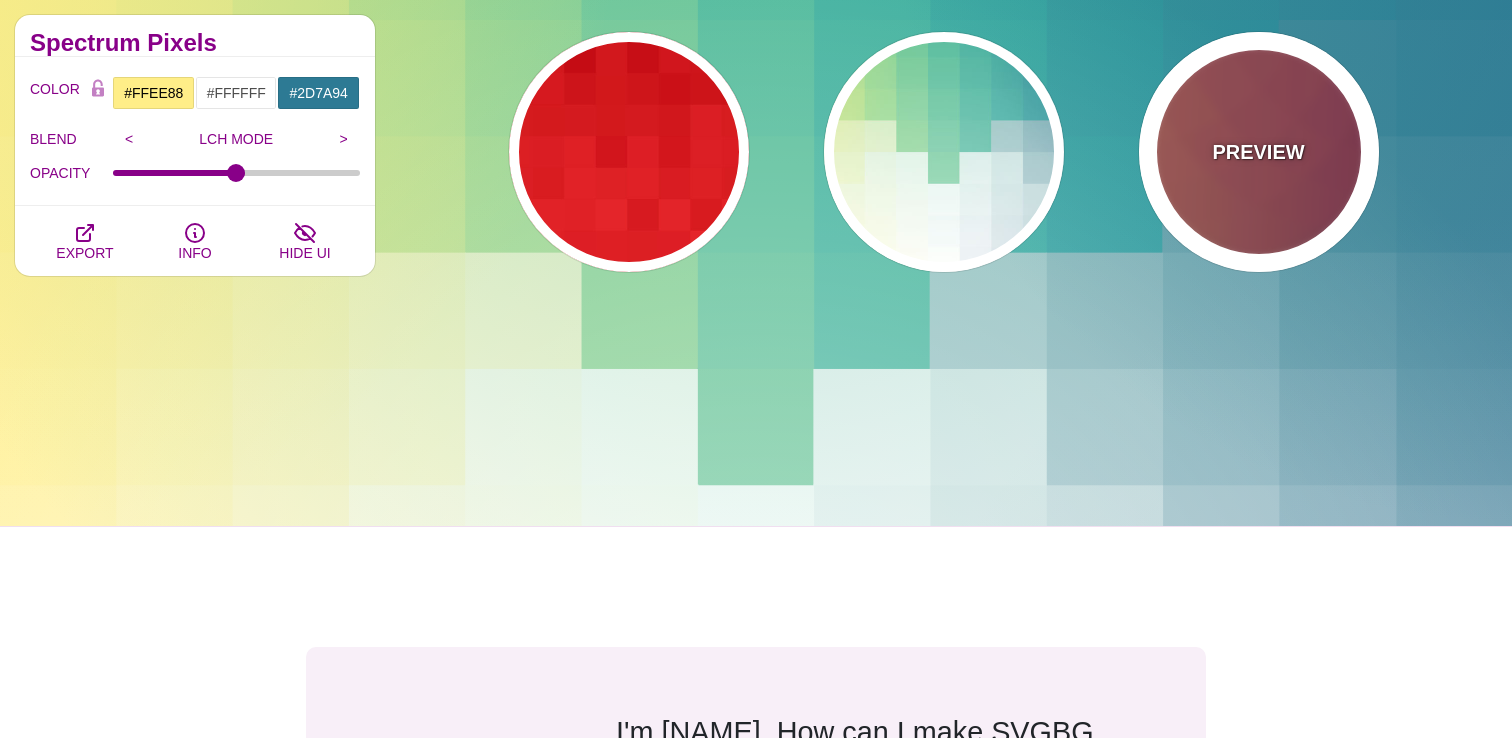 click on "PREVIEW" at bounding box center (1258, 152) 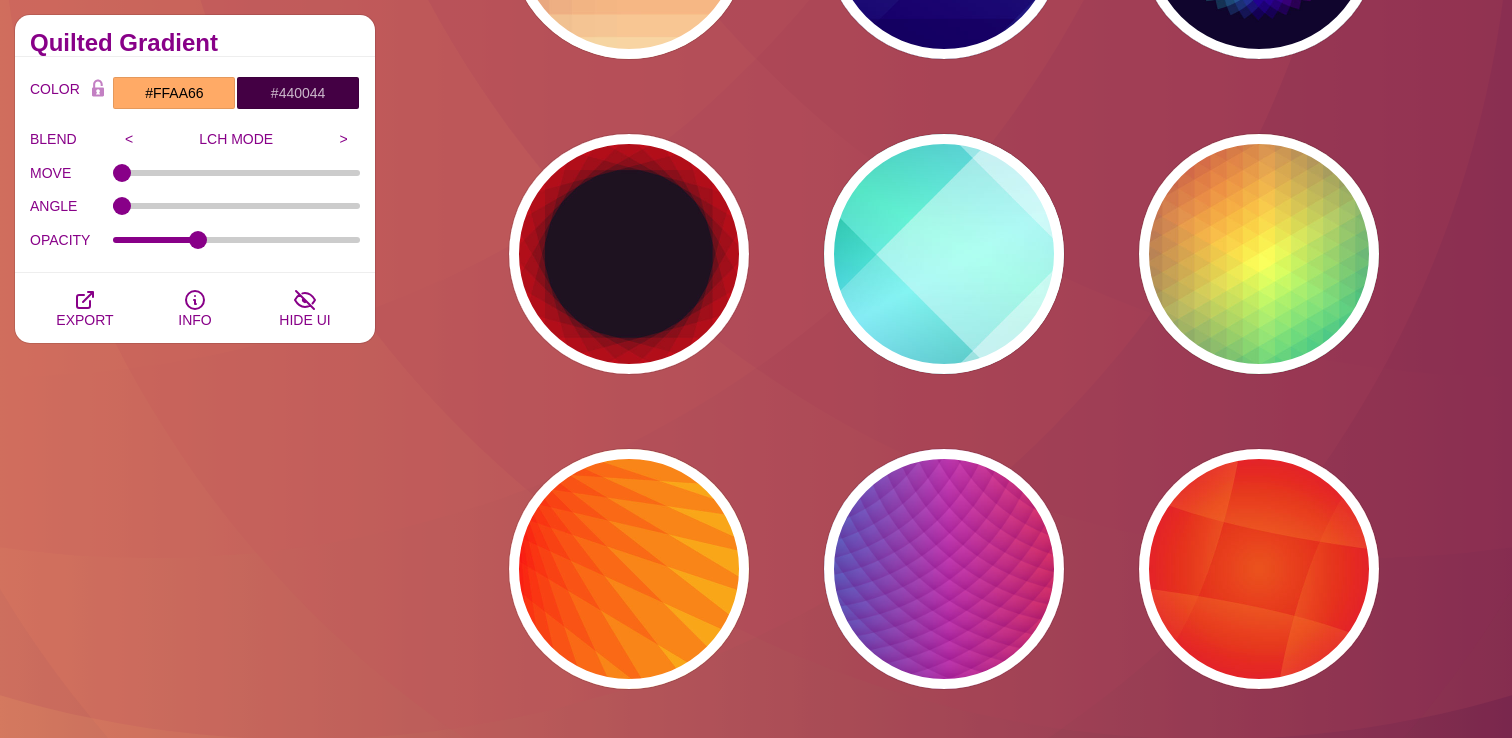 scroll, scrollTop: 230, scrollLeft: 0, axis: vertical 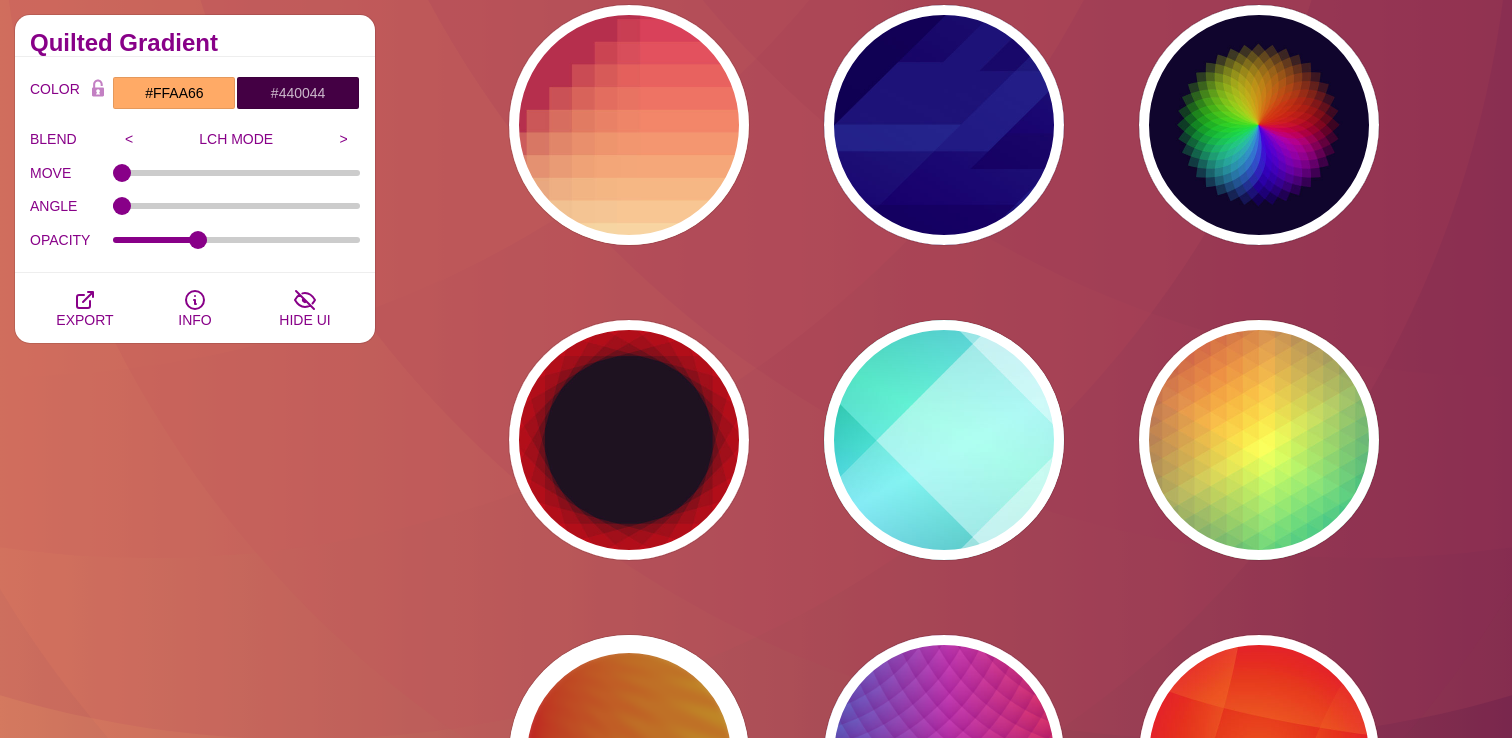 click on "PREVIEW" at bounding box center [629, 755] 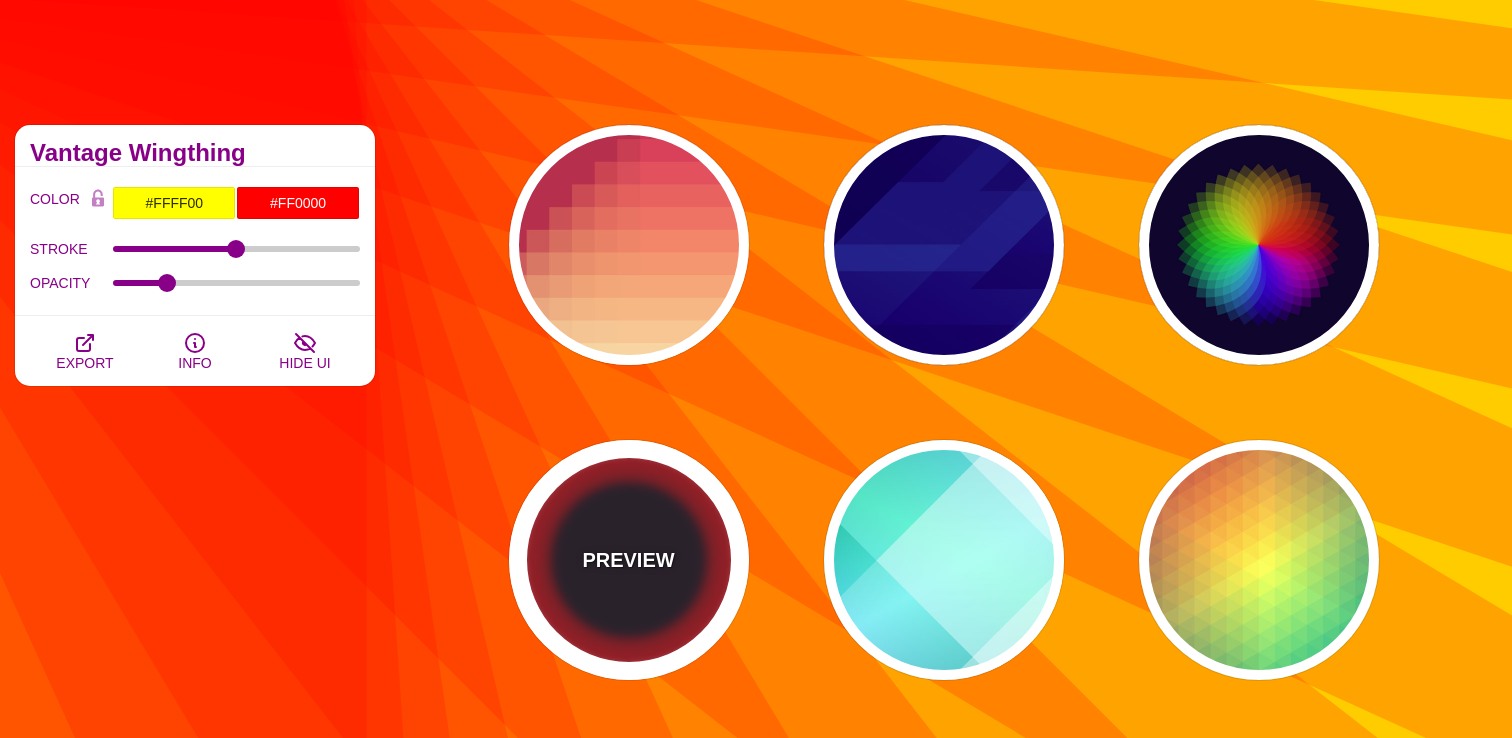scroll, scrollTop: 0, scrollLeft: 0, axis: both 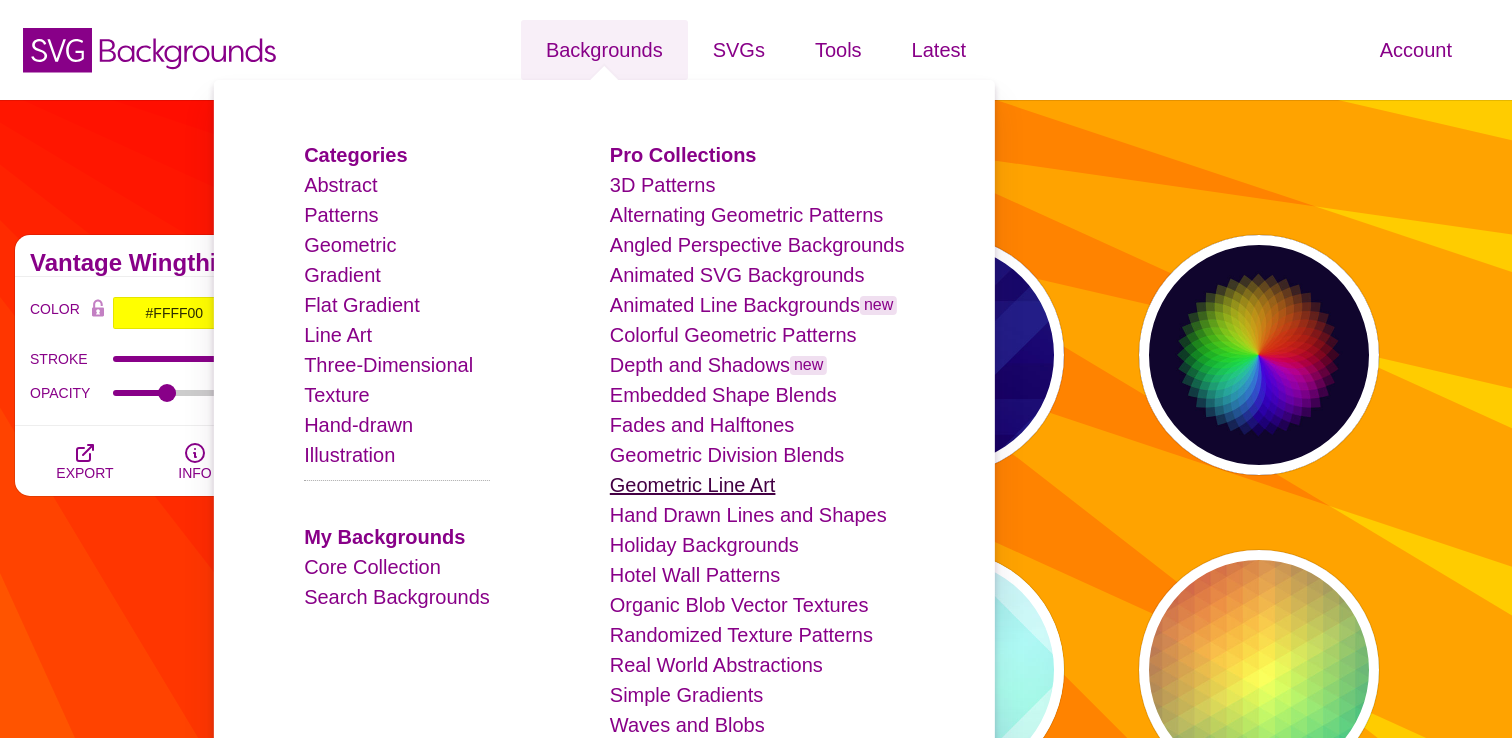 click on "Geometric Line Art" at bounding box center (693, 485) 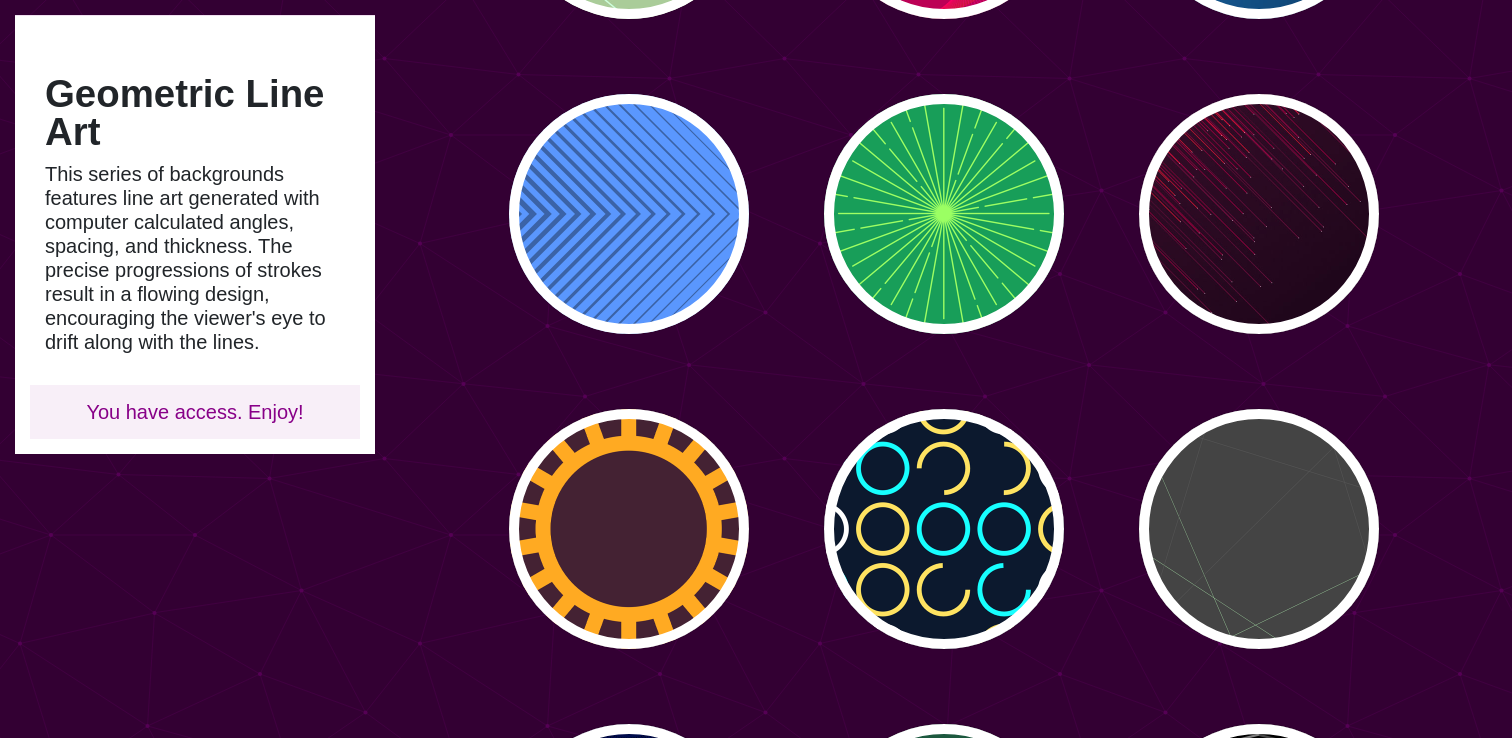 scroll, scrollTop: 653, scrollLeft: 0, axis: vertical 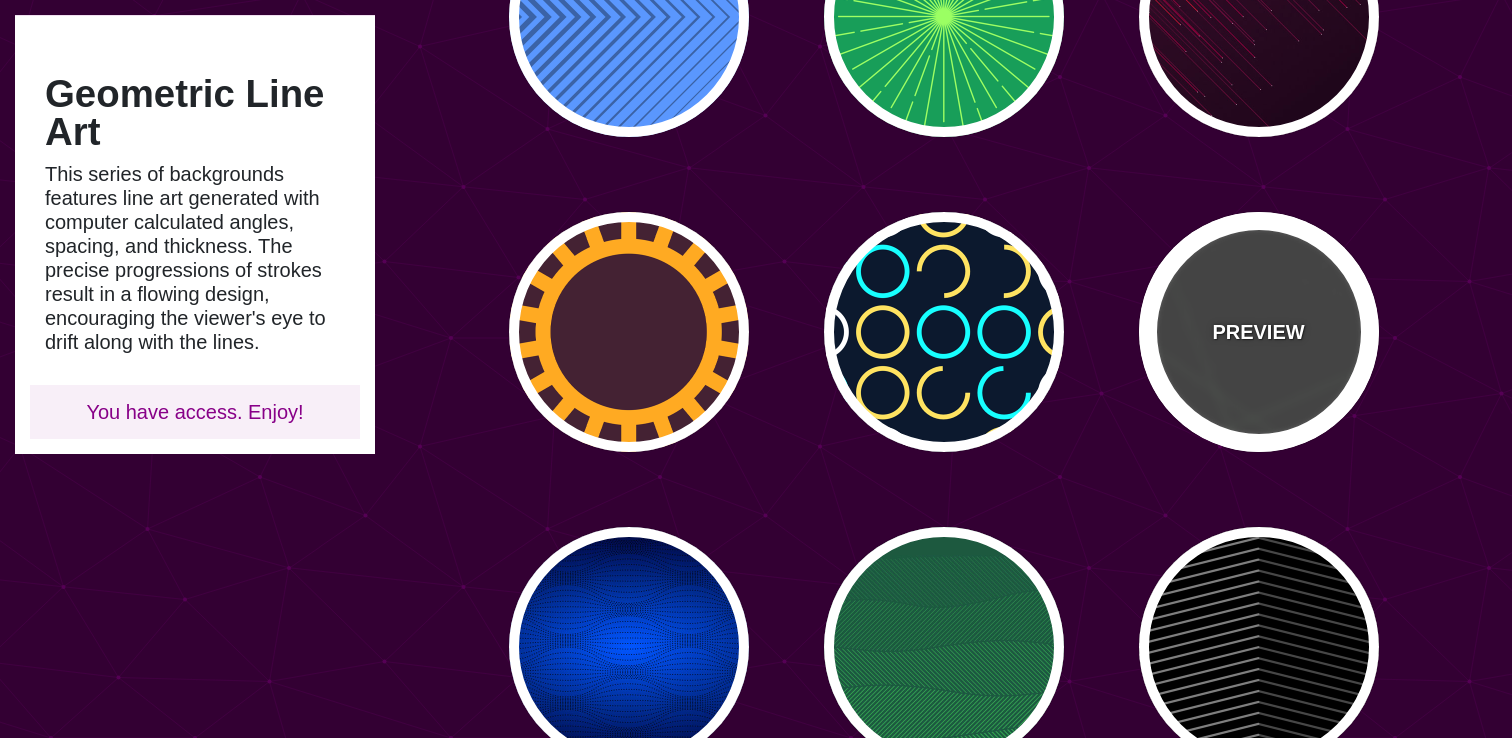 click on "PREVIEW" at bounding box center [1259, 332] 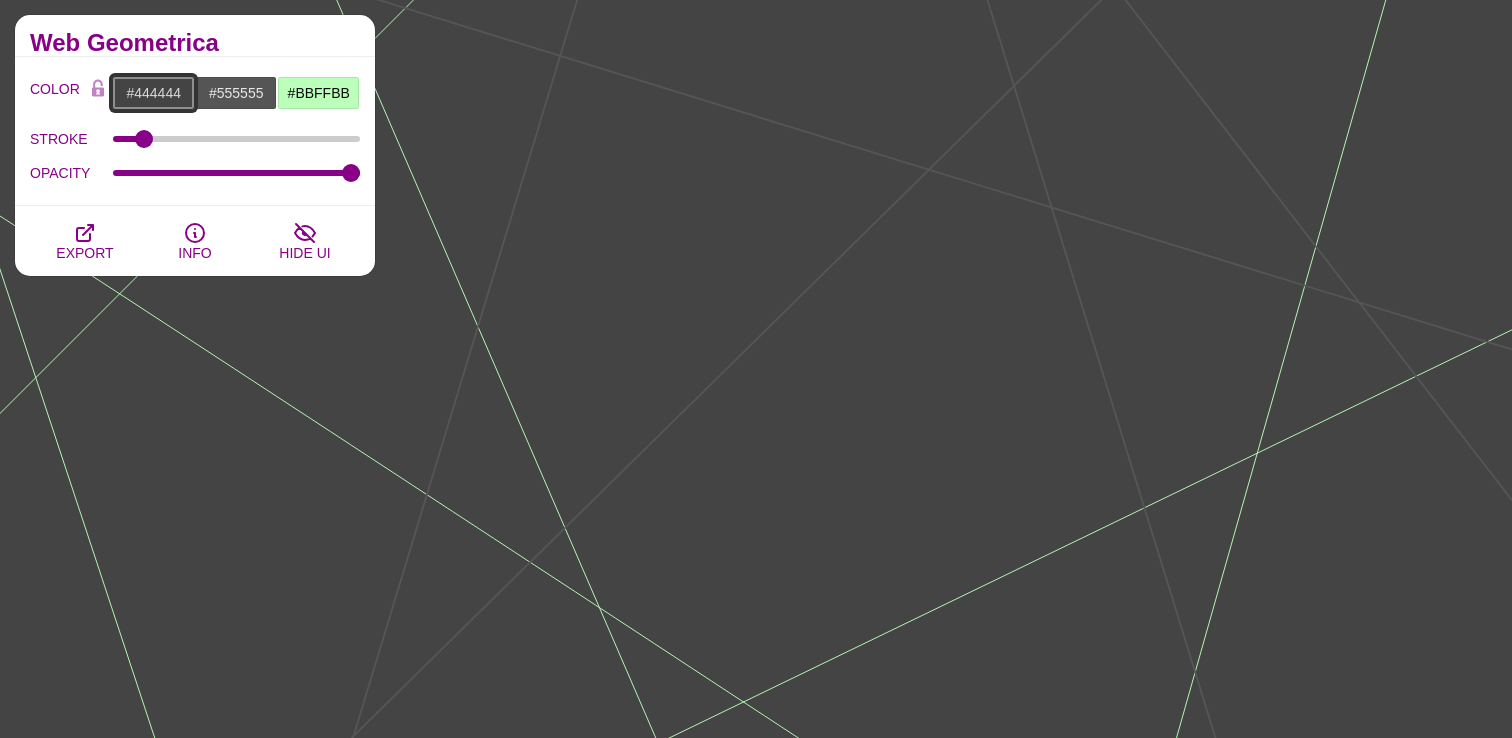 click on "#444444" at bounding box center (153, 93) 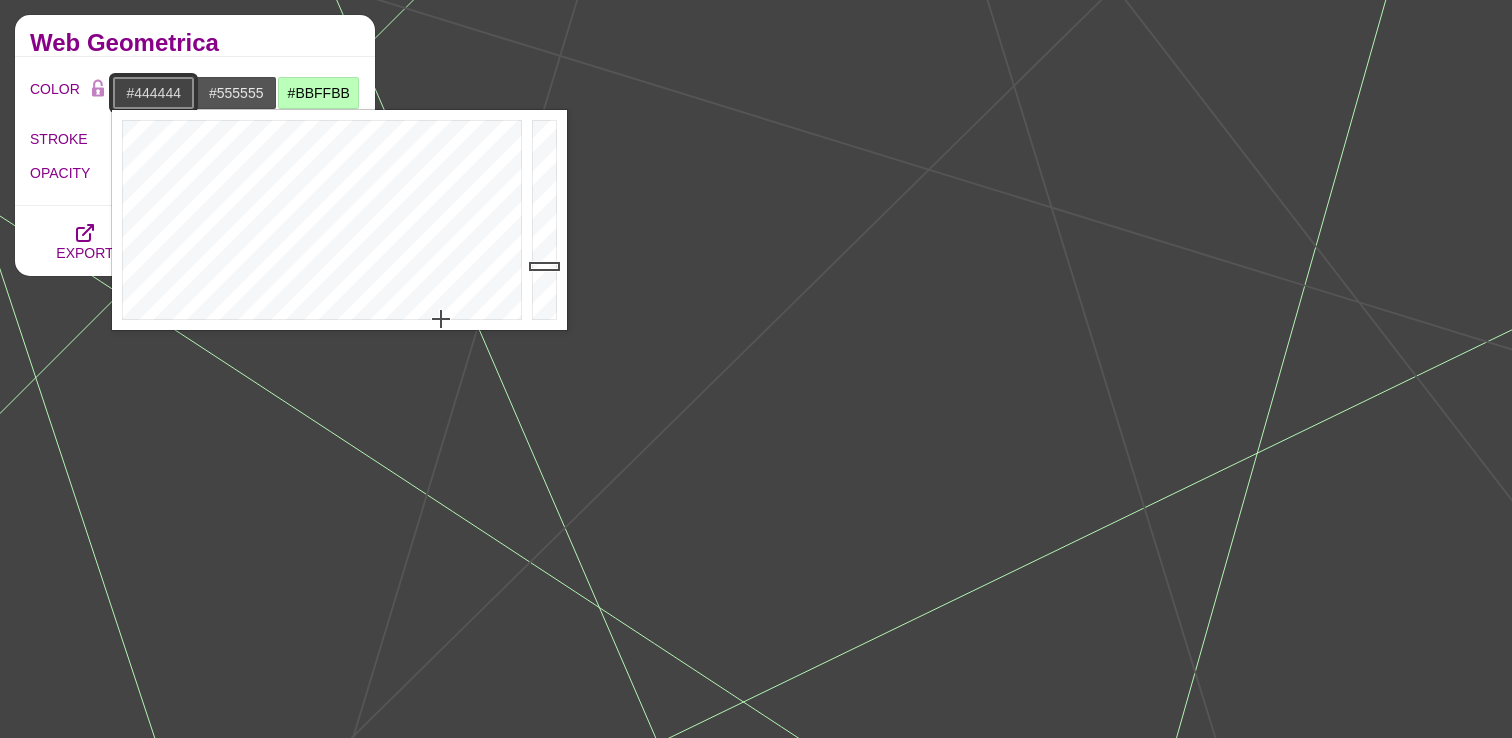 click on "#444444" at bounding box center [153, 93] 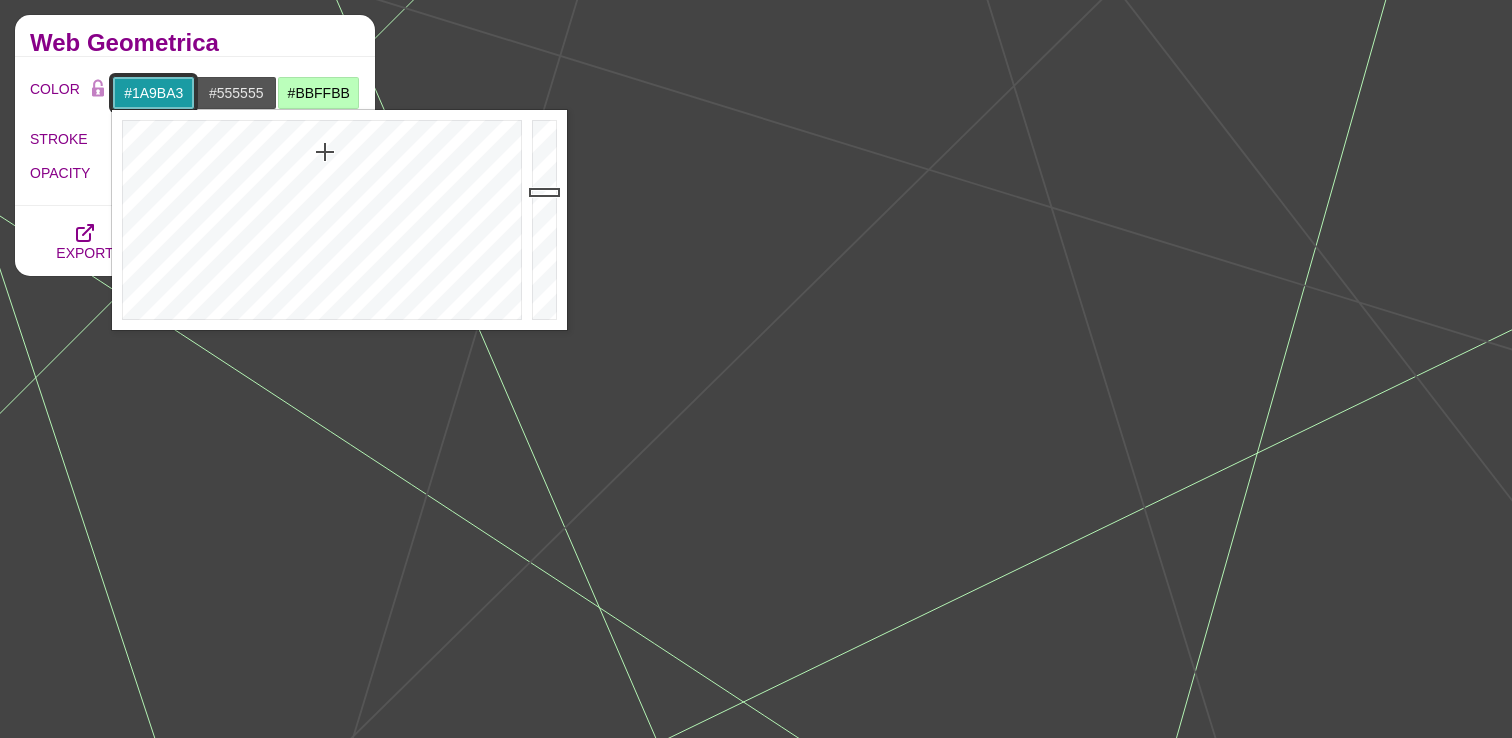 type on "#1A9BA3" 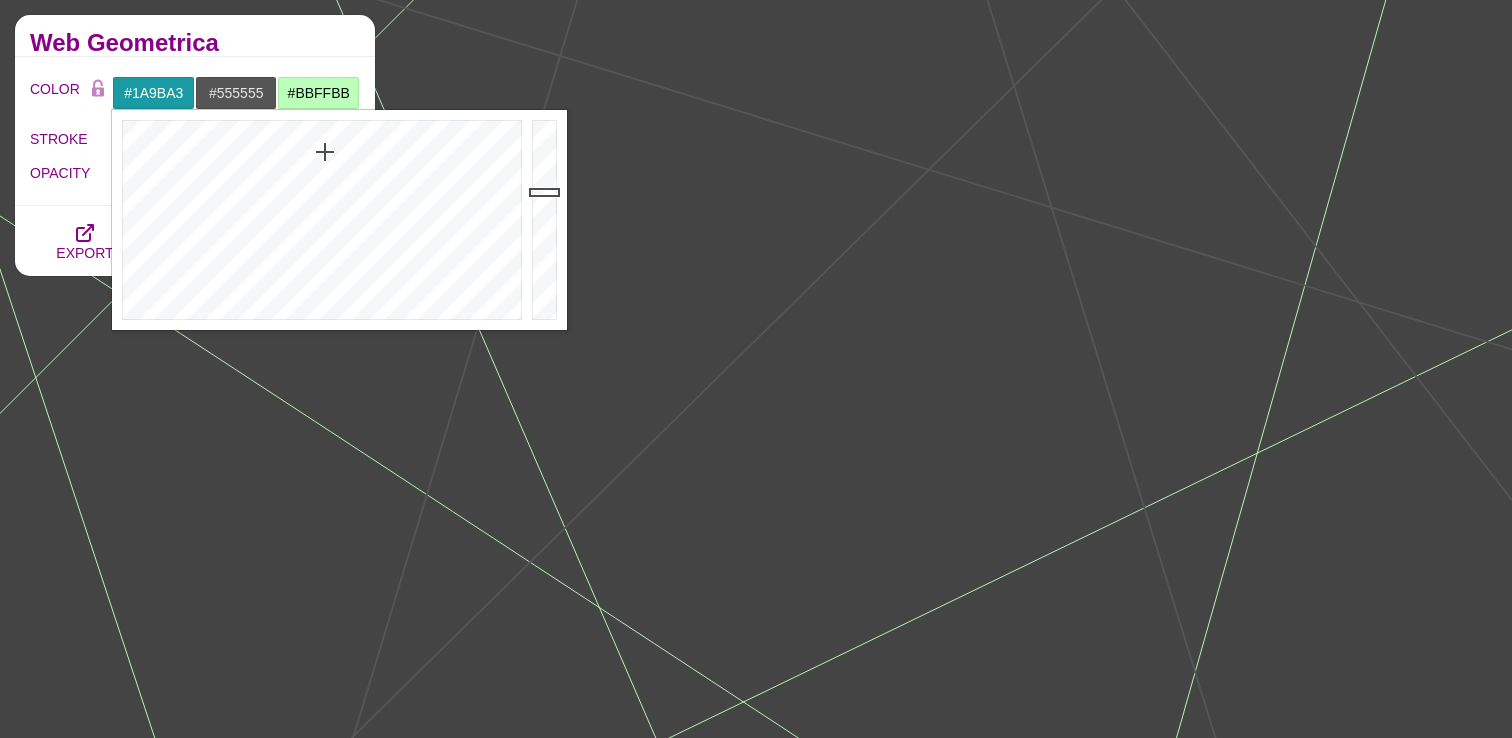 click on "COLOR
#1A9BA3 #555555 #BBFFBB
#444444 #555555 #666666
#777777 #888888 #999999
BLEND < LCH MODE >
VARIETY < GRAY TONES >
MODIFY < FLIP >
STROKE
OPACITY
SCALE
SCALE
SCALE" at bounding box center (195, 131) 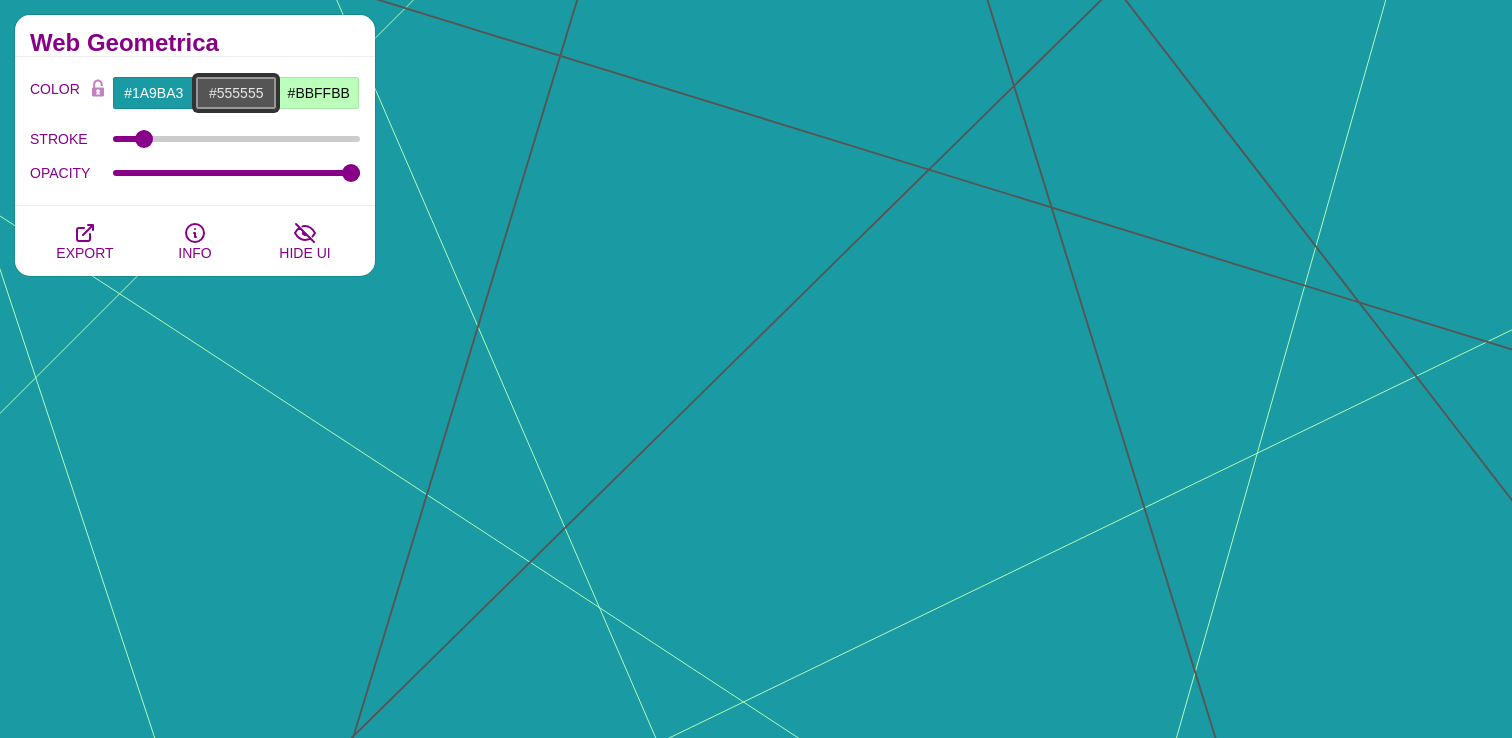 click on "#555555" at bounding box center (236, 93) 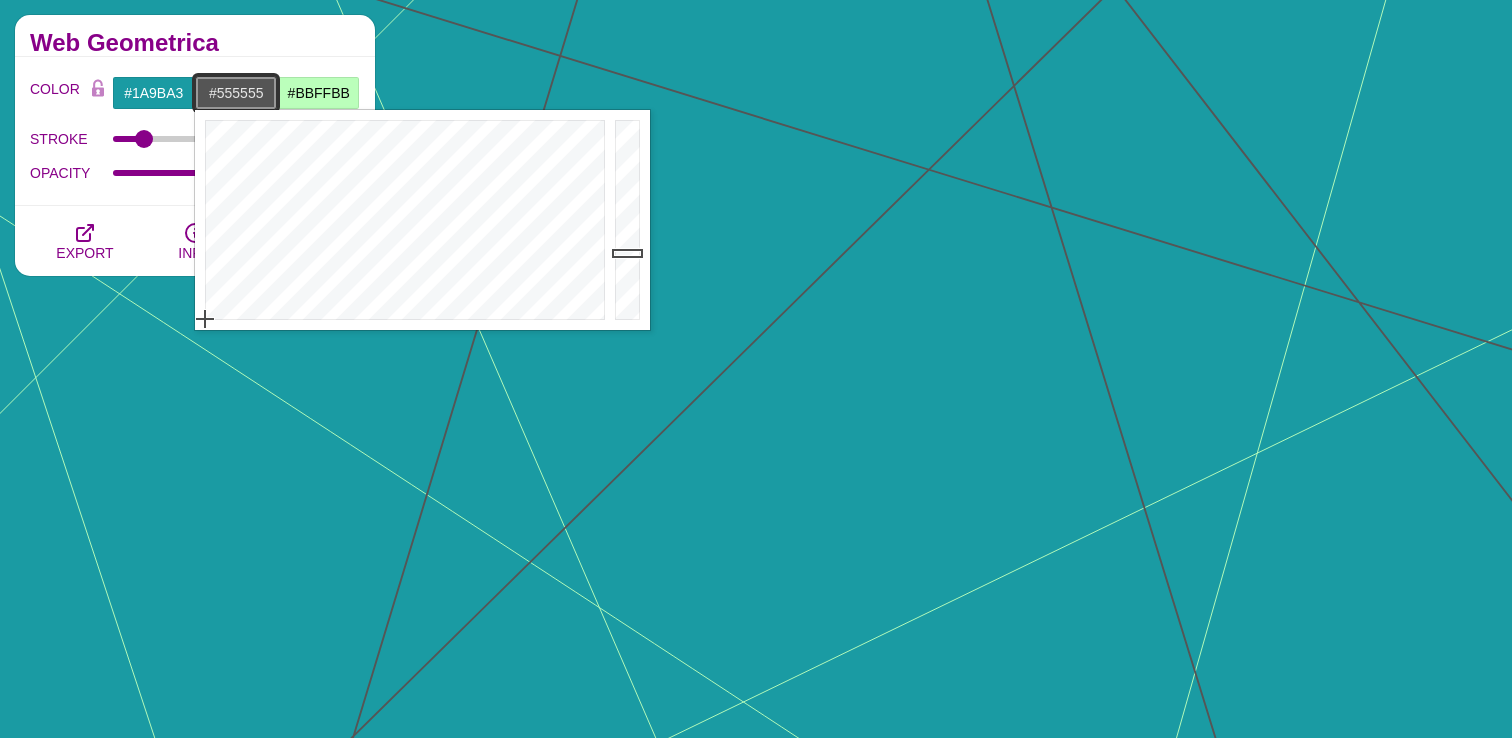 click on "#555555" at bounding box center (236, 93) 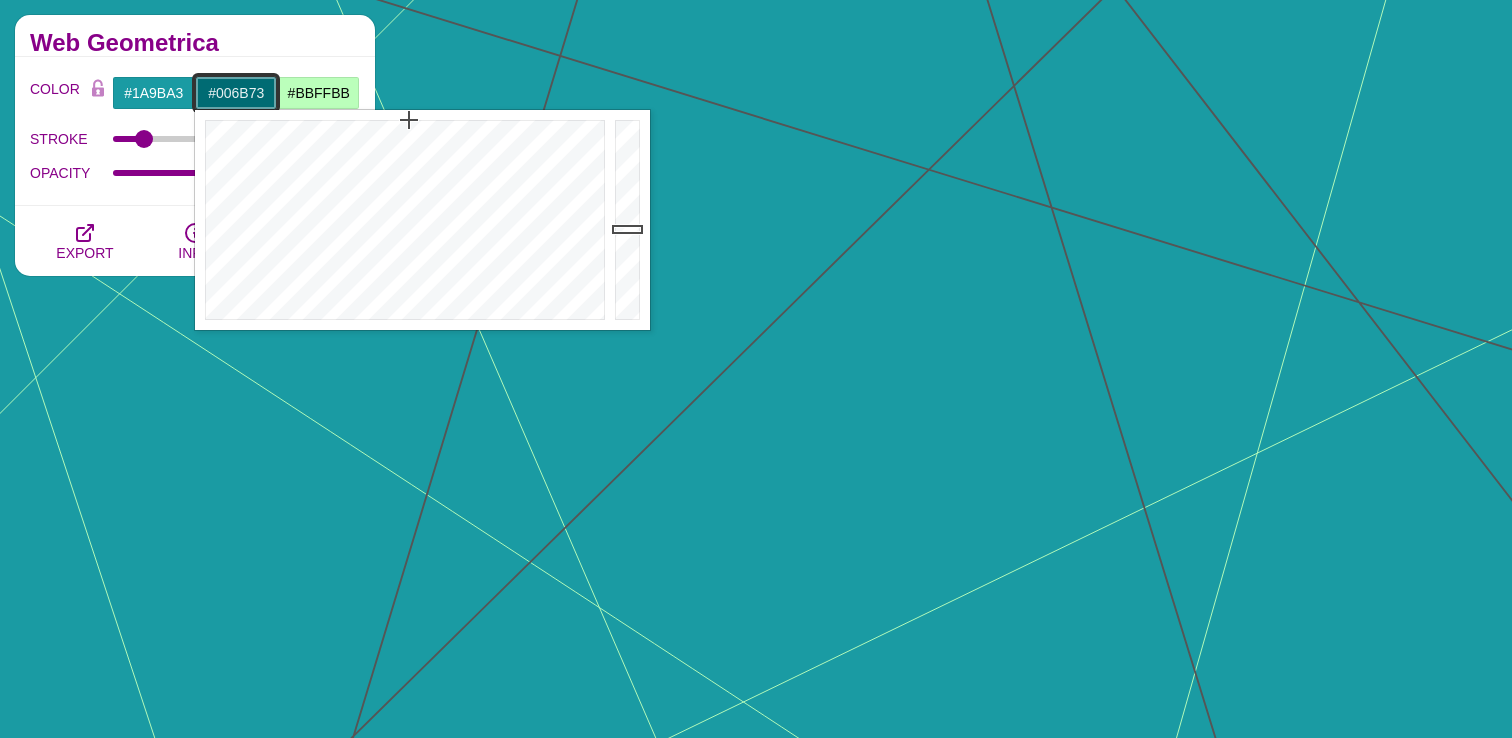 type on "#006b73" 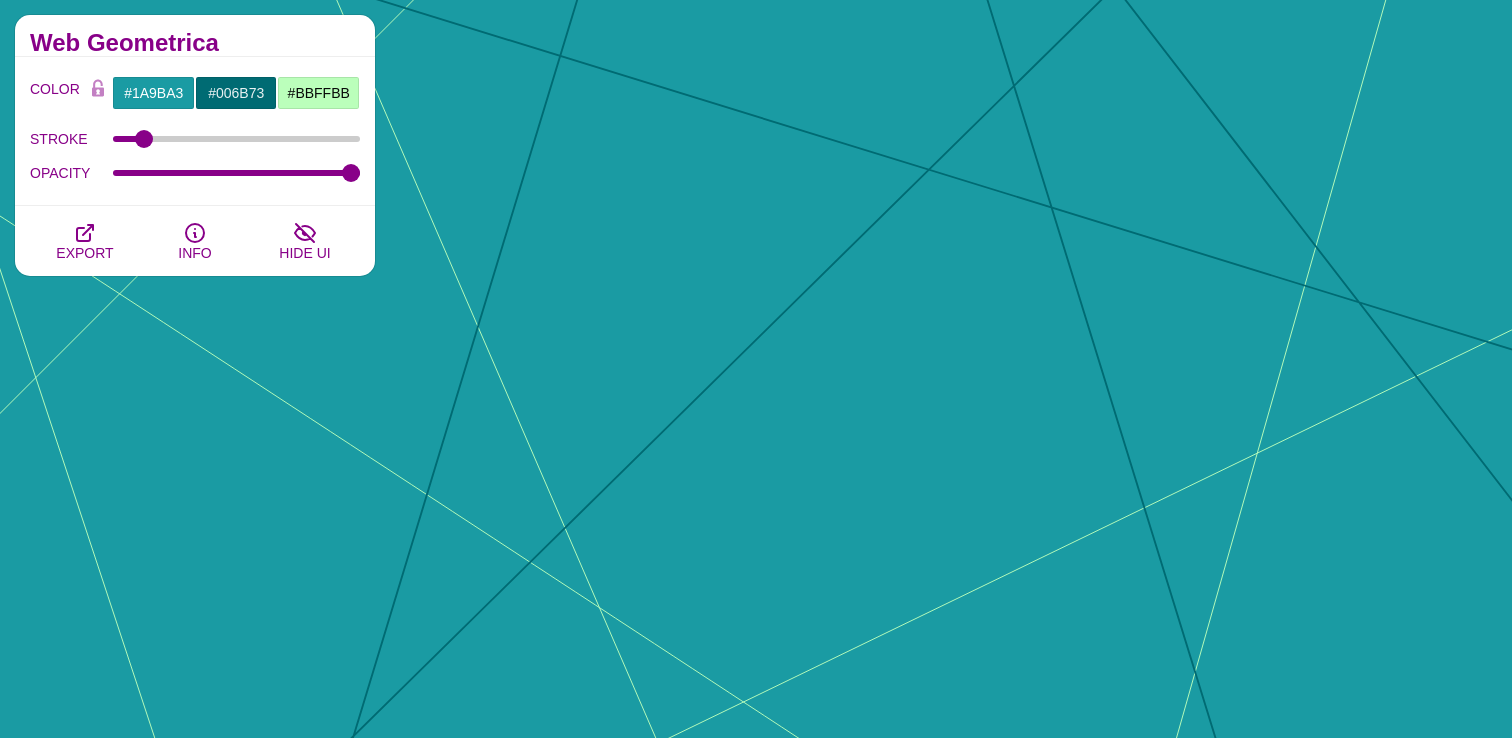 click on "COLOR
#1A9BA3 #006B73 #BBFFBB
#444444 #555555 #666666
#777777 #888888 #999999
BLEND < LCH MODE >
VARIETY < GRAY TONES >
MODIFY < FLIP >
STROKE
OPACITY
SCALE
SCALE
SCALE" at bounding box center [195, 131] 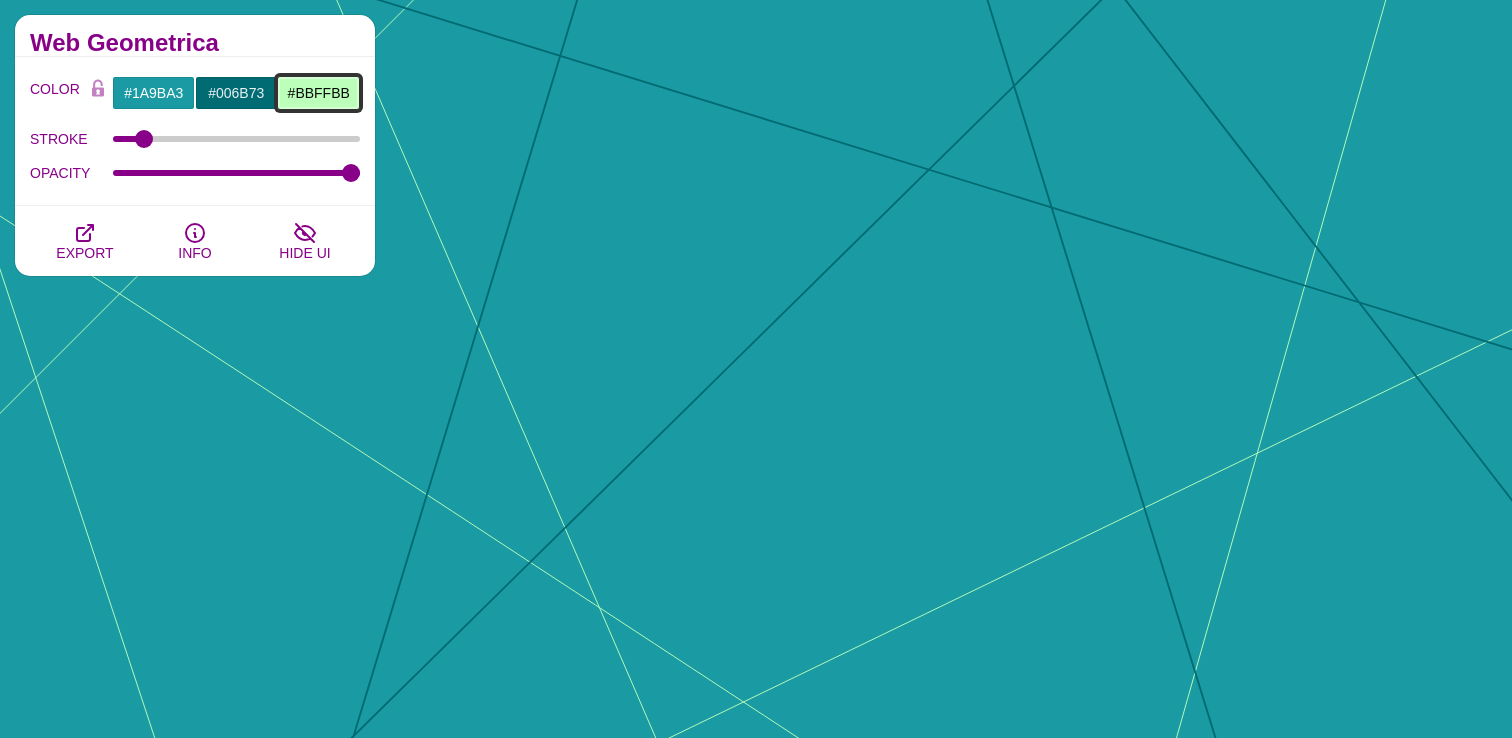 click on "#BBFFBB" at bounding box center (318, 93) 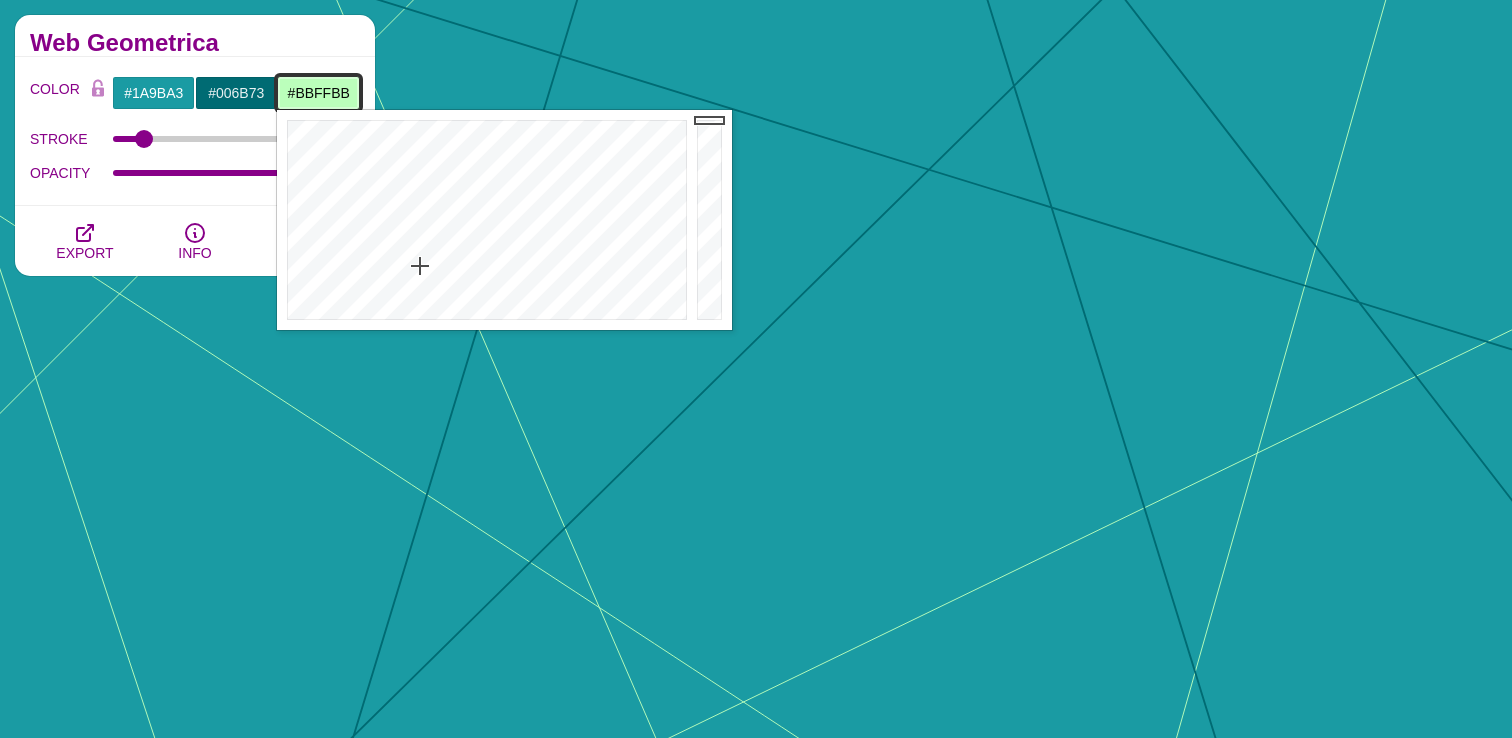 click on "#BBFFBB" at bounding box center (318, 93) 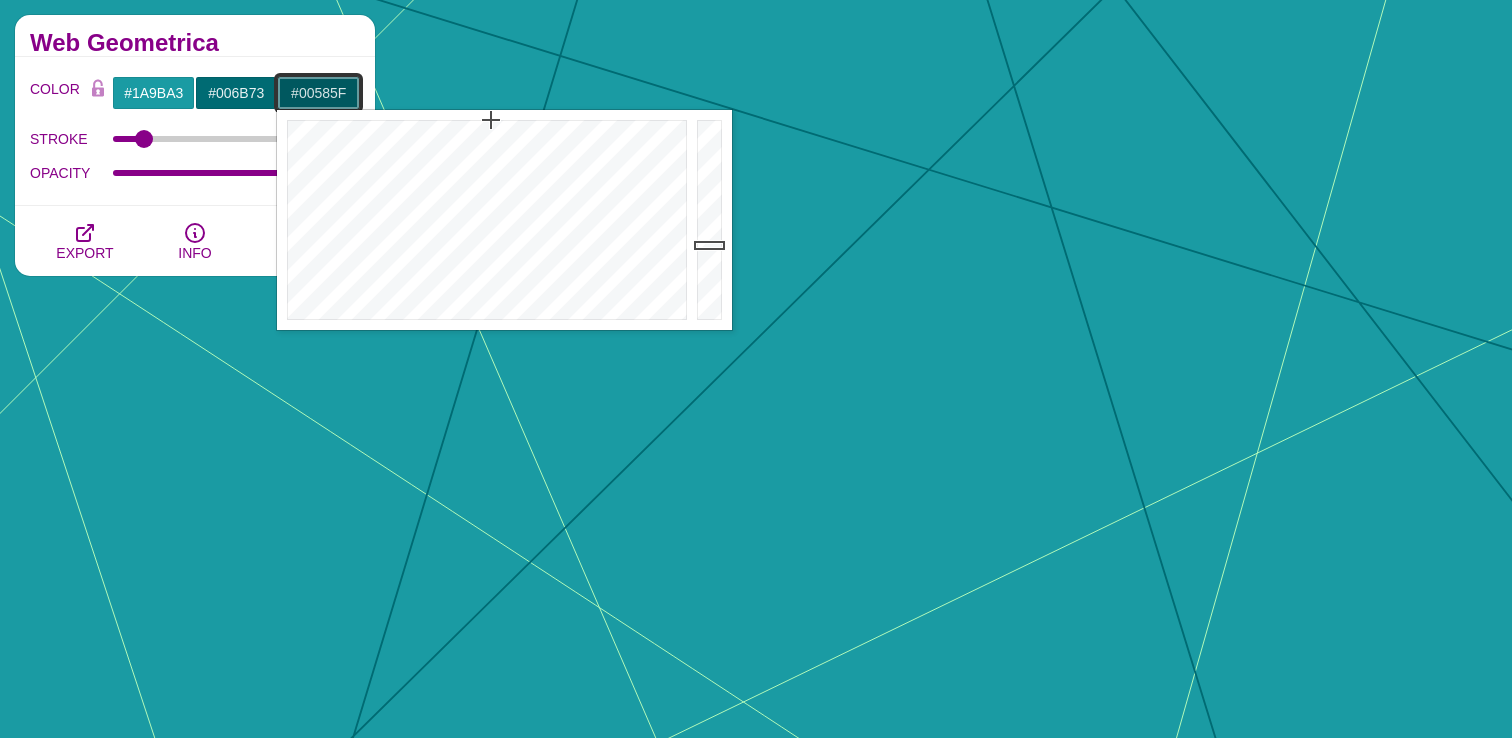 type on "#00585f" 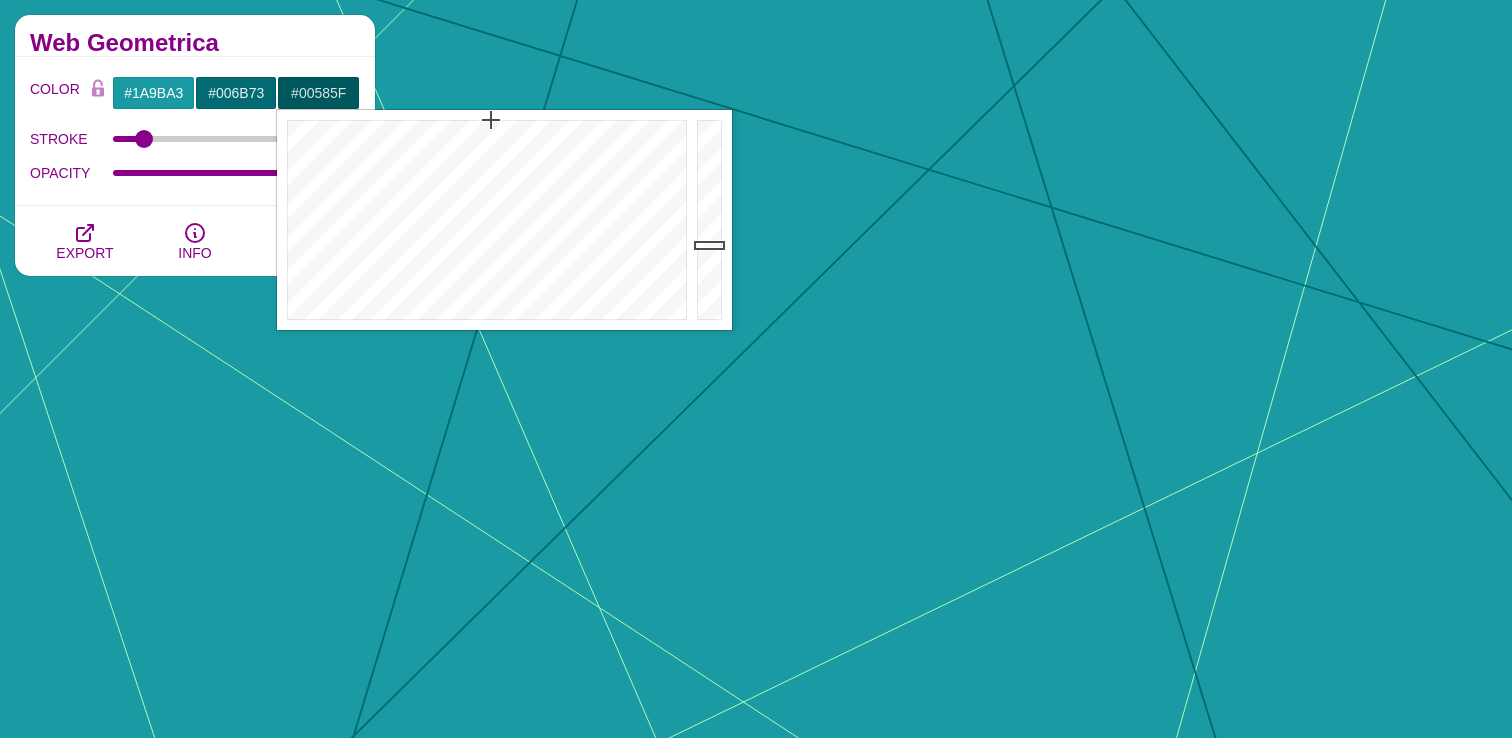 click on "Web Geometrica" at bounding box center [195, 43] 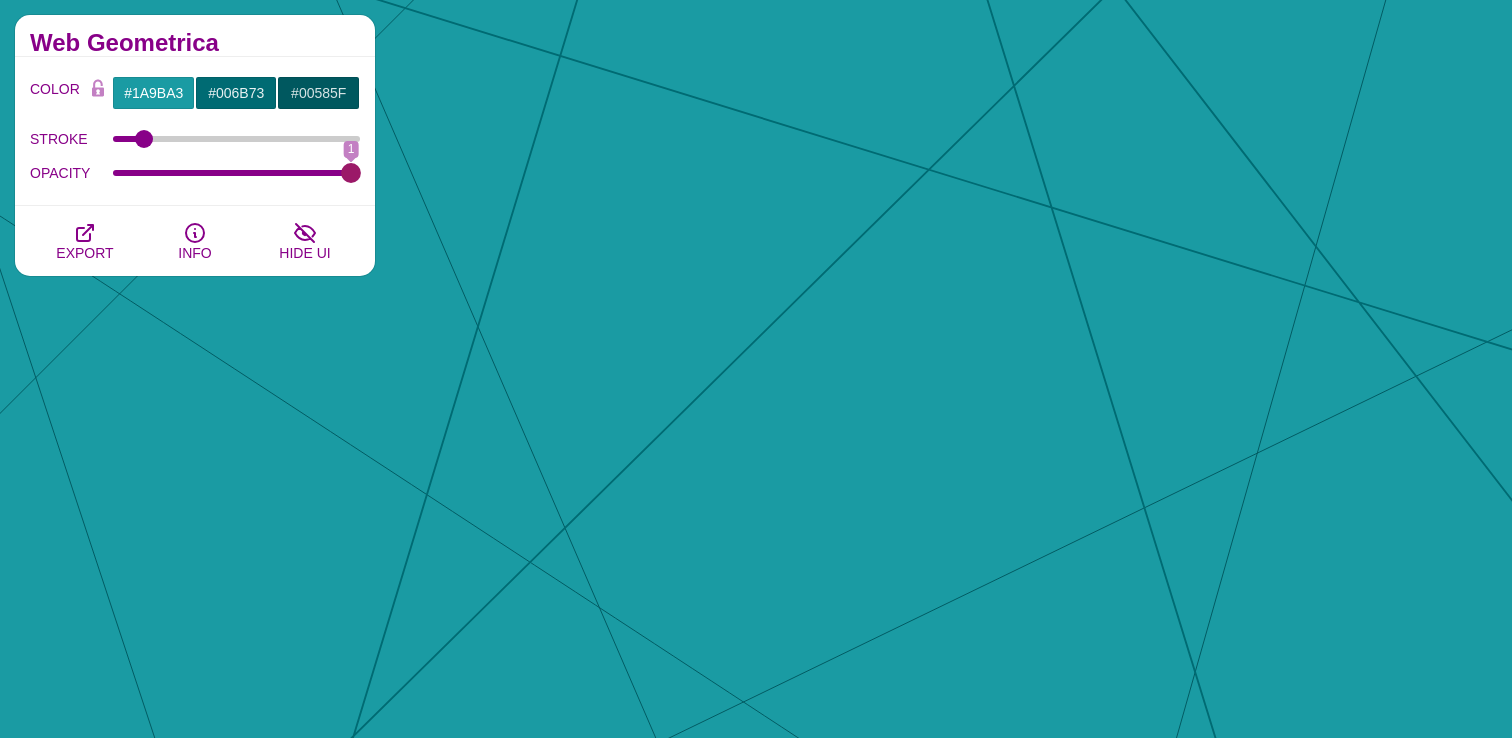 drag, startPoint x: 348, startPoint y: 181, endPoint x: 388, endPoint y: 218, distance: 54.48853 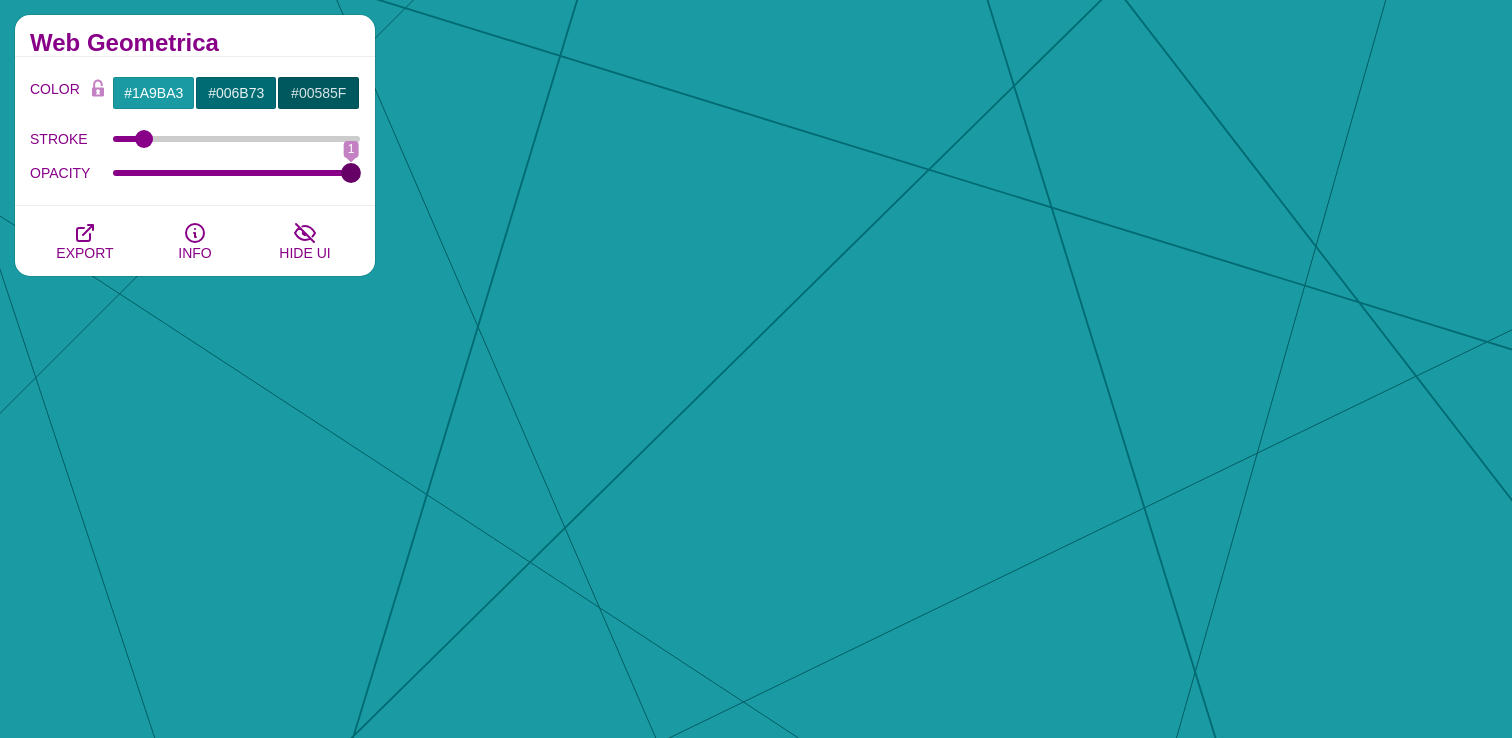 click on "OPACITY" at bounding box center [237, 173] 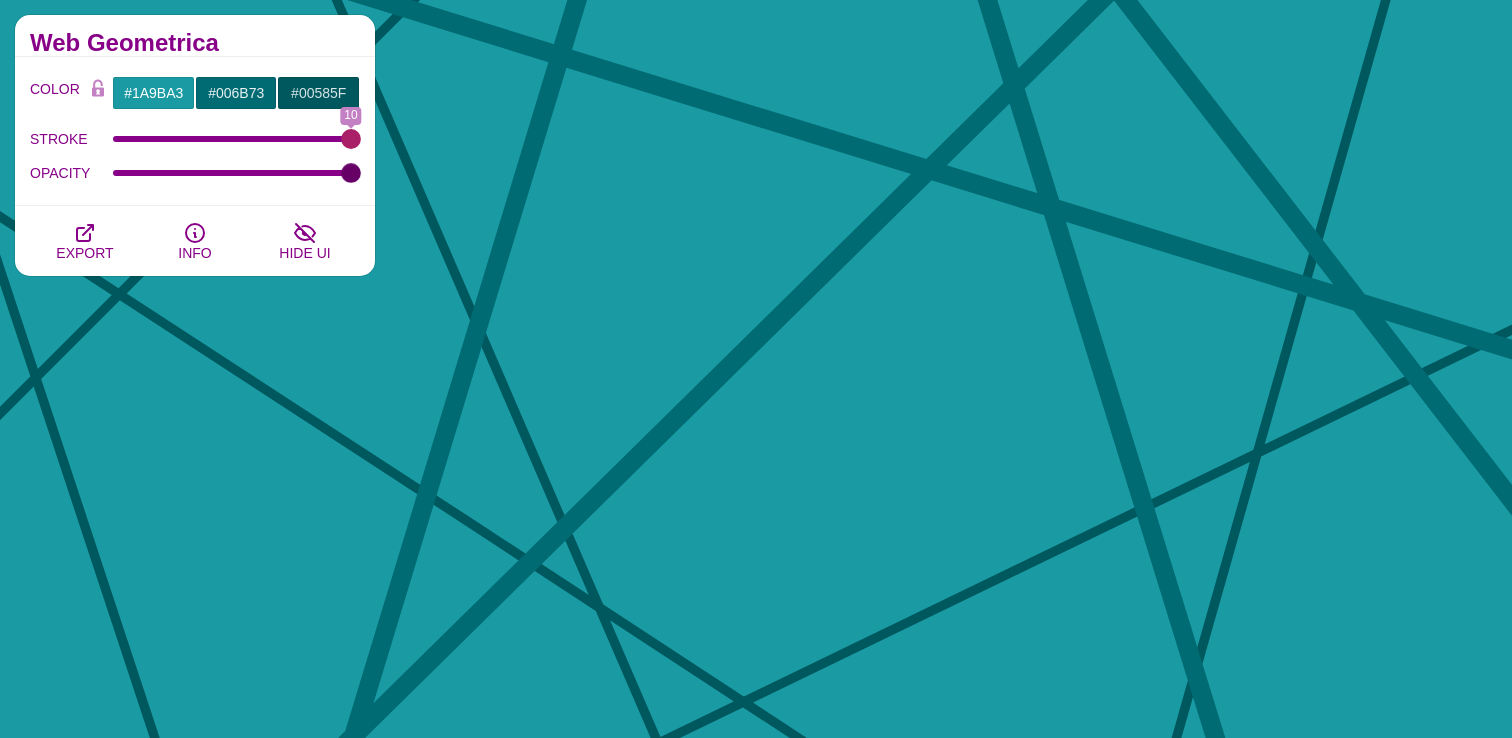 drag, startPoint x: 144, startPoint y: 137, endPoint x: 369, endPoint y: 160, distance: 226.1725 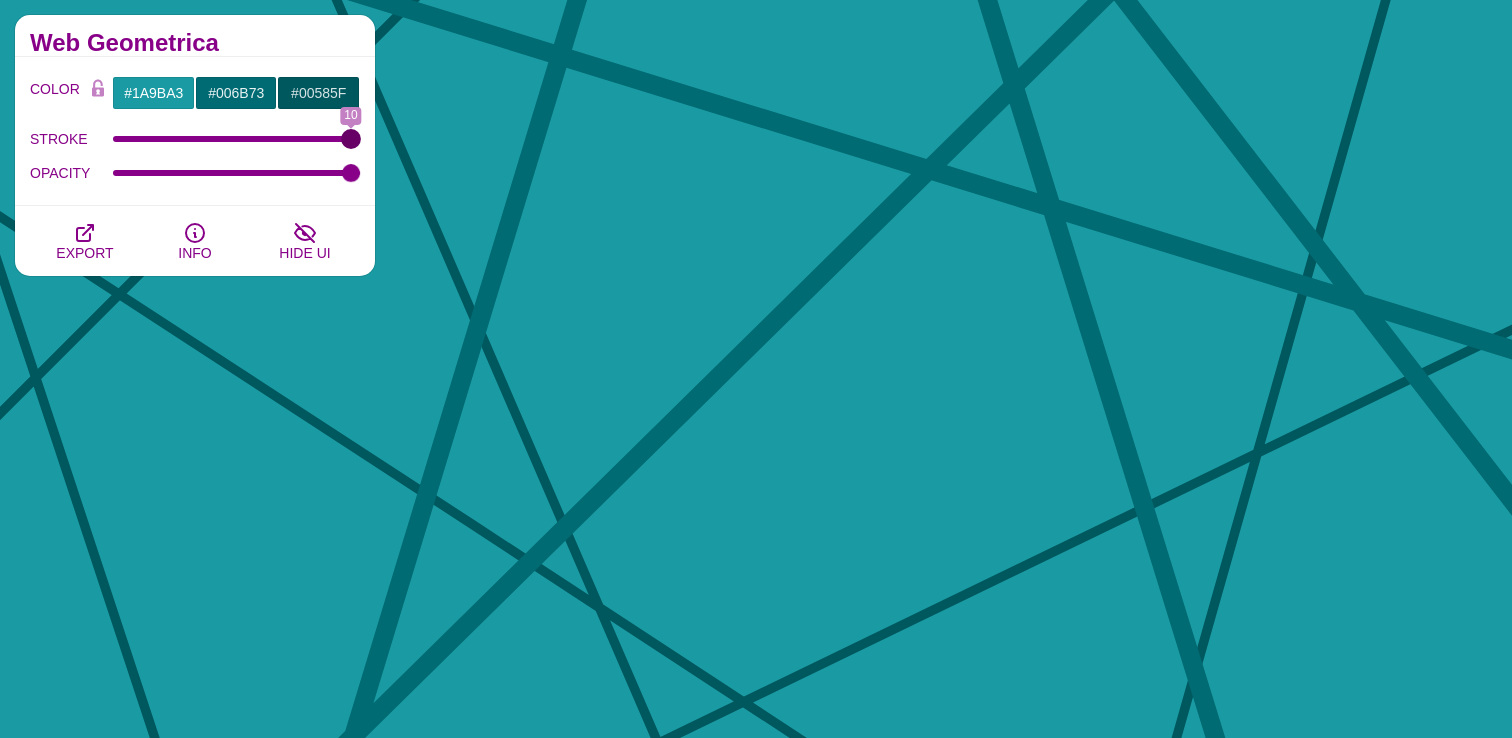 click on "STROKE" at bounding box center [237, 139] 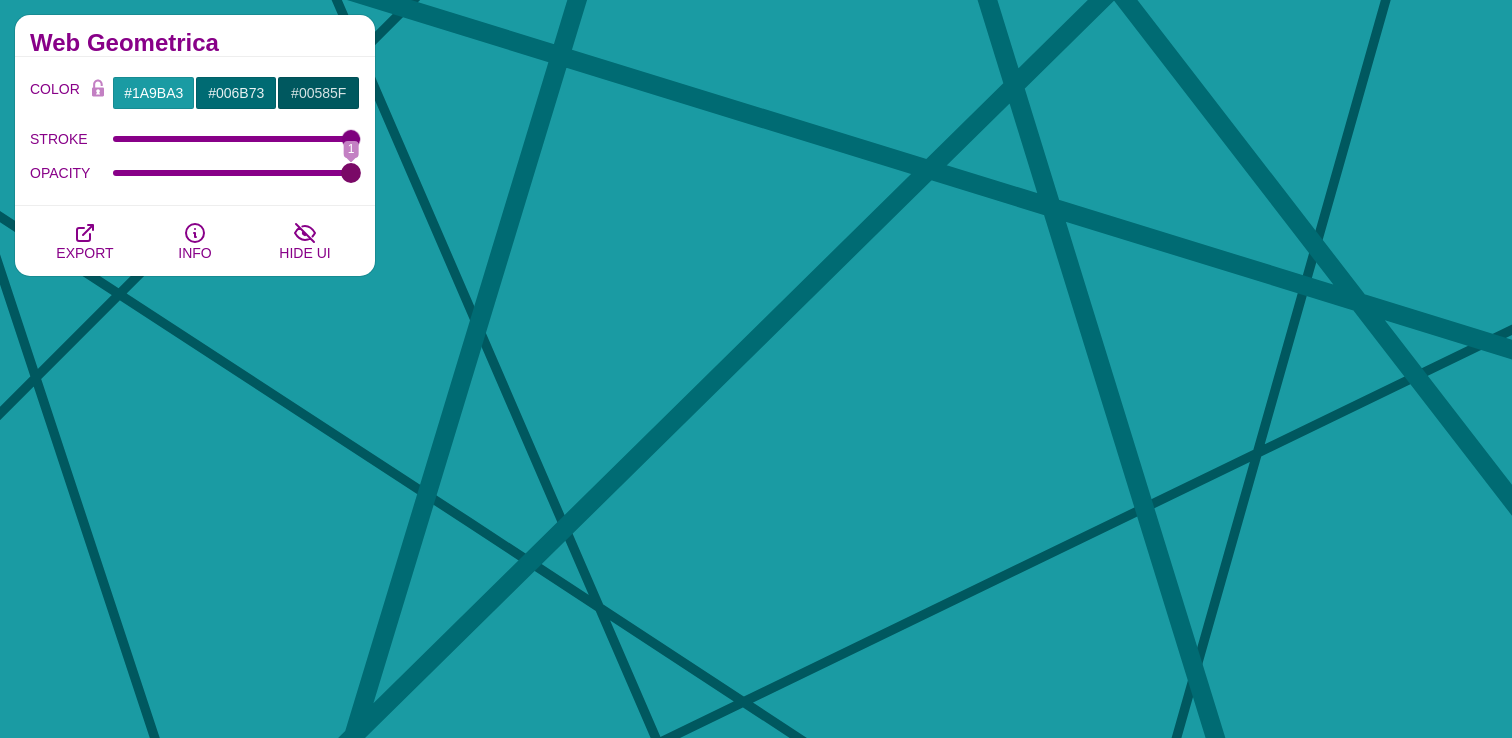 drag, startPoint x: 347, startPoint y: 178, endPoint x: 457, endPoint y: 202, distance: 112.587746 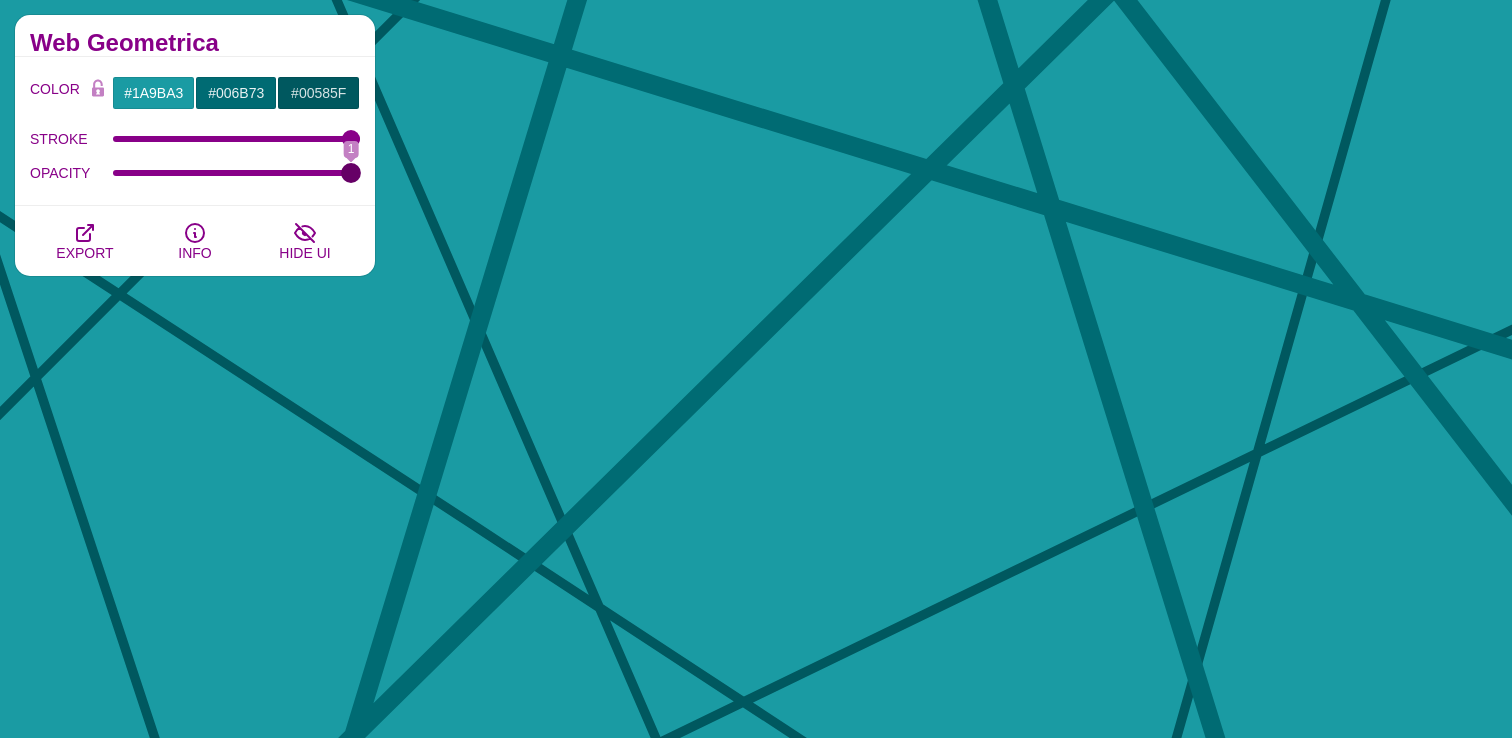click on "OPACITY" at bounding box center (237, 173) 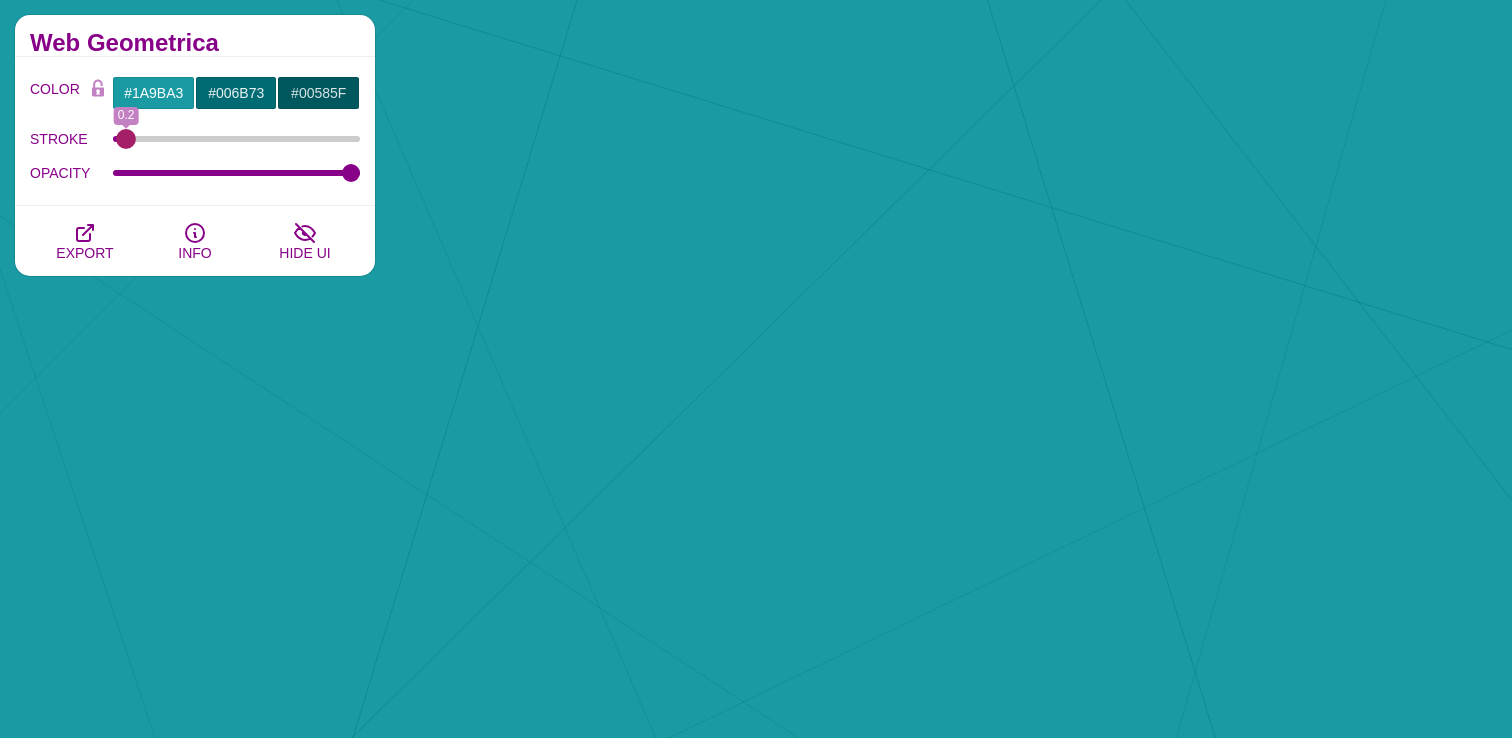 drag, startPoint x: 357, startPoint y: 140, endPoint x: 126, endPoint y: 138, distance: 231.00865 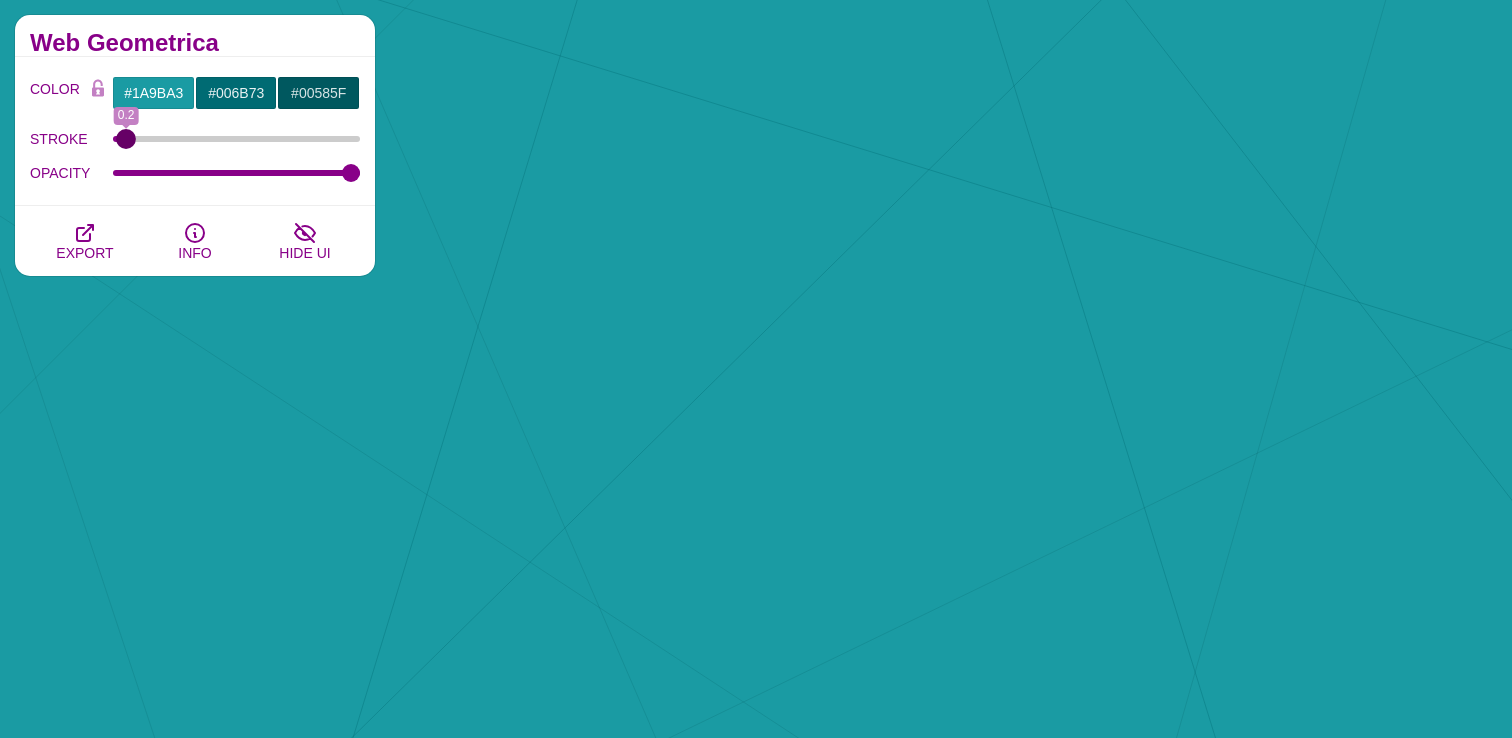 type on "0.2" 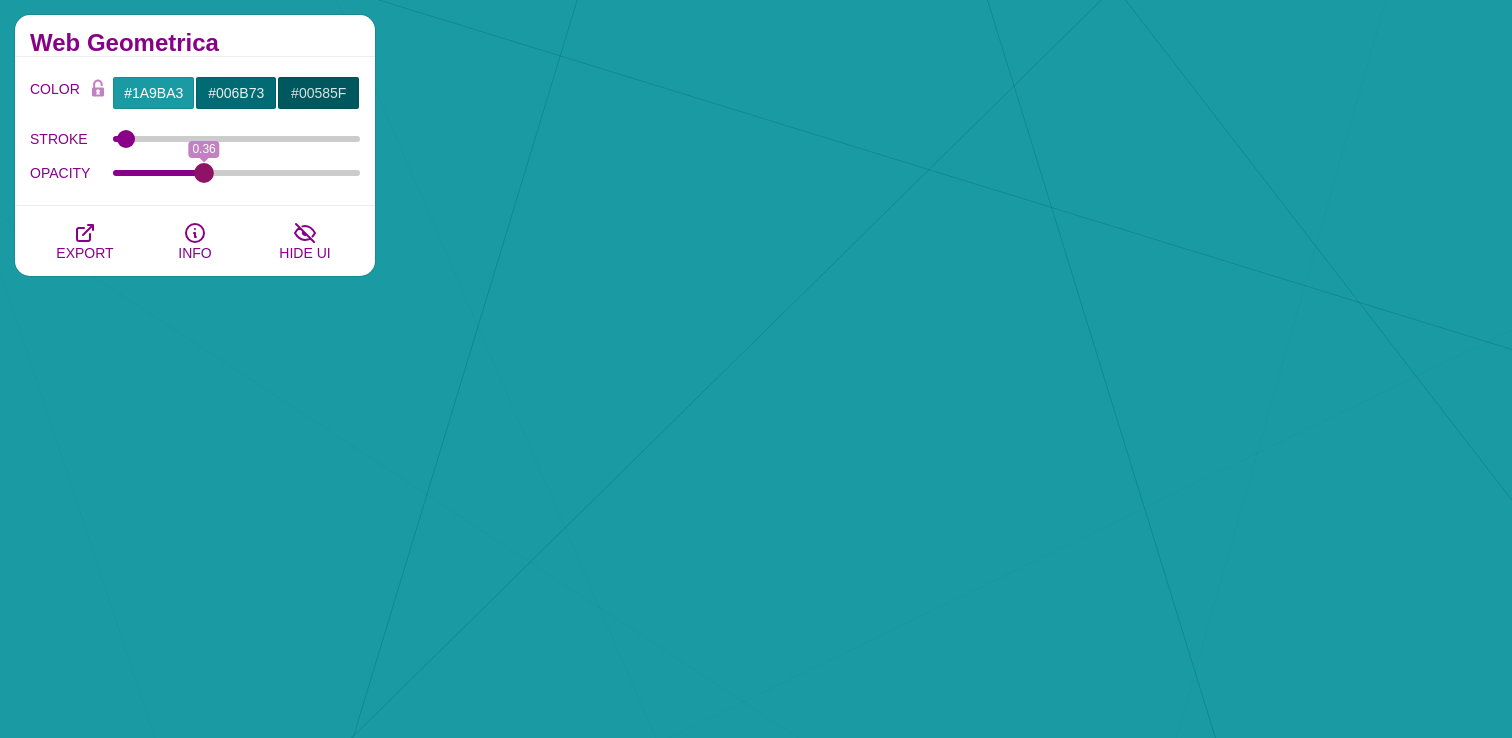drag, startPoint x: 357, startPoint y: 173, endPoint x: 203, endPoint y: 168, distance: 154.08115 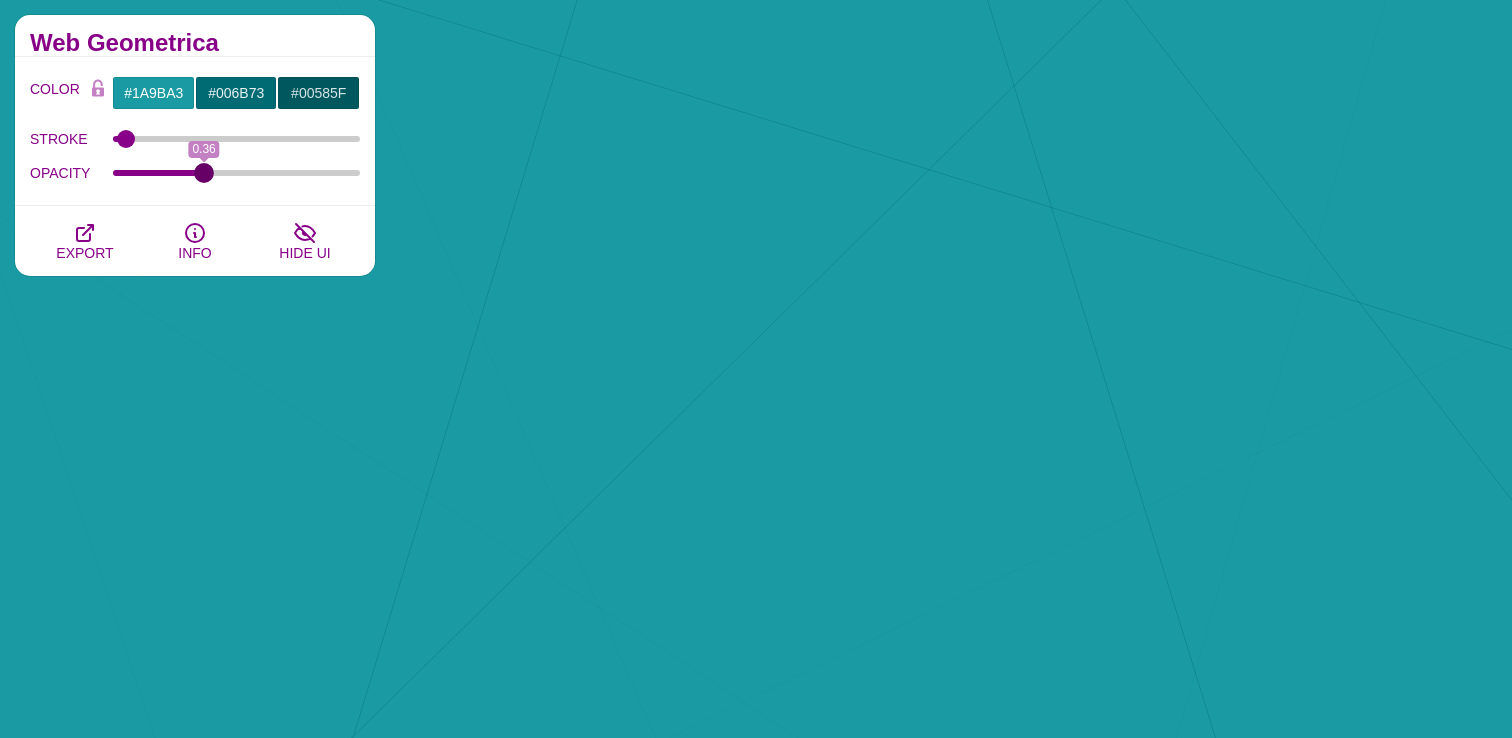 type on "0.36" 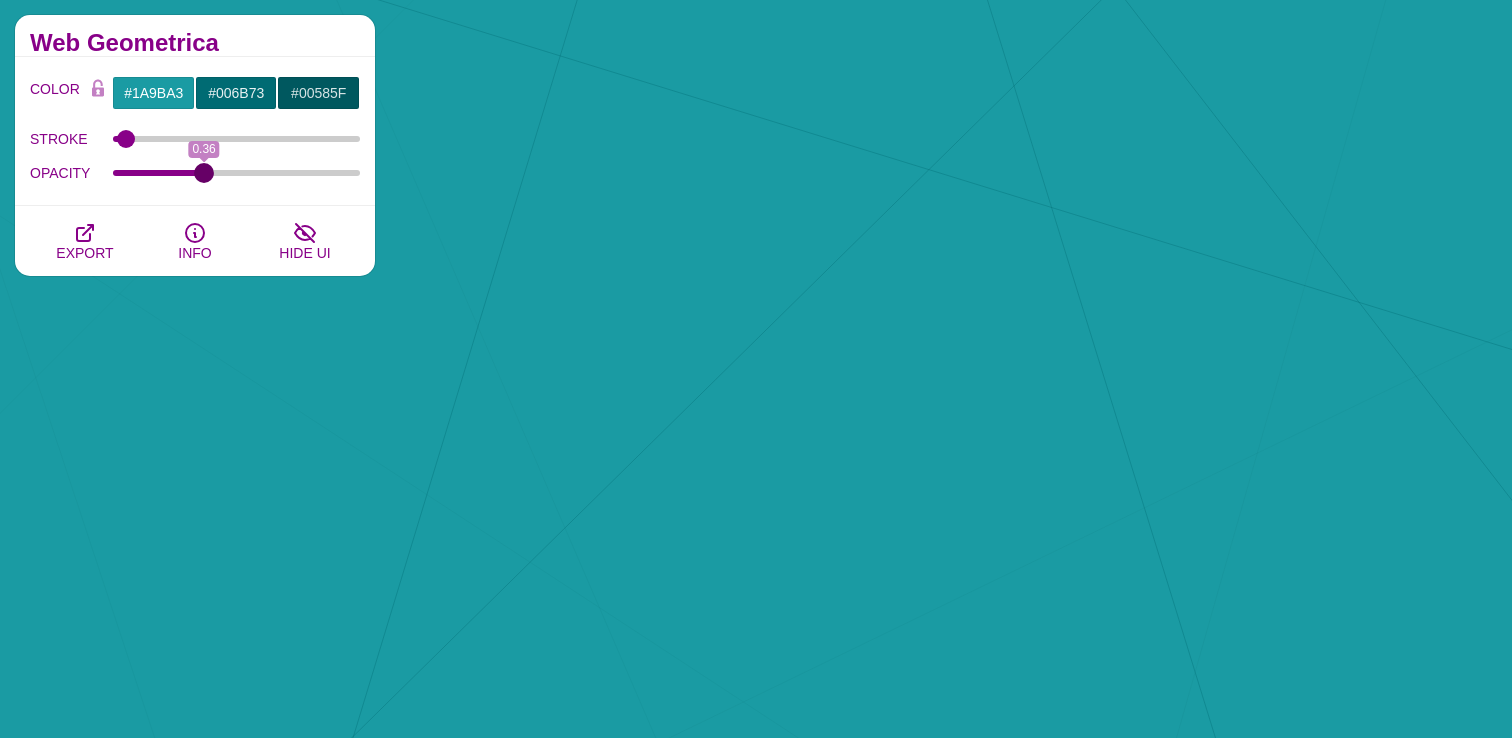 click on "OPACITY" at bounding box center [237, 173] 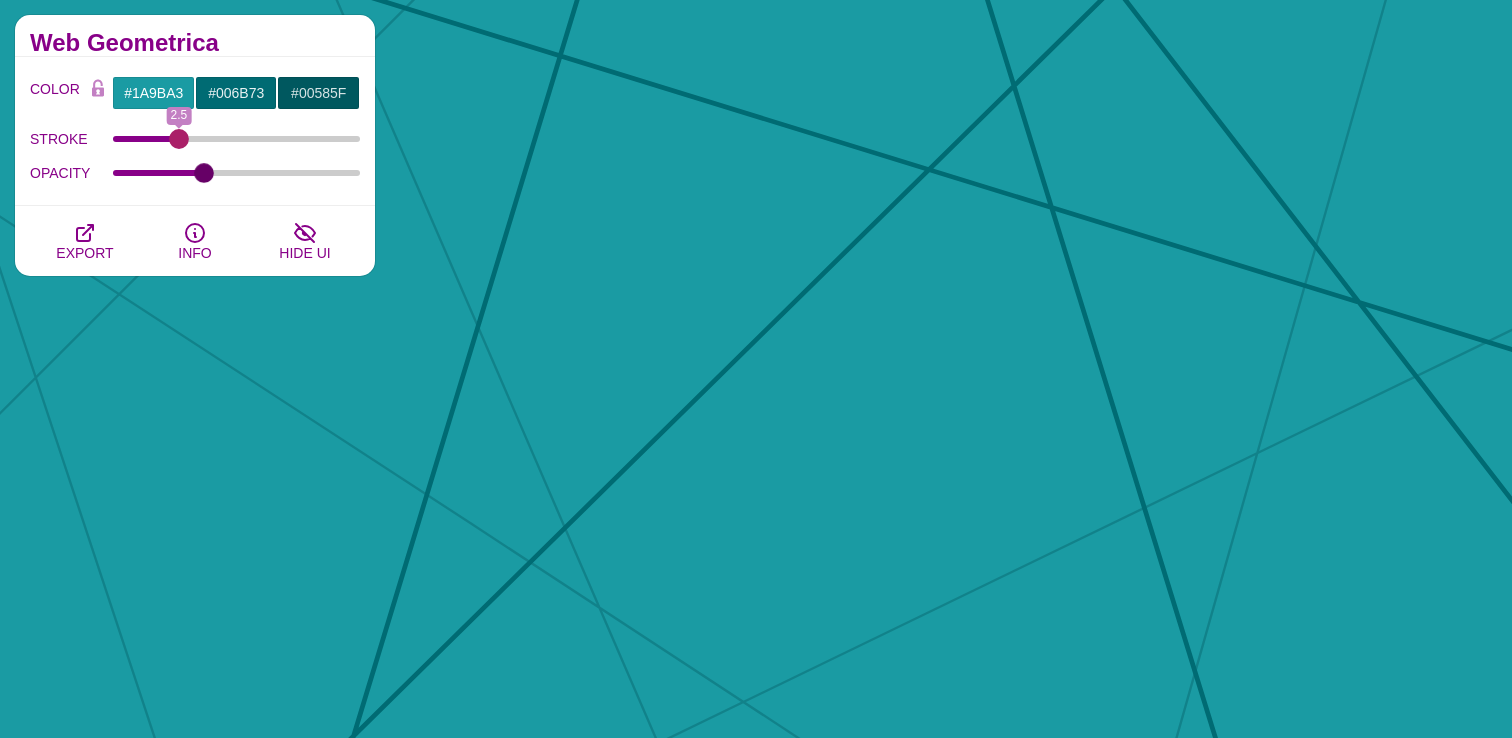 drag, startPoint x: 126, startPoint y: 142, endPoint x: 179, endPoint y: 155, distance: 54.571056 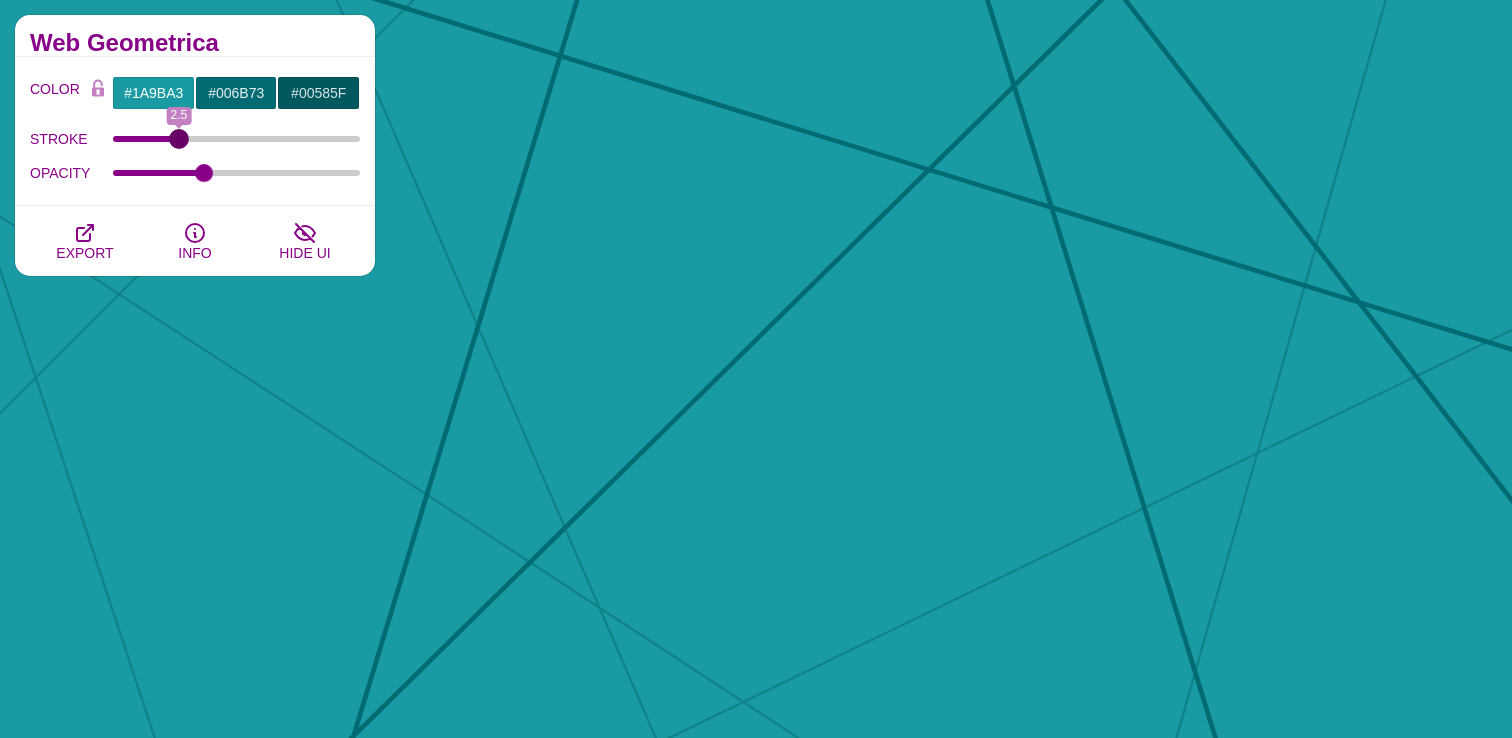 type on "2.5" 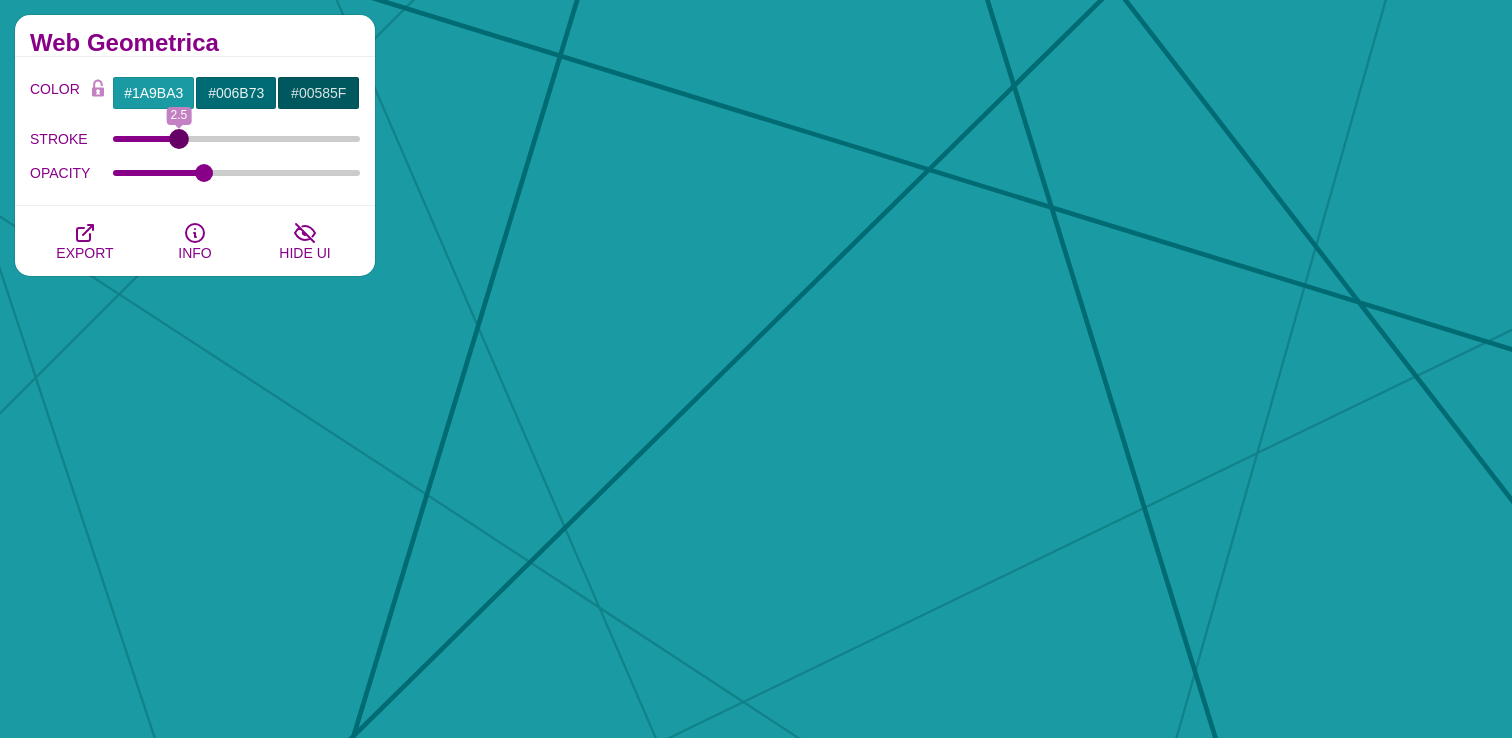click on "STROKE" at bounding box center (237, 139) 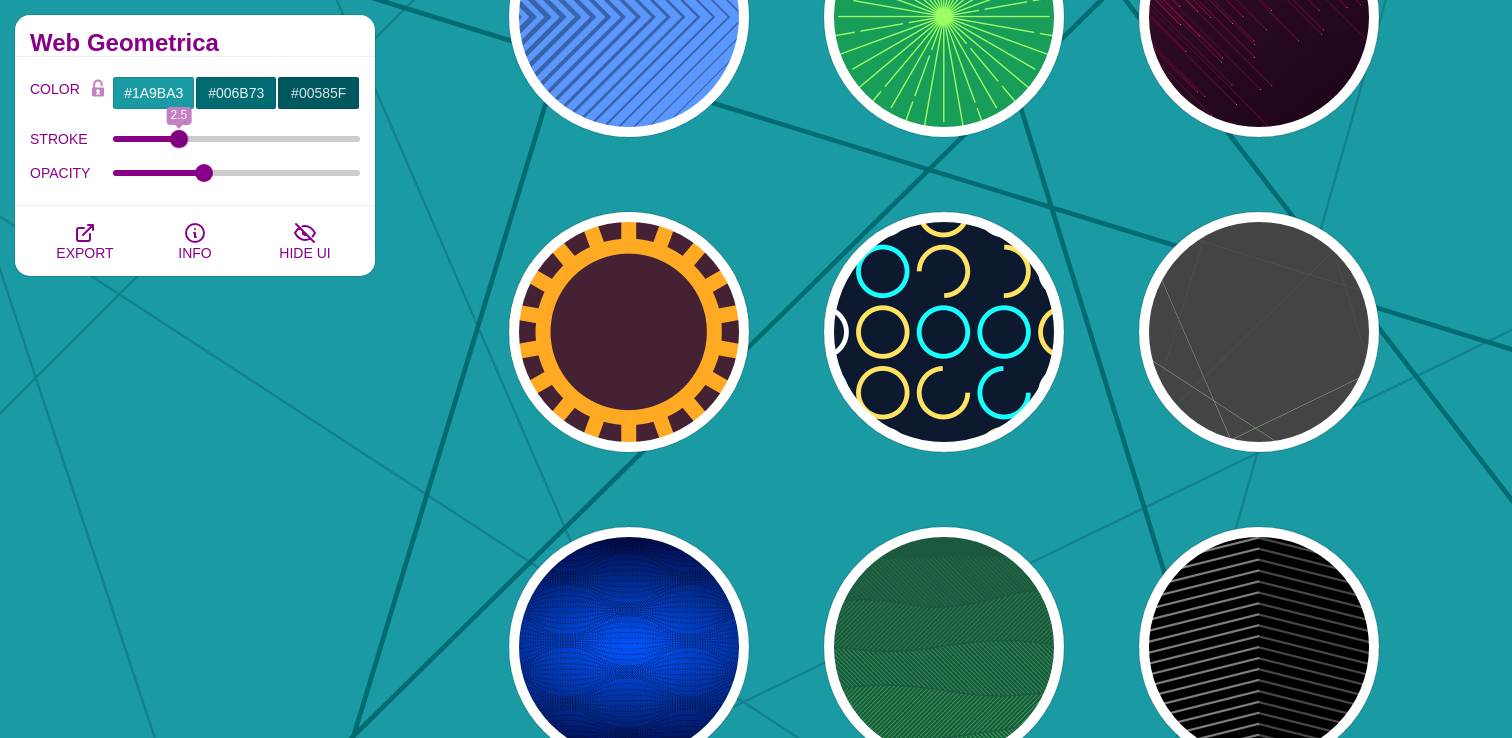 click on "PREVIEW PREVIEW PREVIEW PREVIEW PREVIEW PREVIEW PREVIEW PREVIEW PREVIEW PREVIEW PREVIEW PREVIEW PREVIEW PREVIEW PREVIEW PREVIEW PREVIEW PREVIEW PREVIEW PREVIEW" at bounding box center (951, 647) 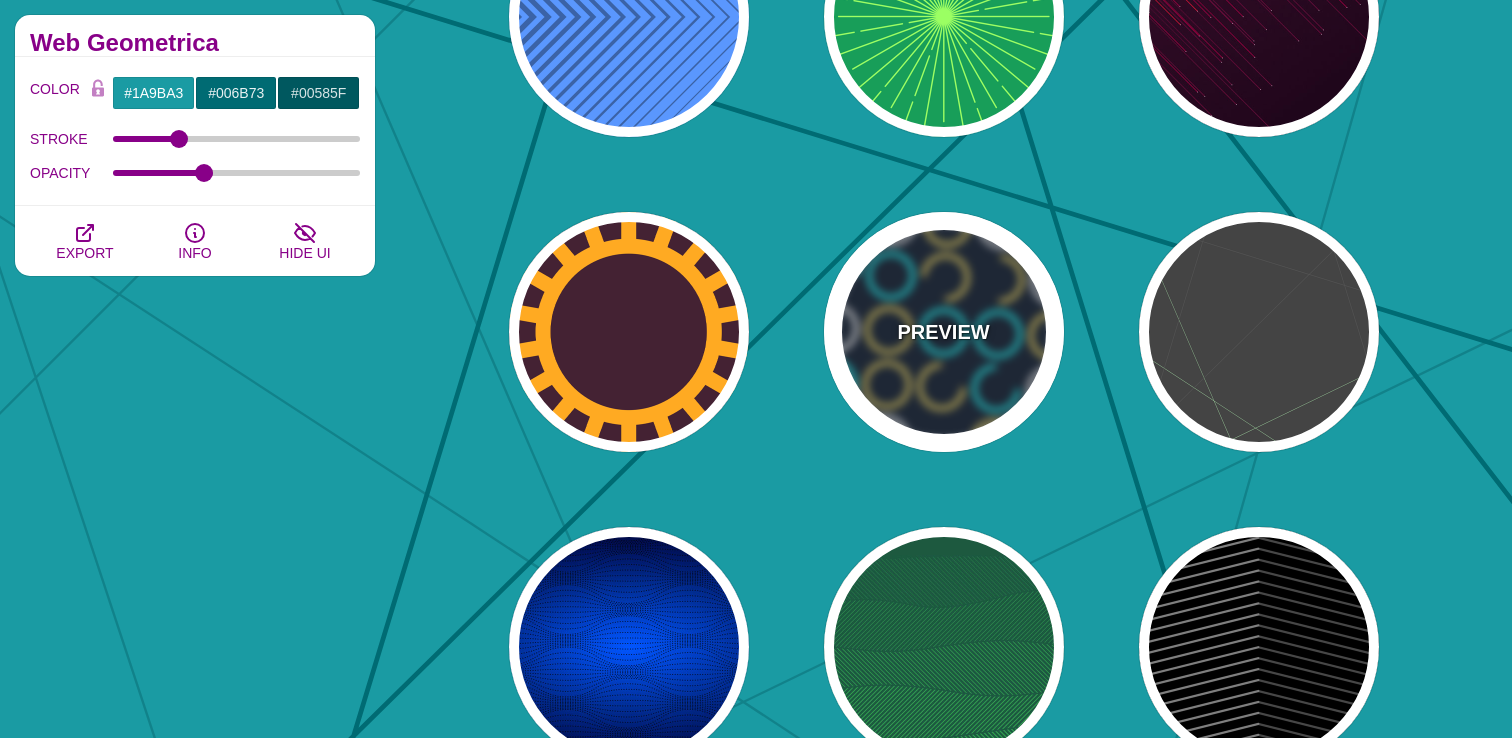 click on "PREVIEW" at bounding box center [944, 332] 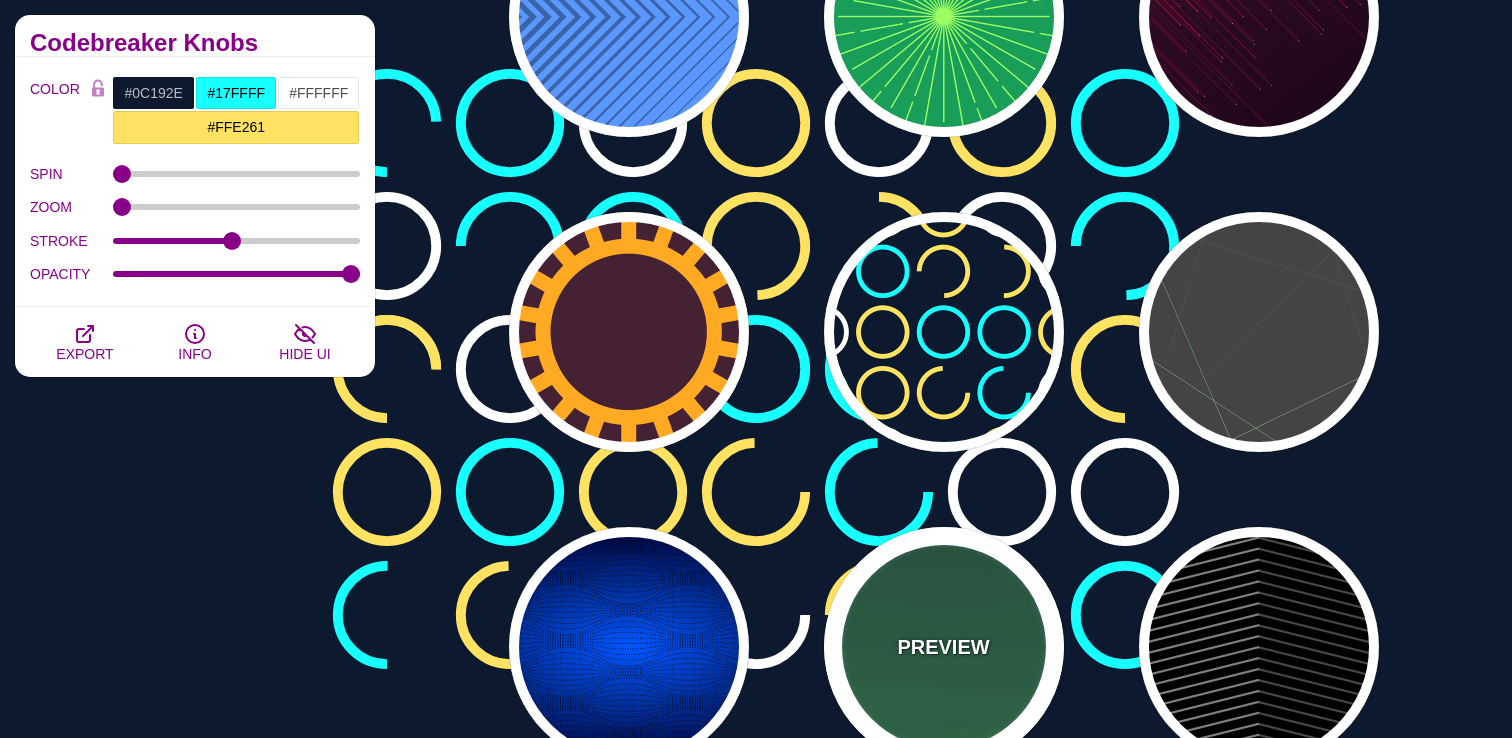 click on "PREVIEW" at bounding box center (944, 647) 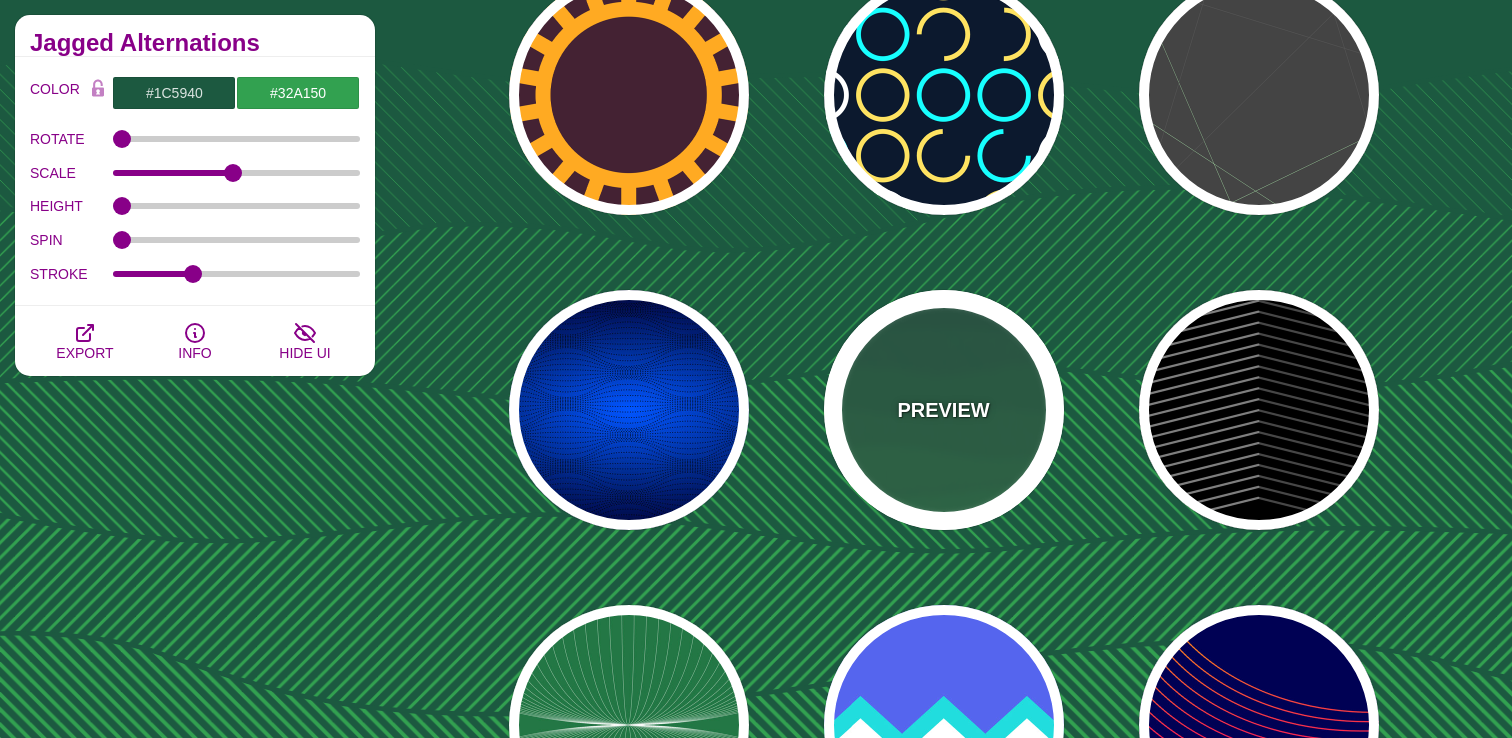 scroll, scrollTop: 989, scrollLeft: 0, axis: vertical 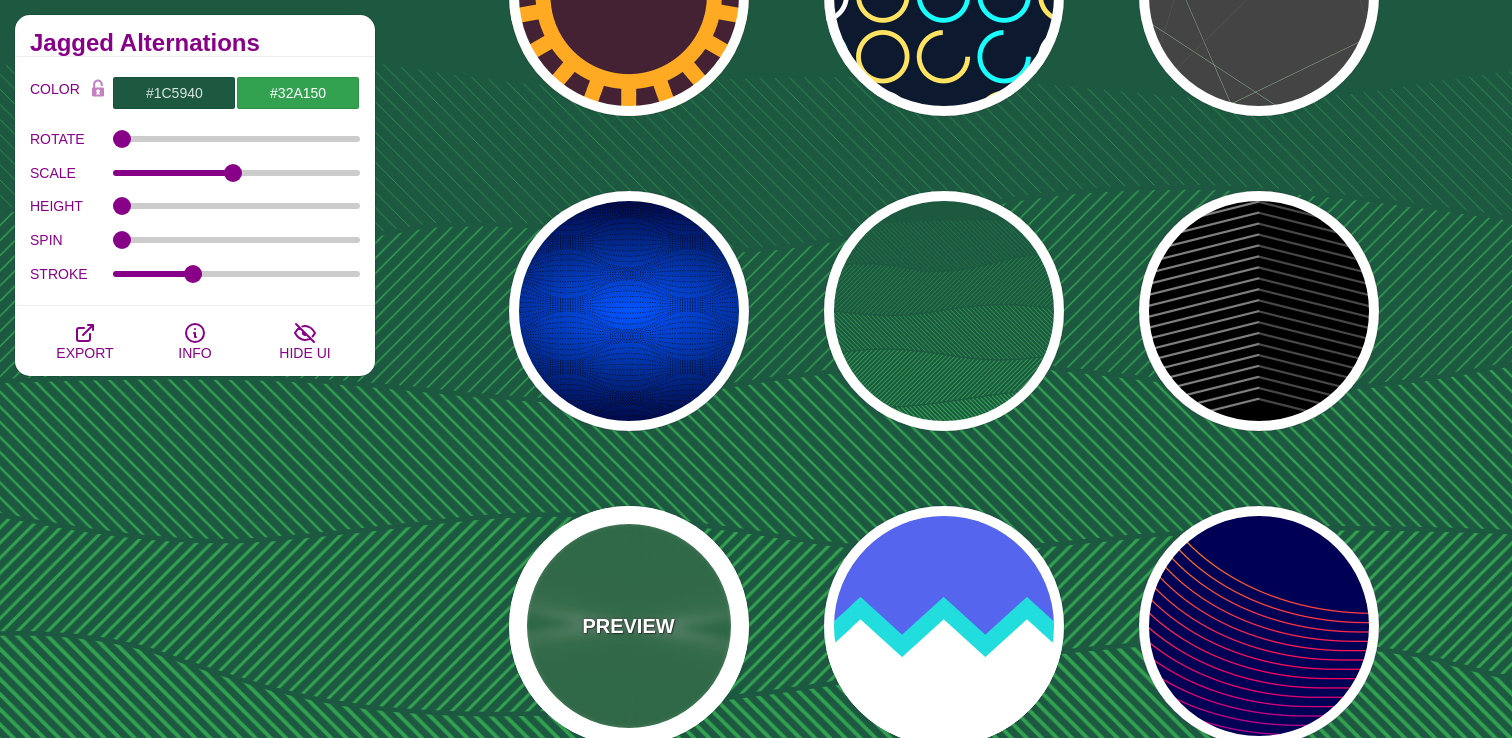 click on "PREVIEW" at bounding box center (629, 626) 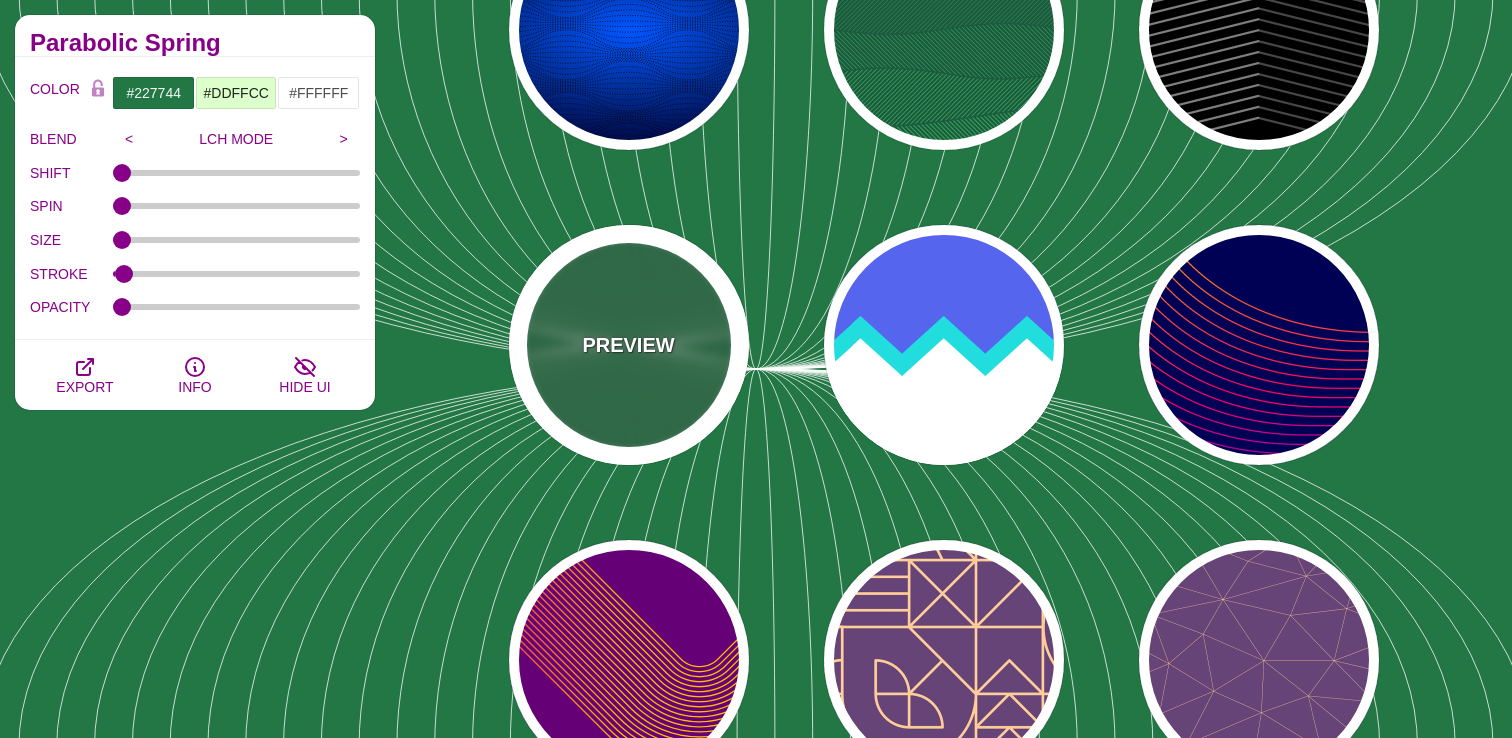 scroll, scrollTop: 1333, scrollLeft: 0, axis: vertical 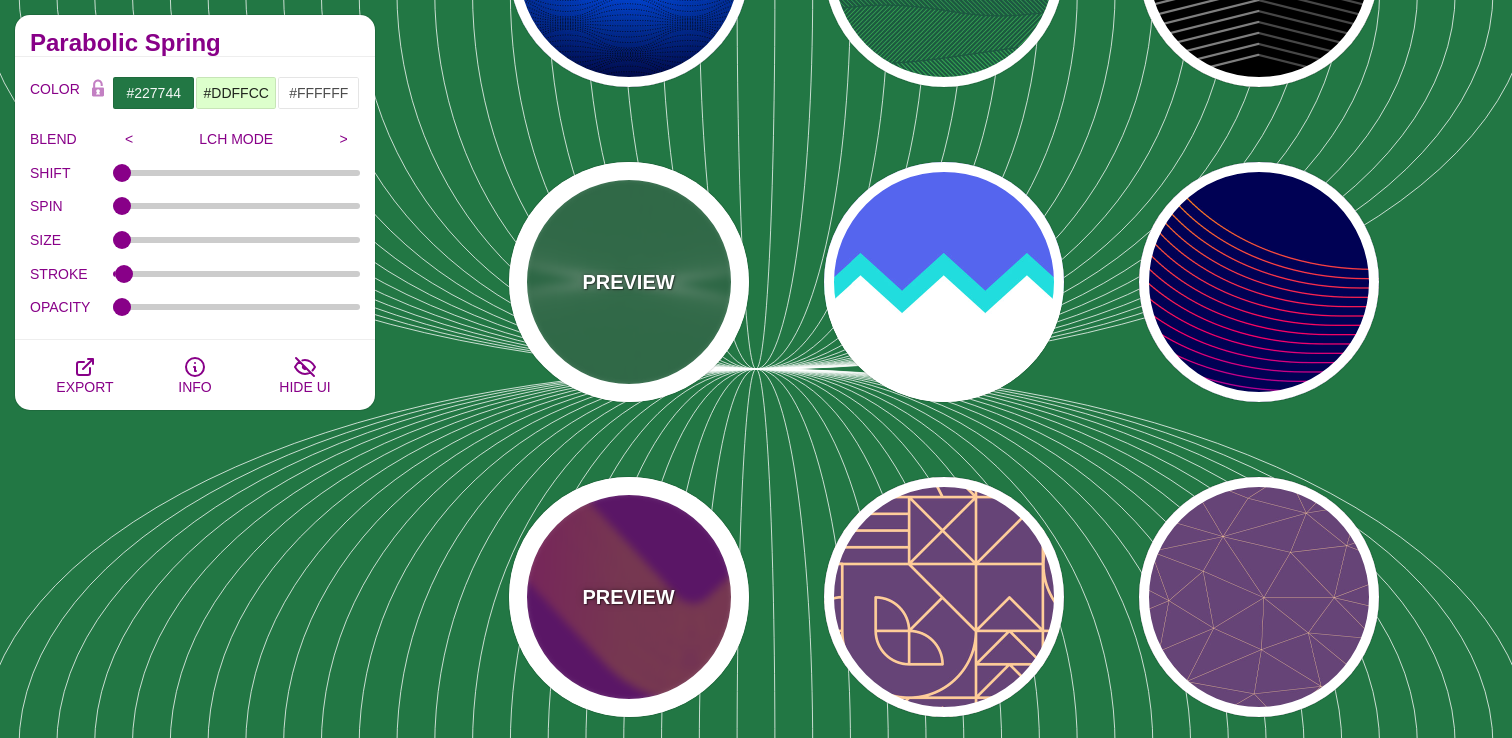 click on "PREVIEW" at bounding box center (629, 597) 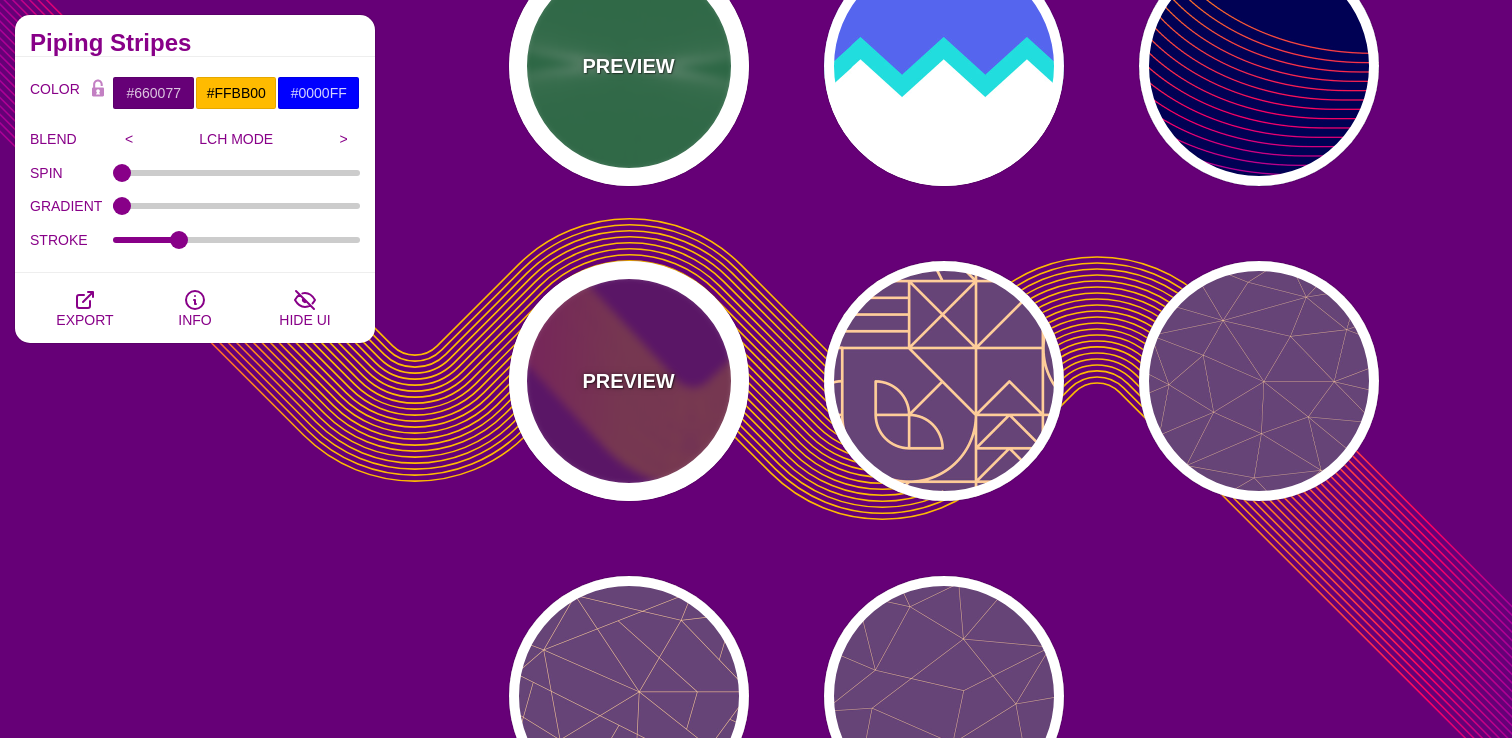 scroll, scrollTop: 1718, scrollLeft: 0, axis: vertical 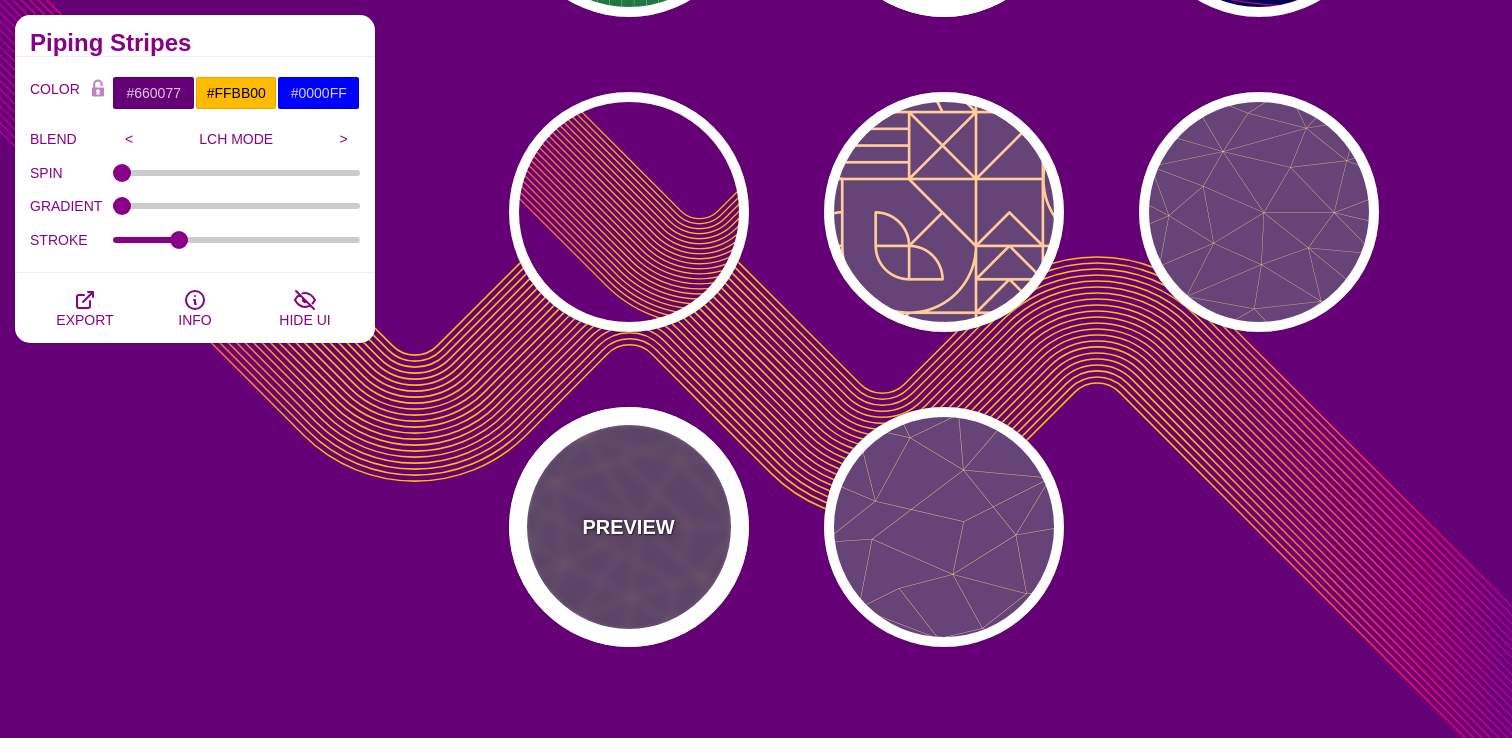 click on "PREVIEW" at bounding box center (629, 527) 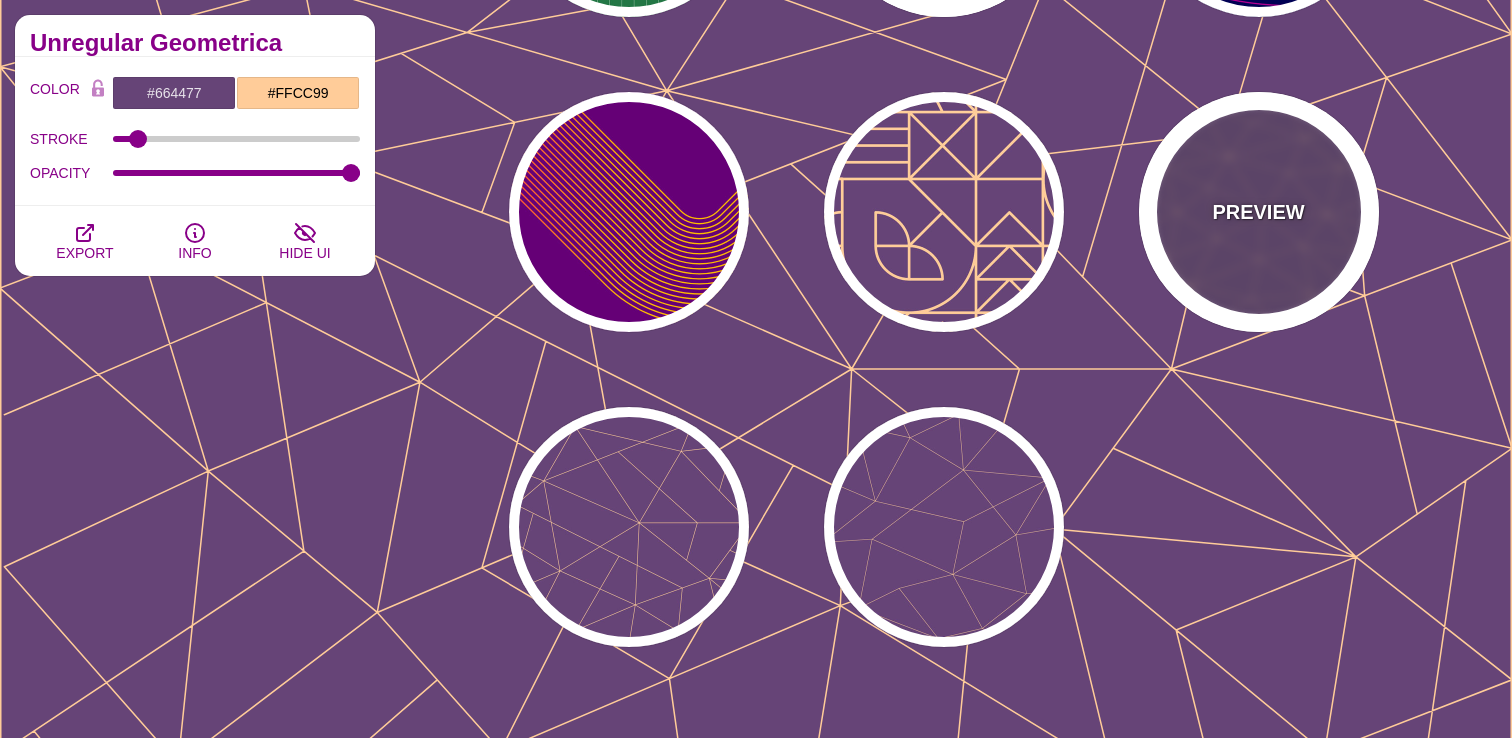 click on "PREVIEW" at bounding box center [1259, 212] 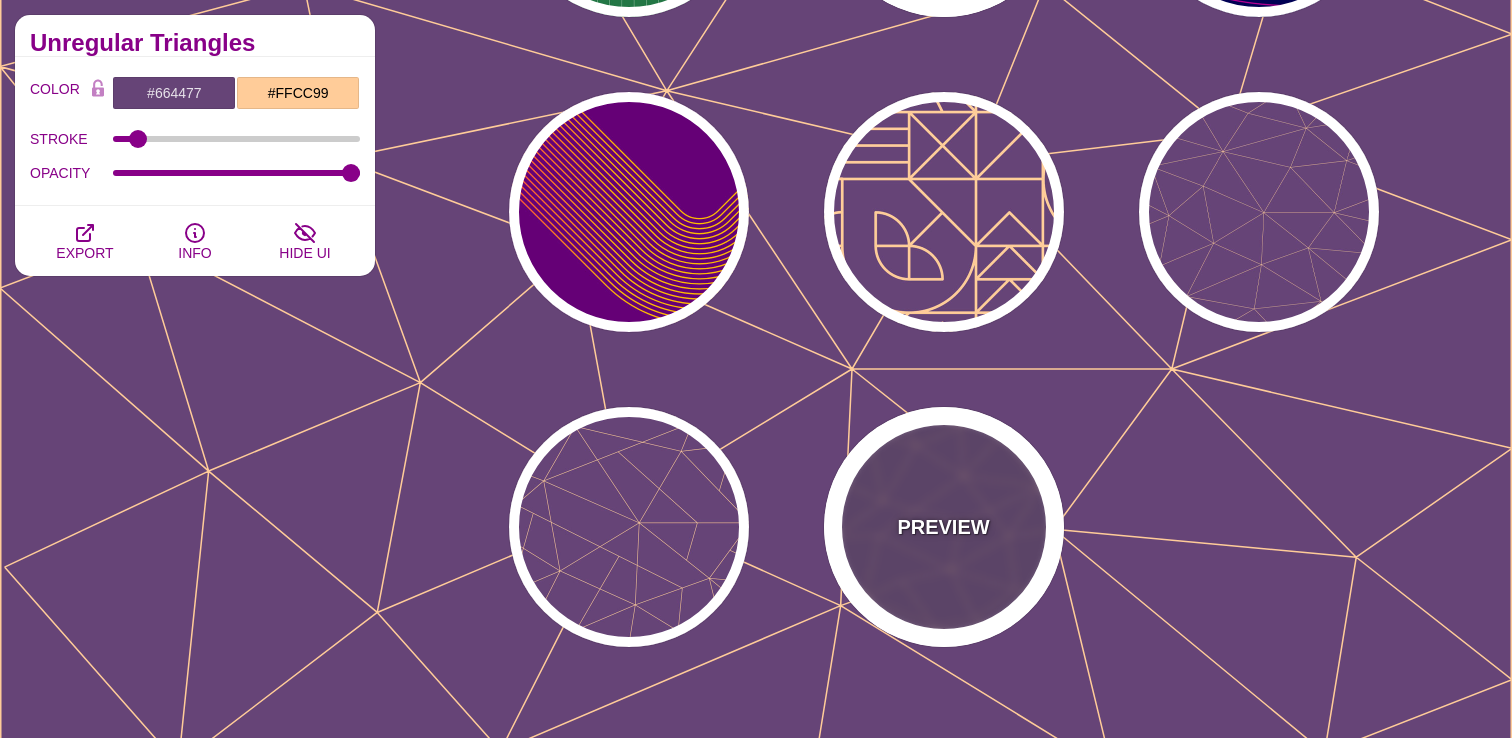 click on "PREVIEW" at bounding box center [944, 527] 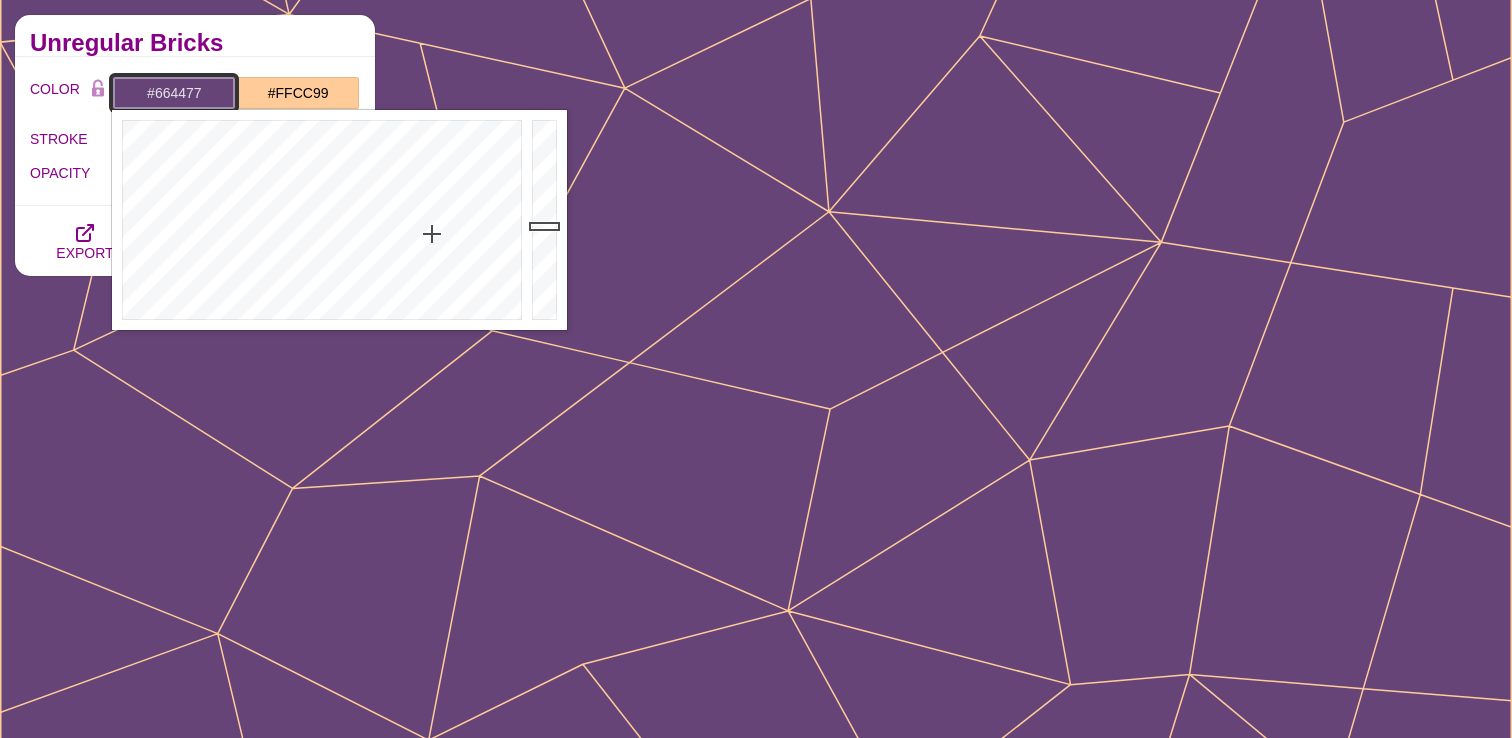 click on "#664477" at bounding box center [174, 93] 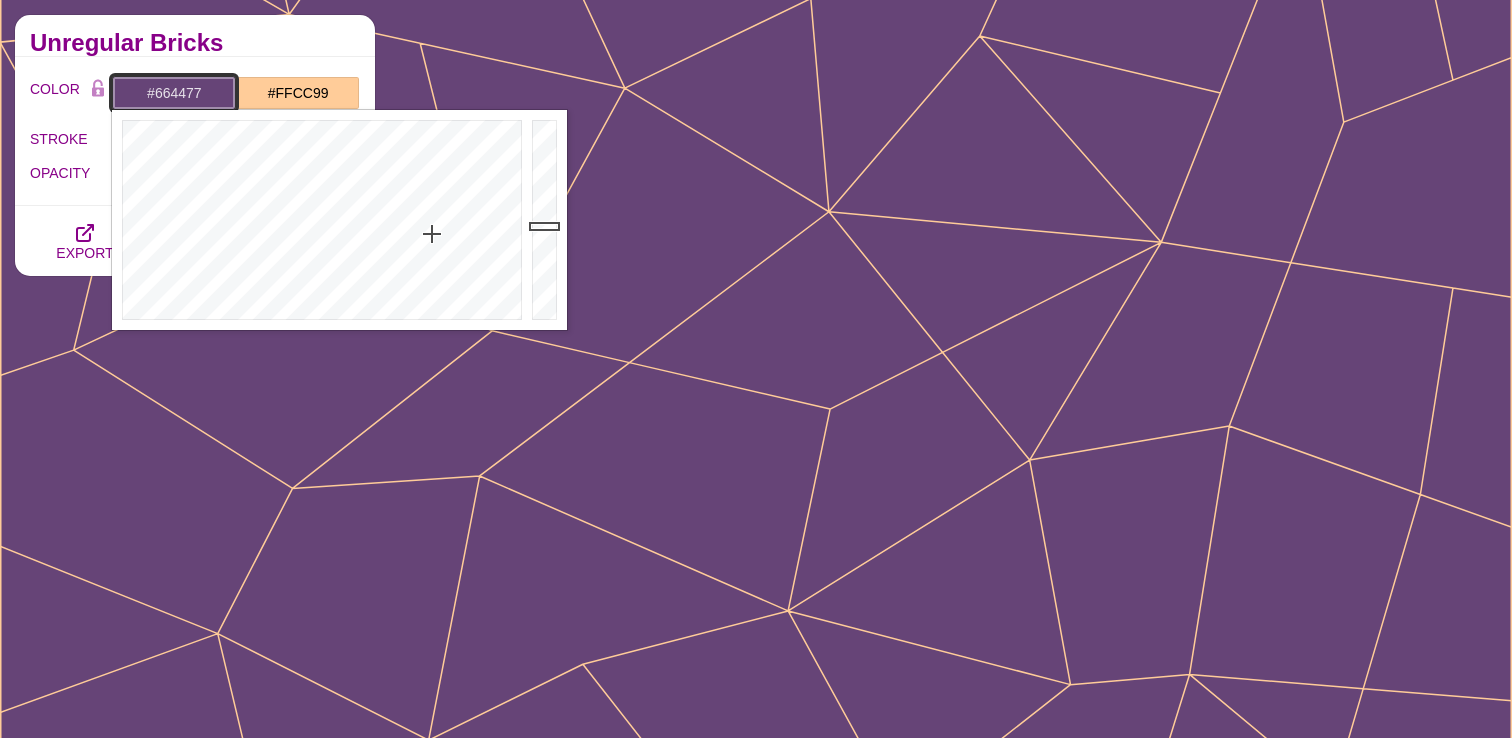 click on "#664477" at bounding box center [174, 93] 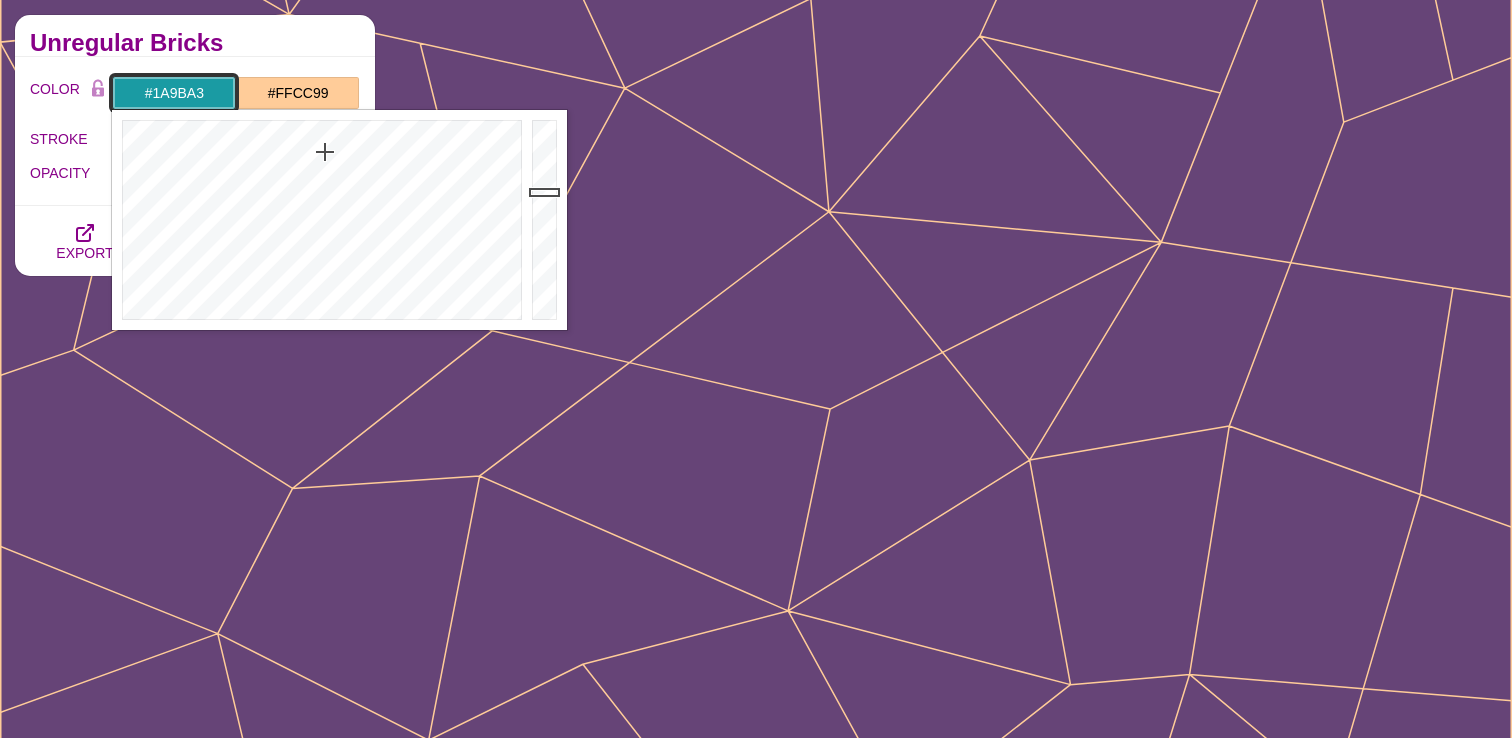 type on "#1A9BA3" 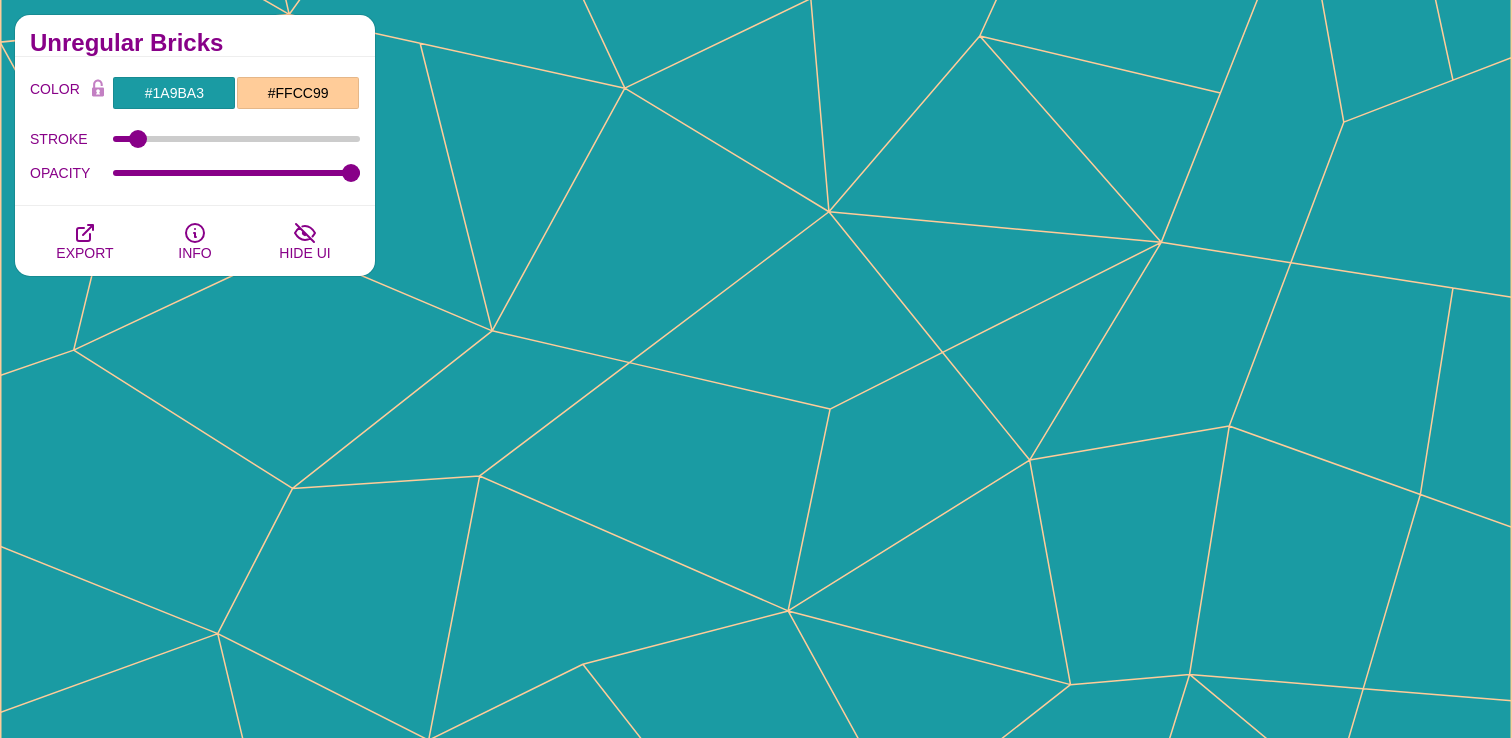 click on "Unregular Bricks" at bounding box center (195, 36) 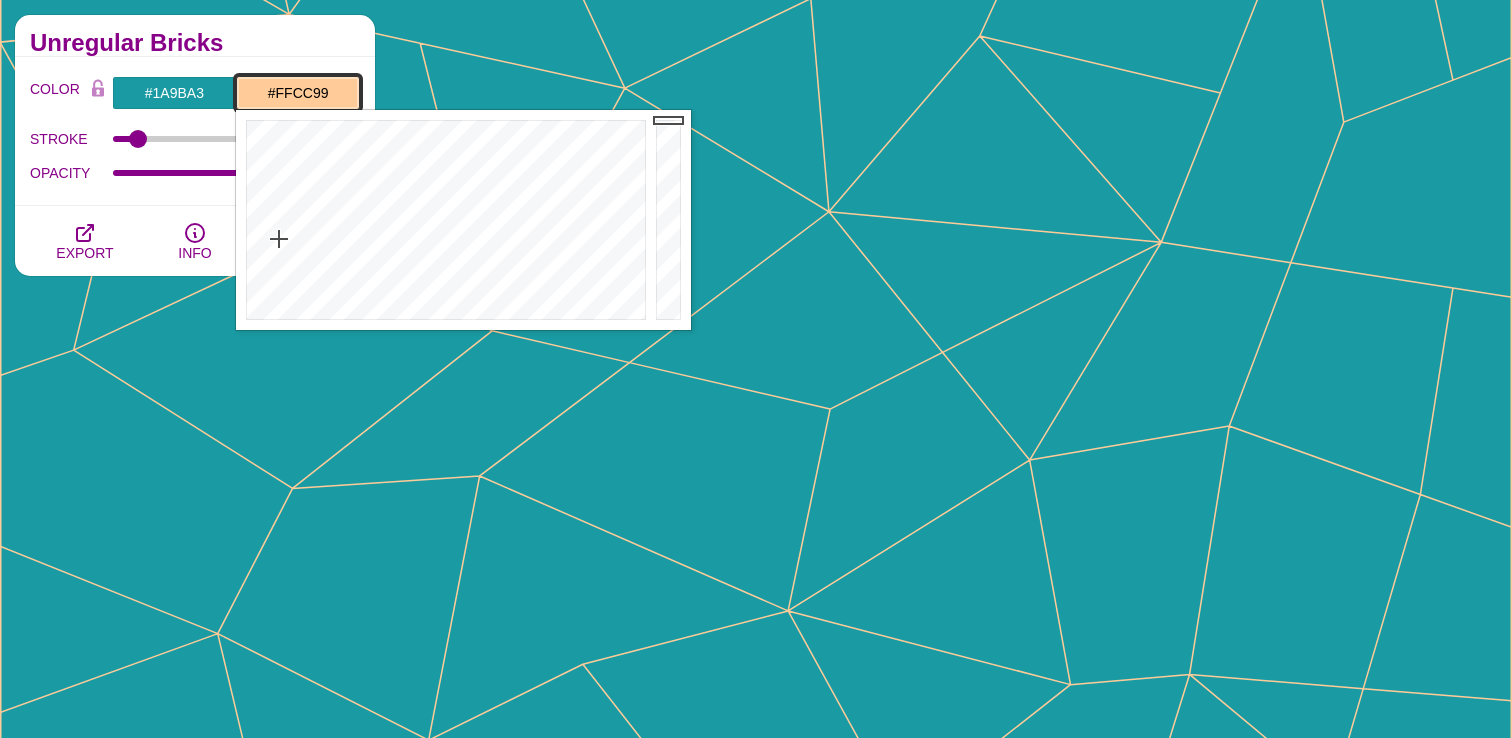 click on "#FFCC99" at bounding box center (298, 93) 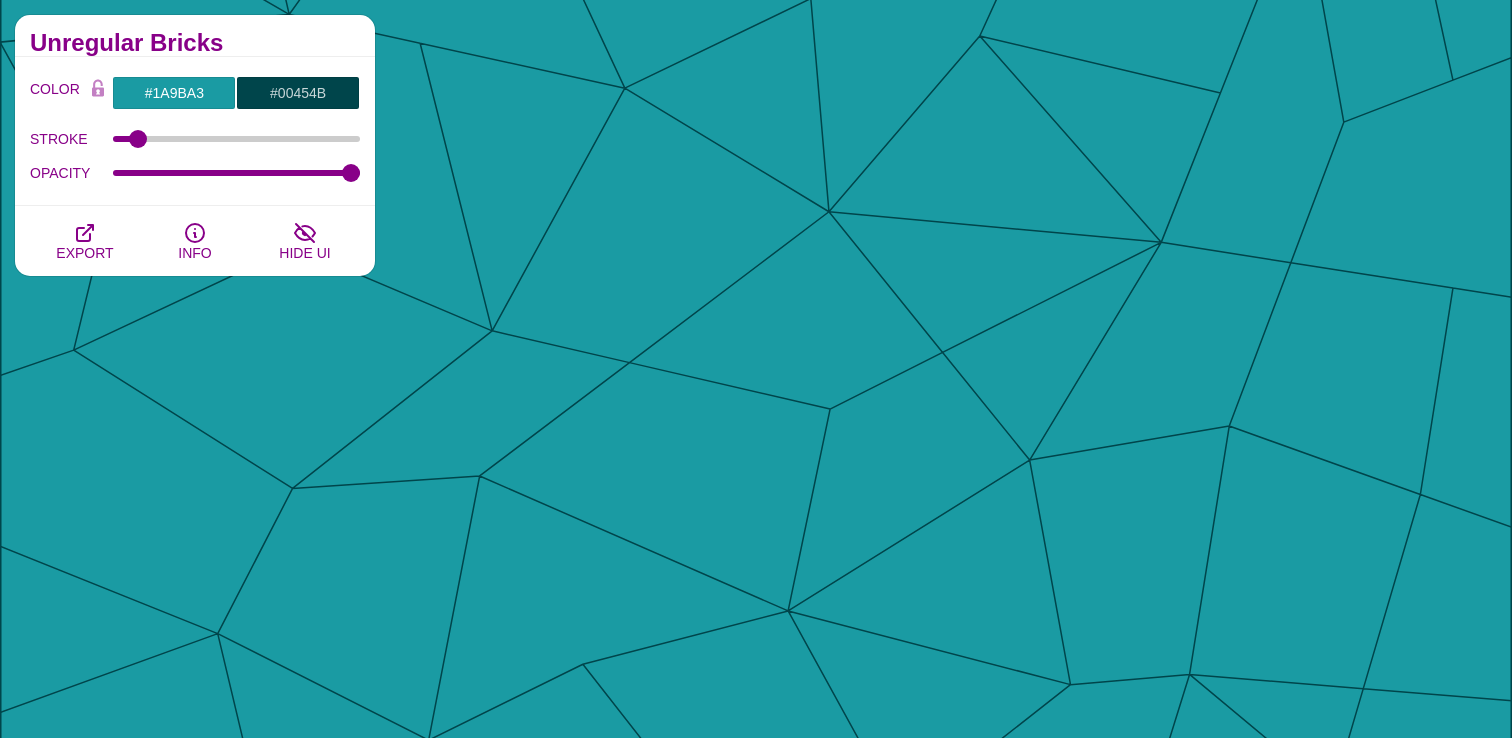 click on "Unregular Bricks" at bounding box center [195, 43] 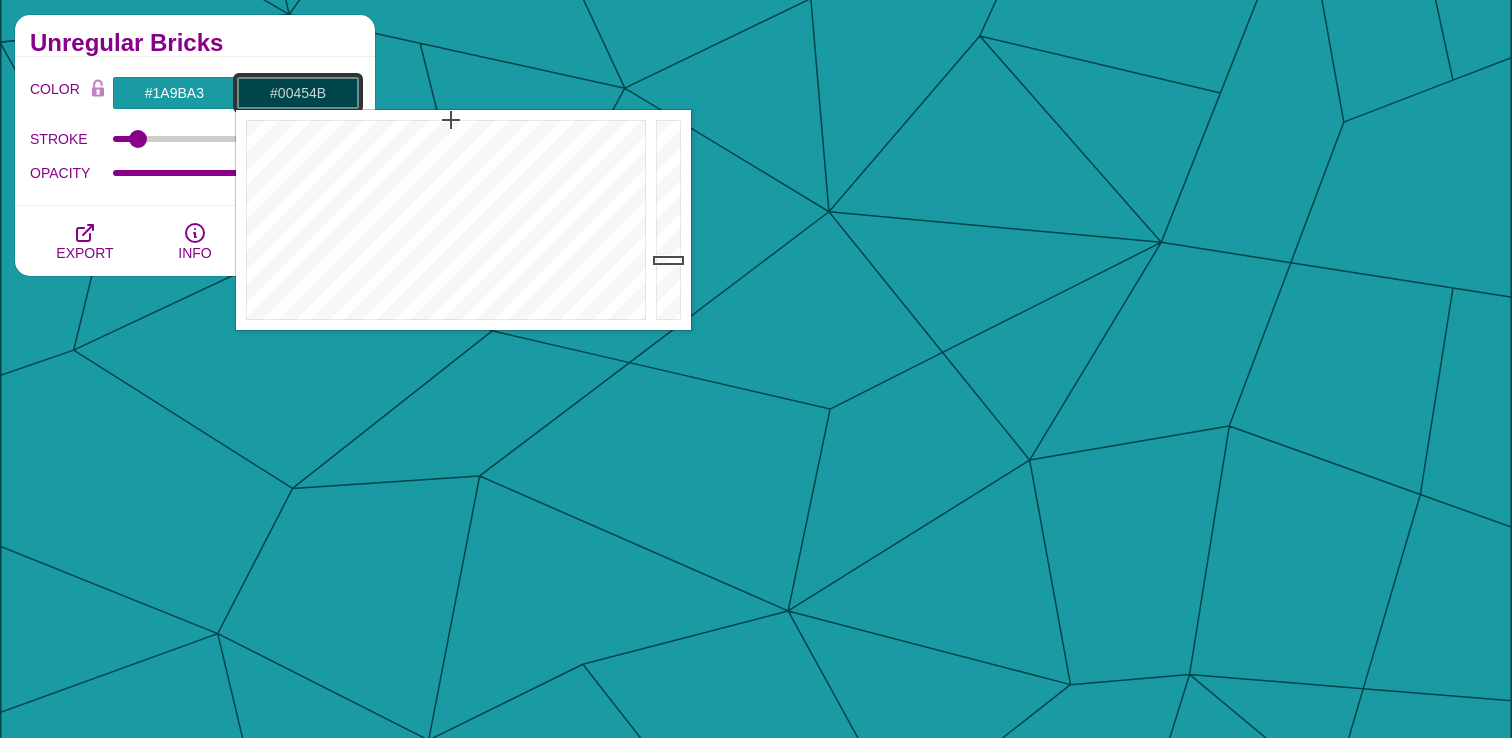 click on "#00454B" at bounding box center [298, 93] 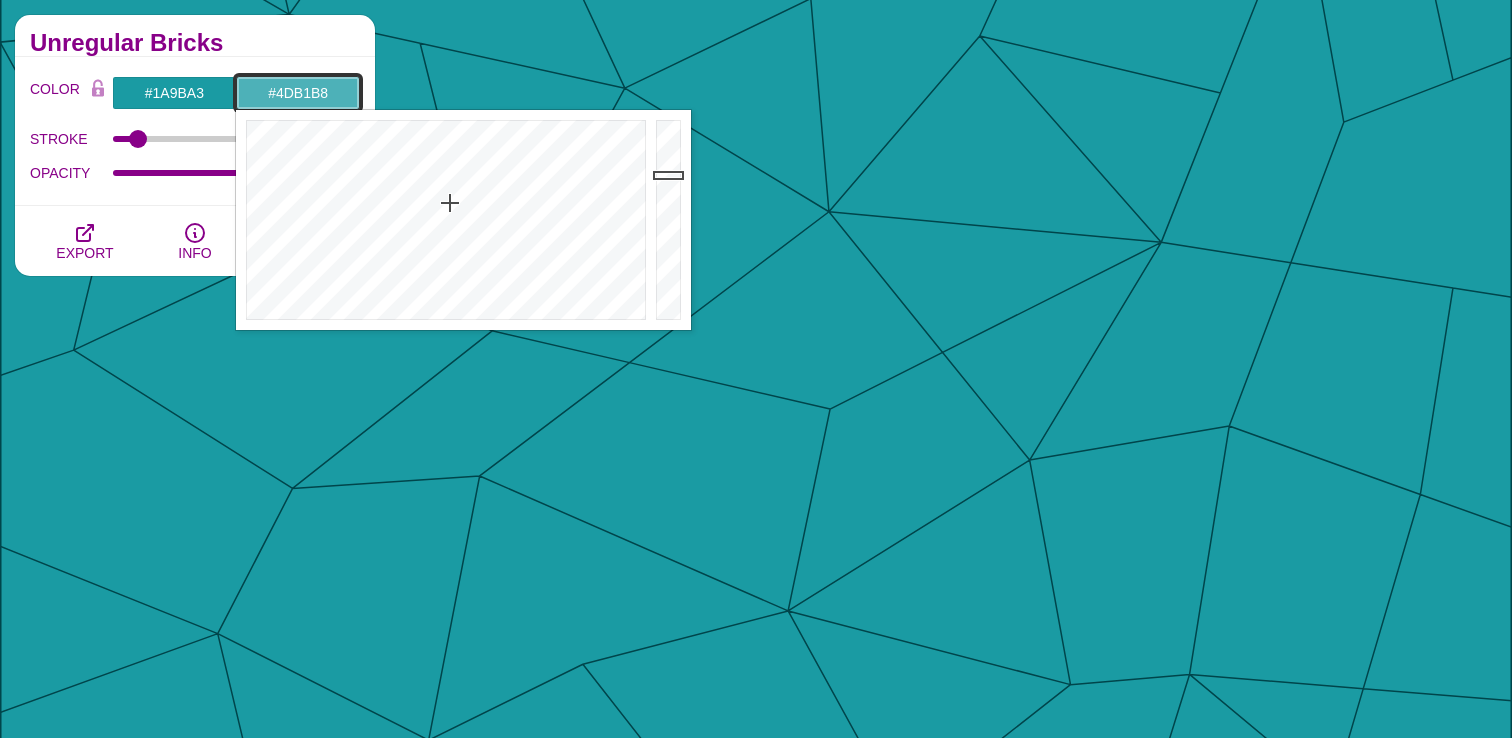 type on "#4db1b8" 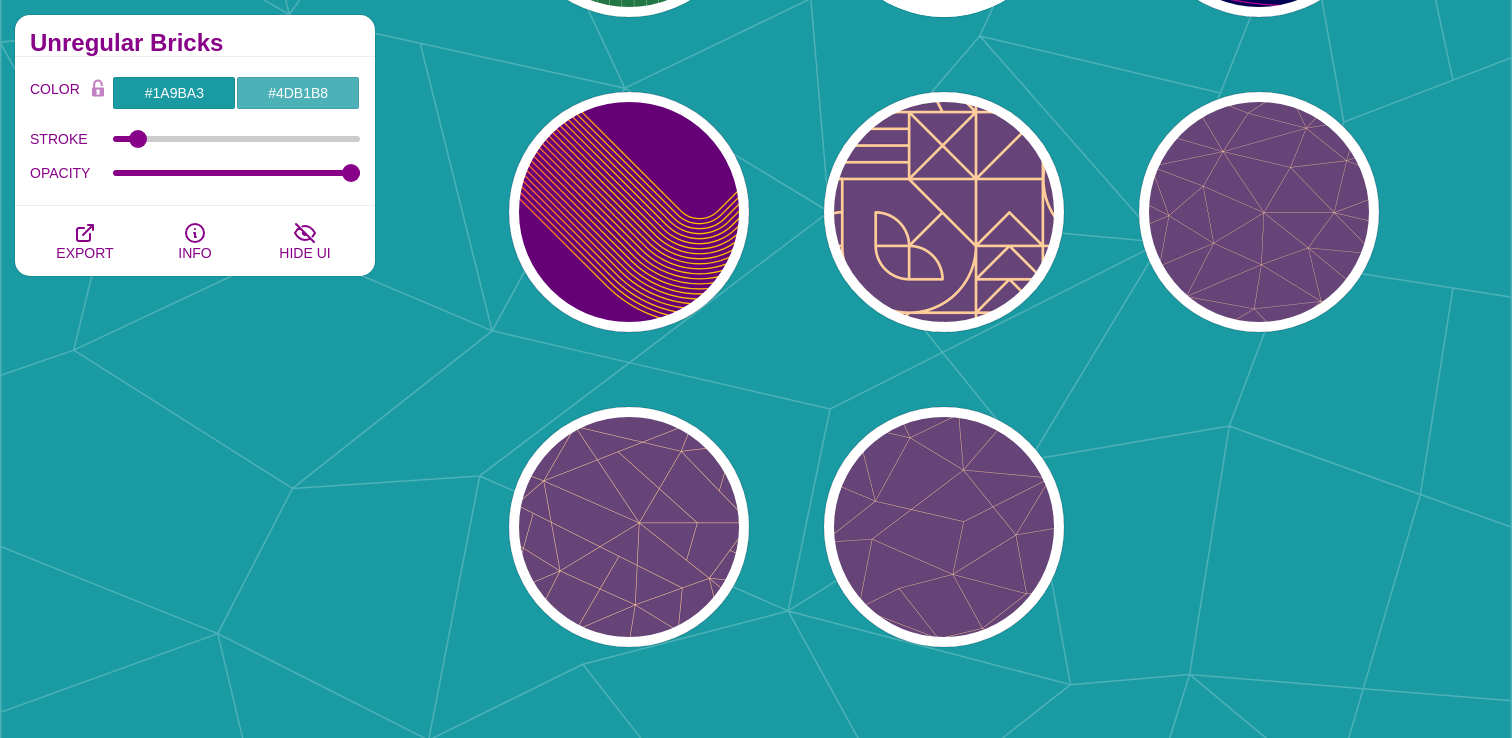 click on "PREVIEW PREVIEW PREVIEW PREVIEW PREVIEW PREVIEW PREVIEW PREVIEW PREVIEW PREVIEW PREVIEW PREVIEW PREVIEW PREVIEW PREVIEW PREVIEW PREVIEW PREVIEW PREVIEW PREVIEW" at bounding box center [951, -418] 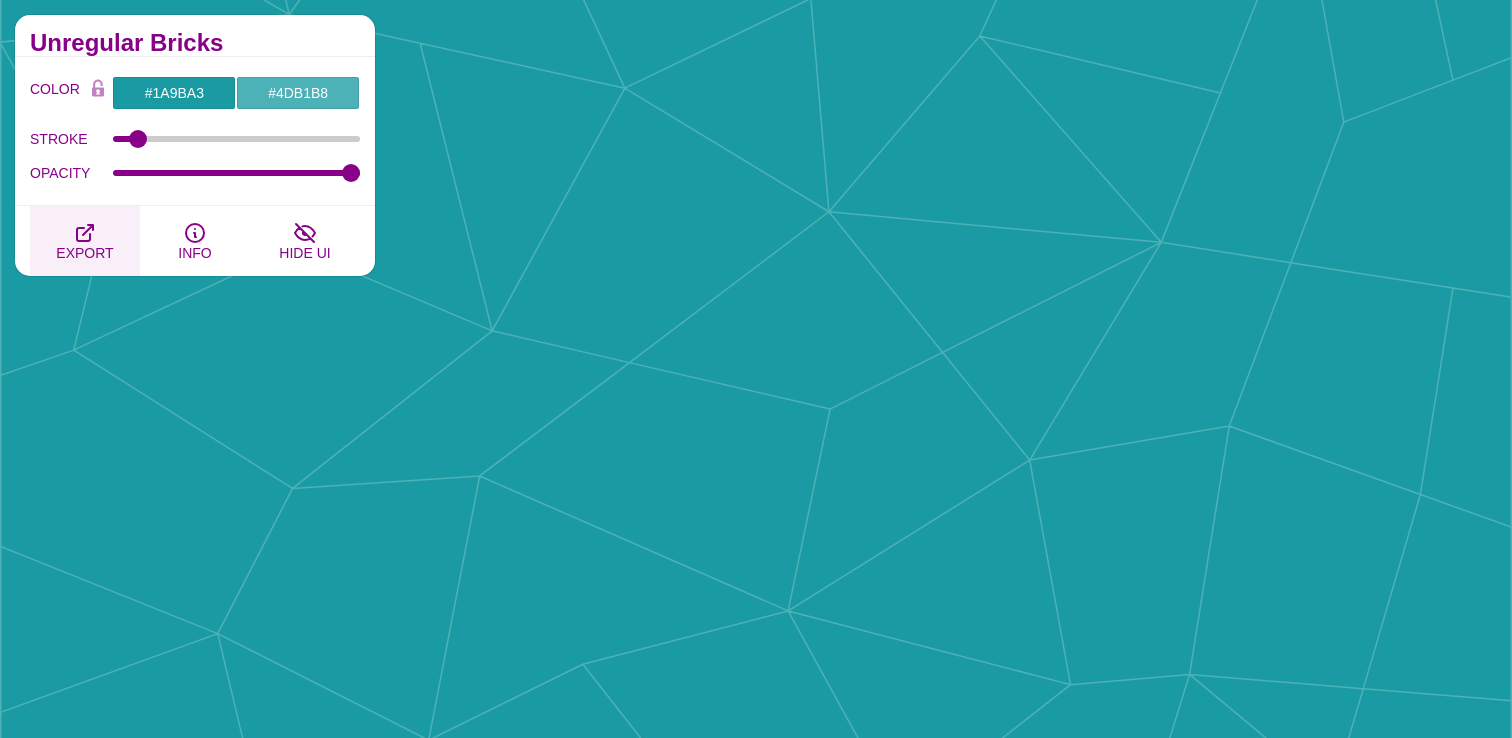 click on "EXPORT" at bounding box center [85, 241] 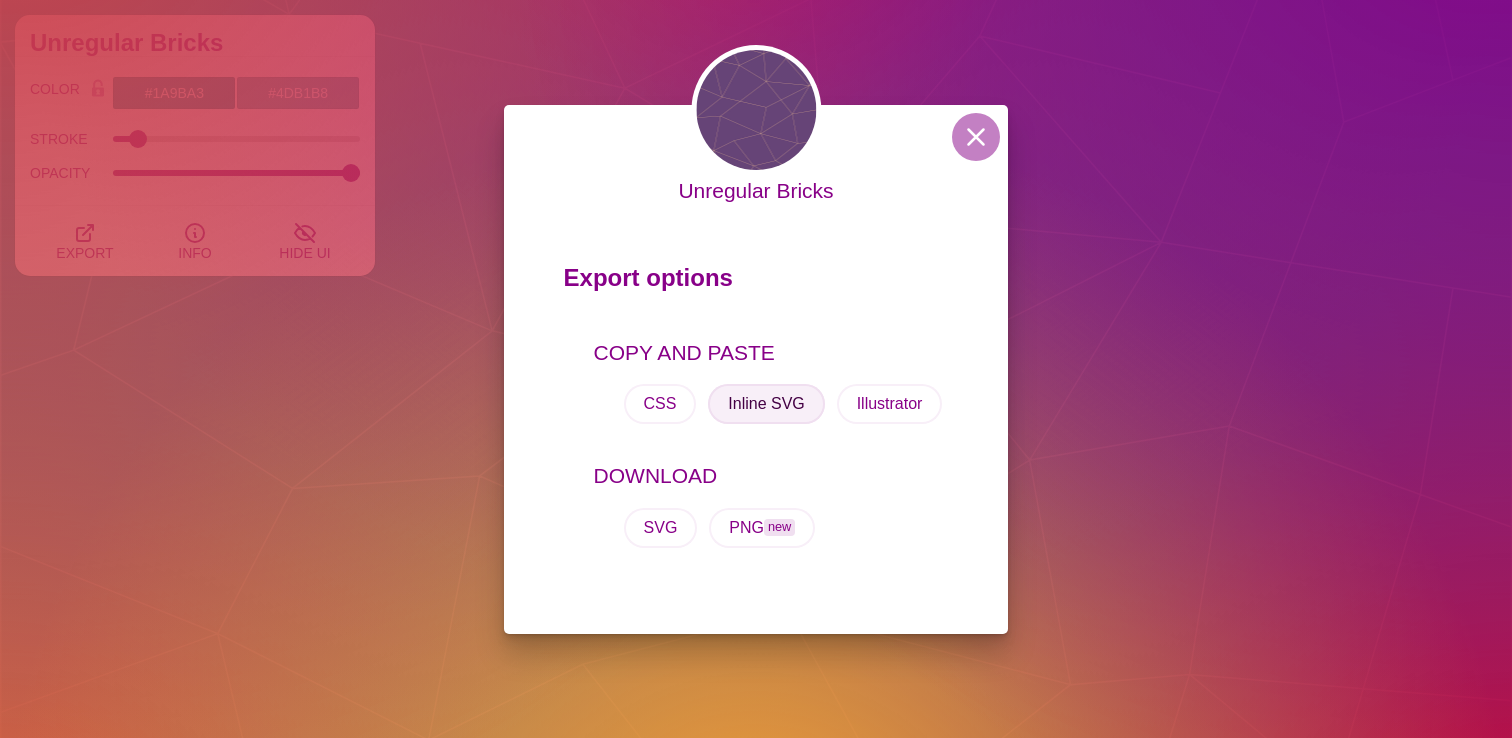 click on "Inline SVG" at bounding box center (766, 404) 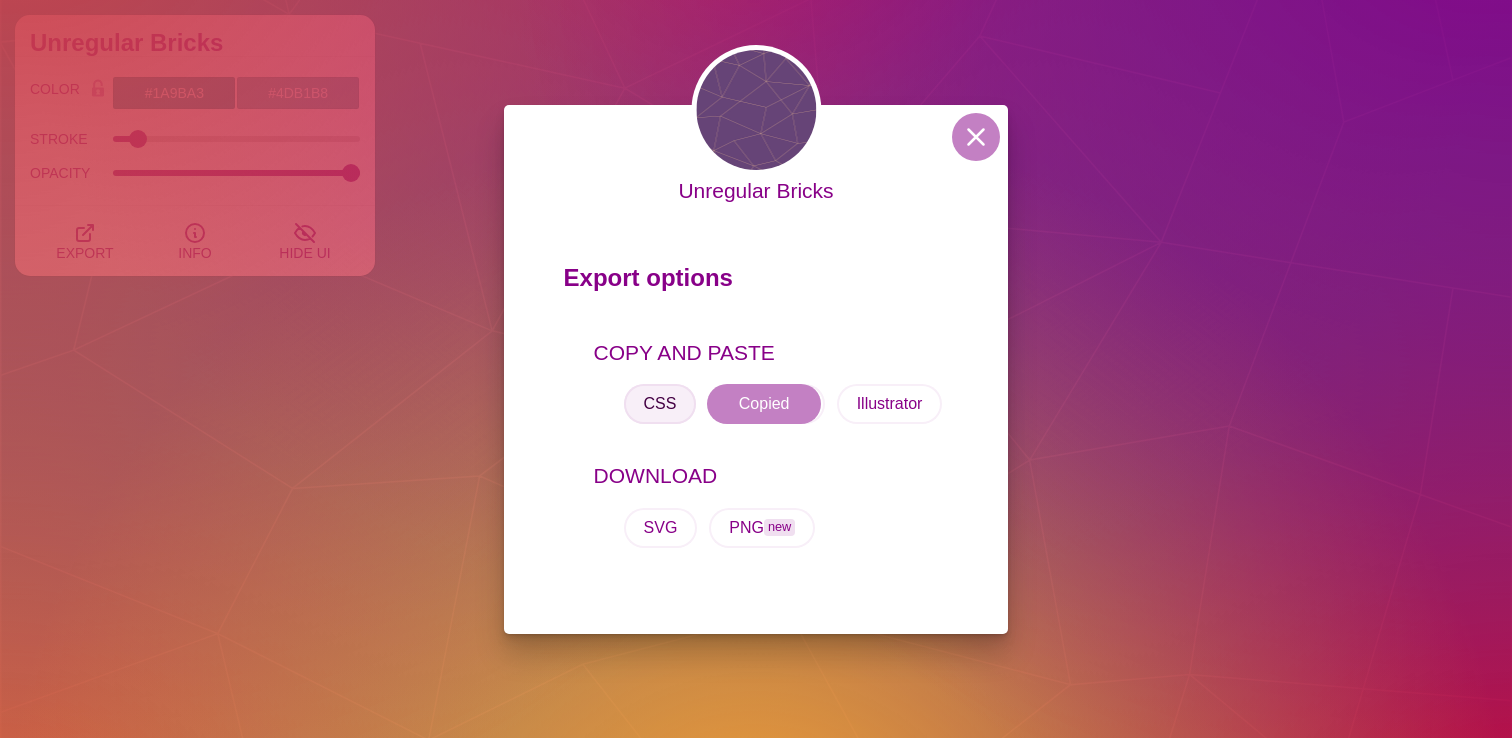 click on "CSS" at bounding box center (660, 404) 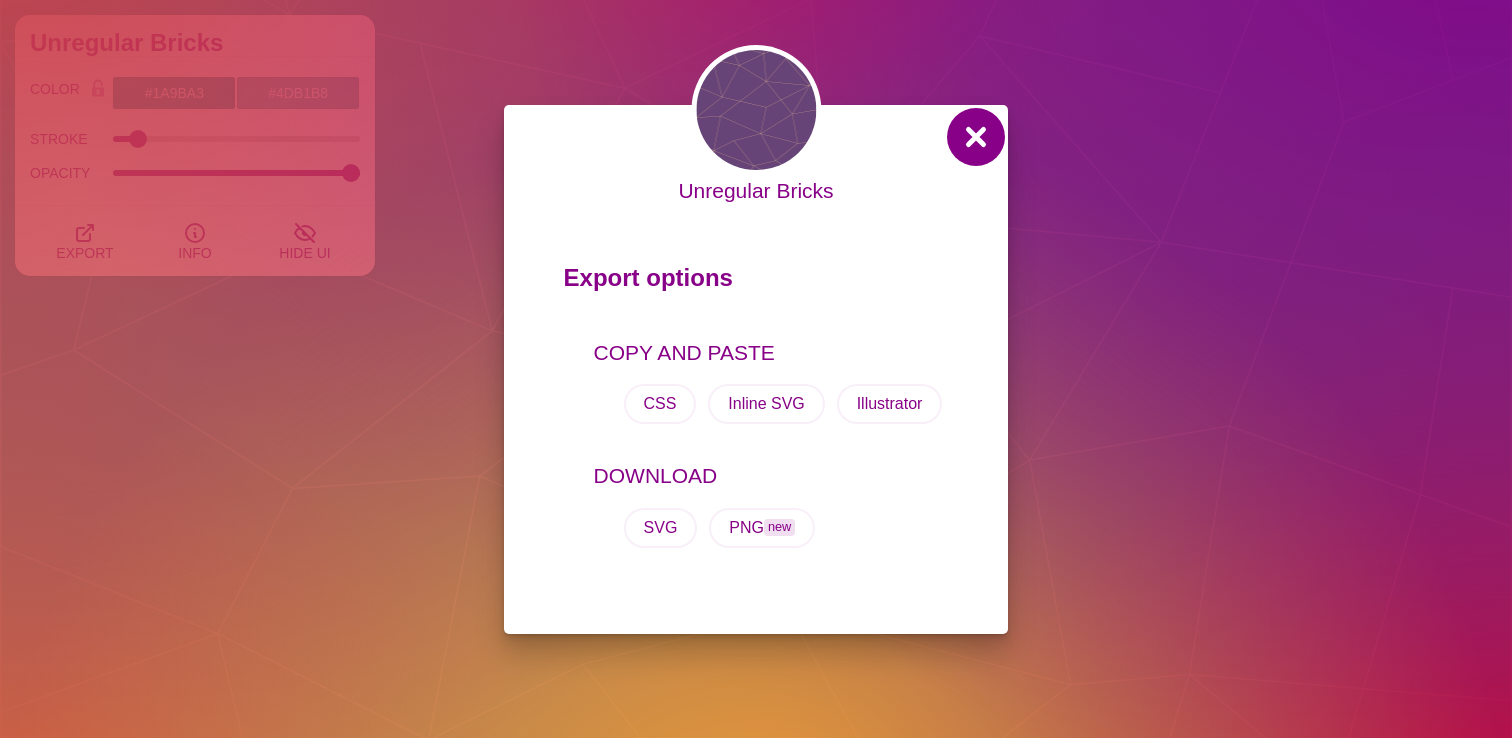 click at bounding box center (976, 137) 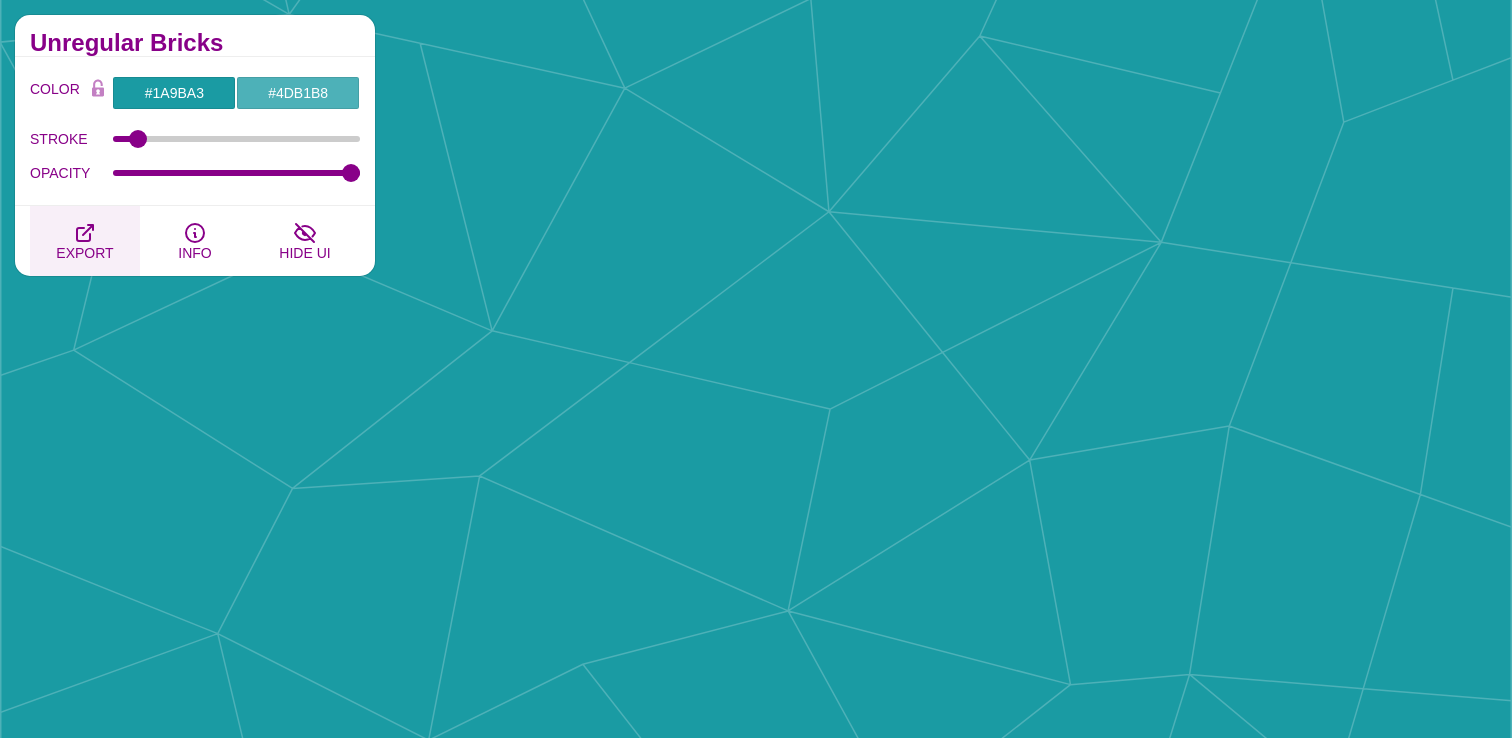 click on "EXPORT" at bounding box center (85, 241) 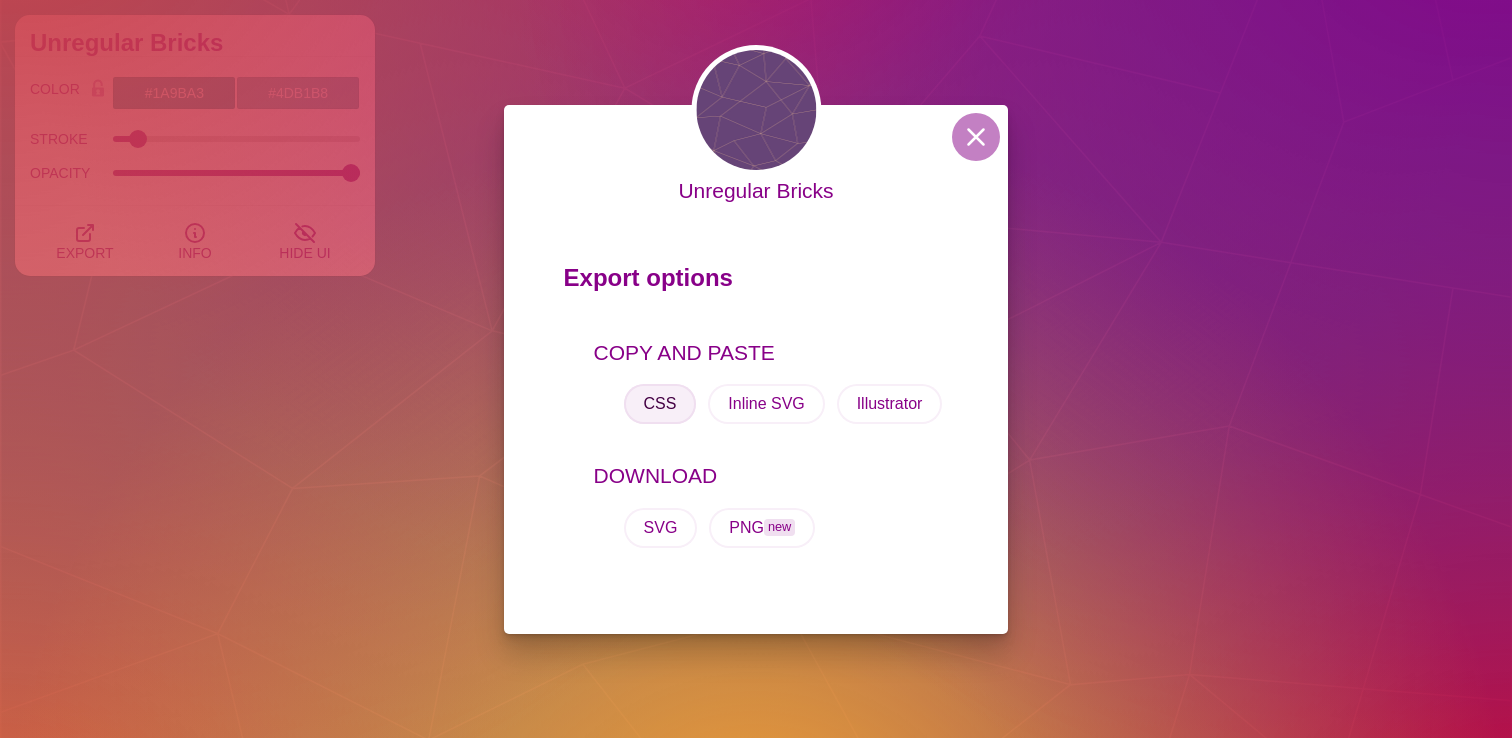click on "CSS" at bounding box center [660, 404] 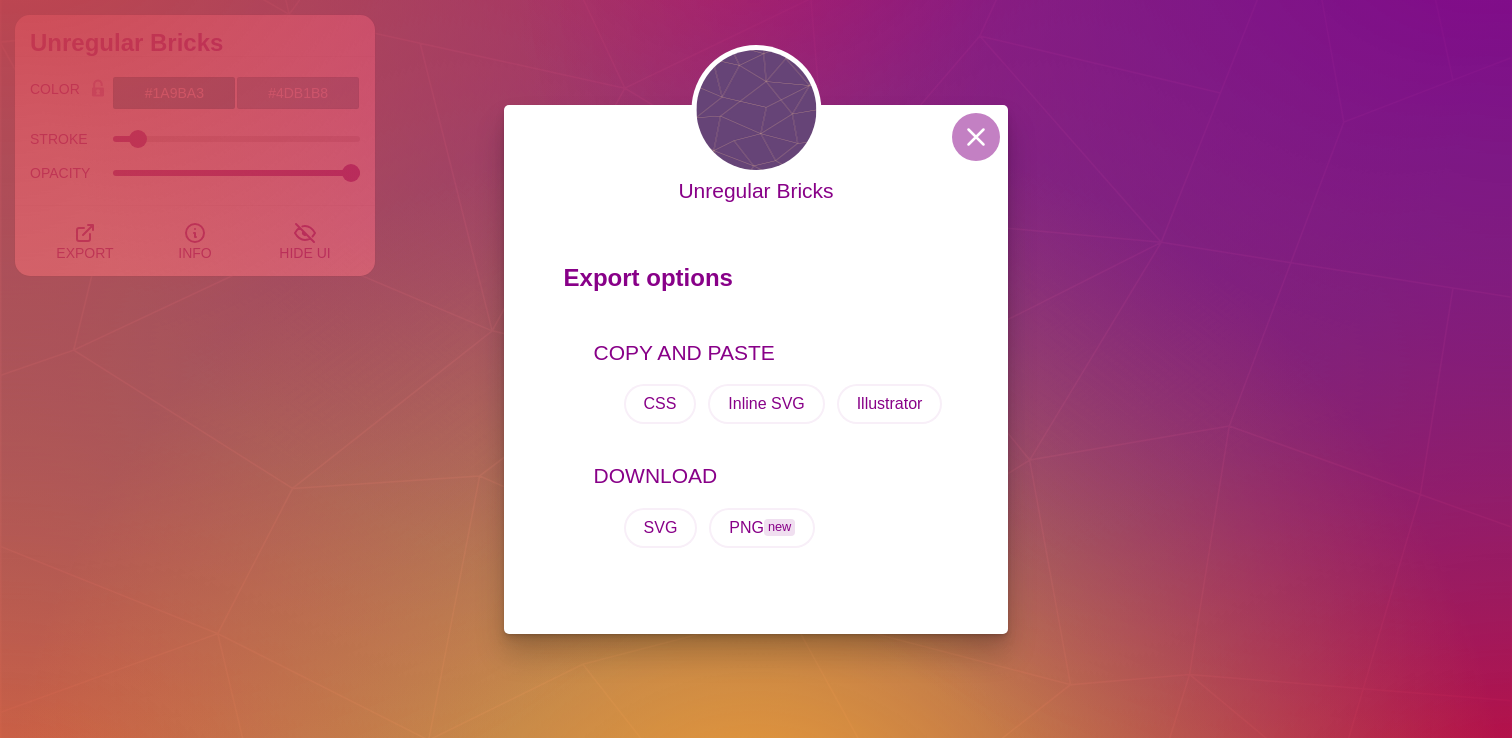 click on "Unregular Bricks
Export options
COPY AND PASTE
CSS
Inline SVG
Illustrator
DOWNLOAD
SVG
PNG  new" at bounding box center [756, 369] 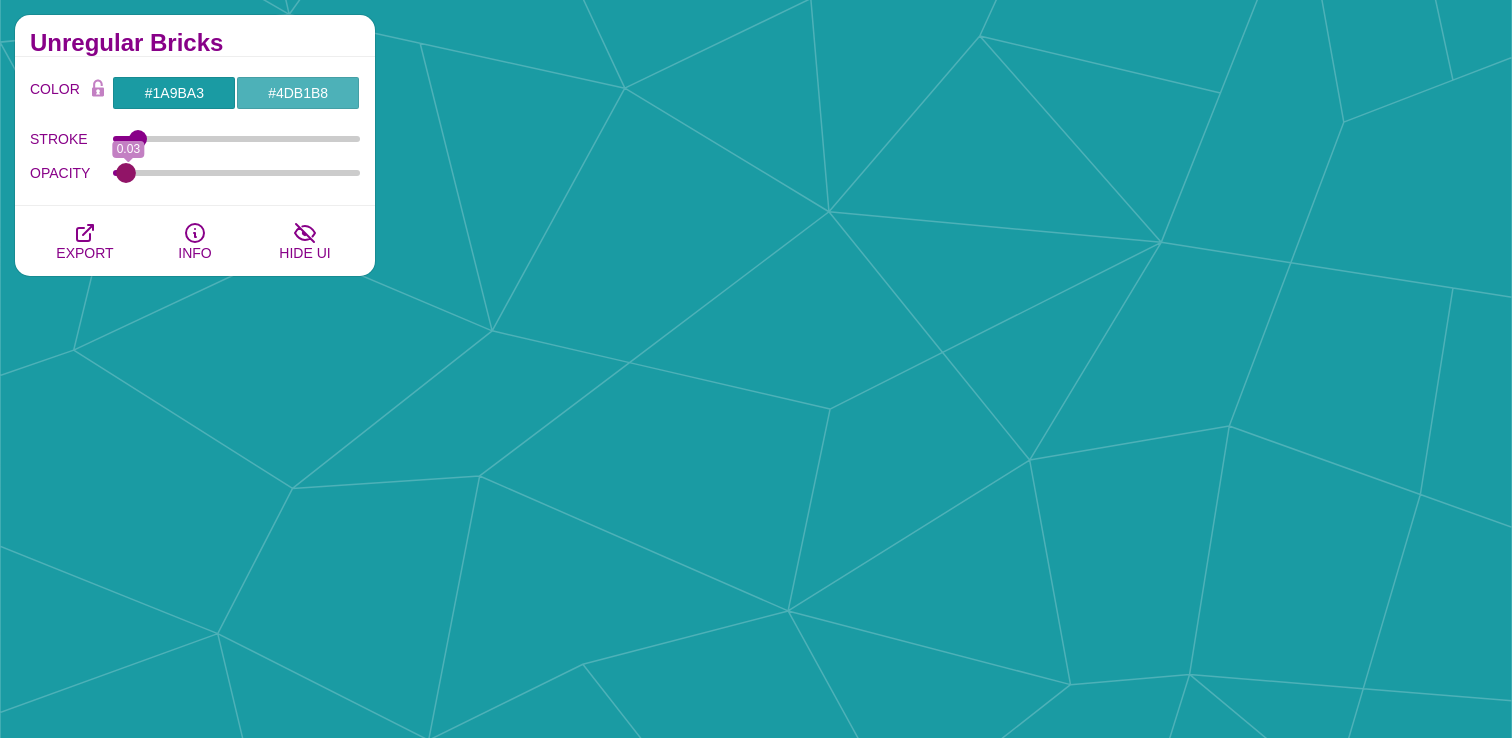 drag, startPoint x: 345, startPoint y: 175, endPoint x: 127, endPoint y: 175, distance: 218 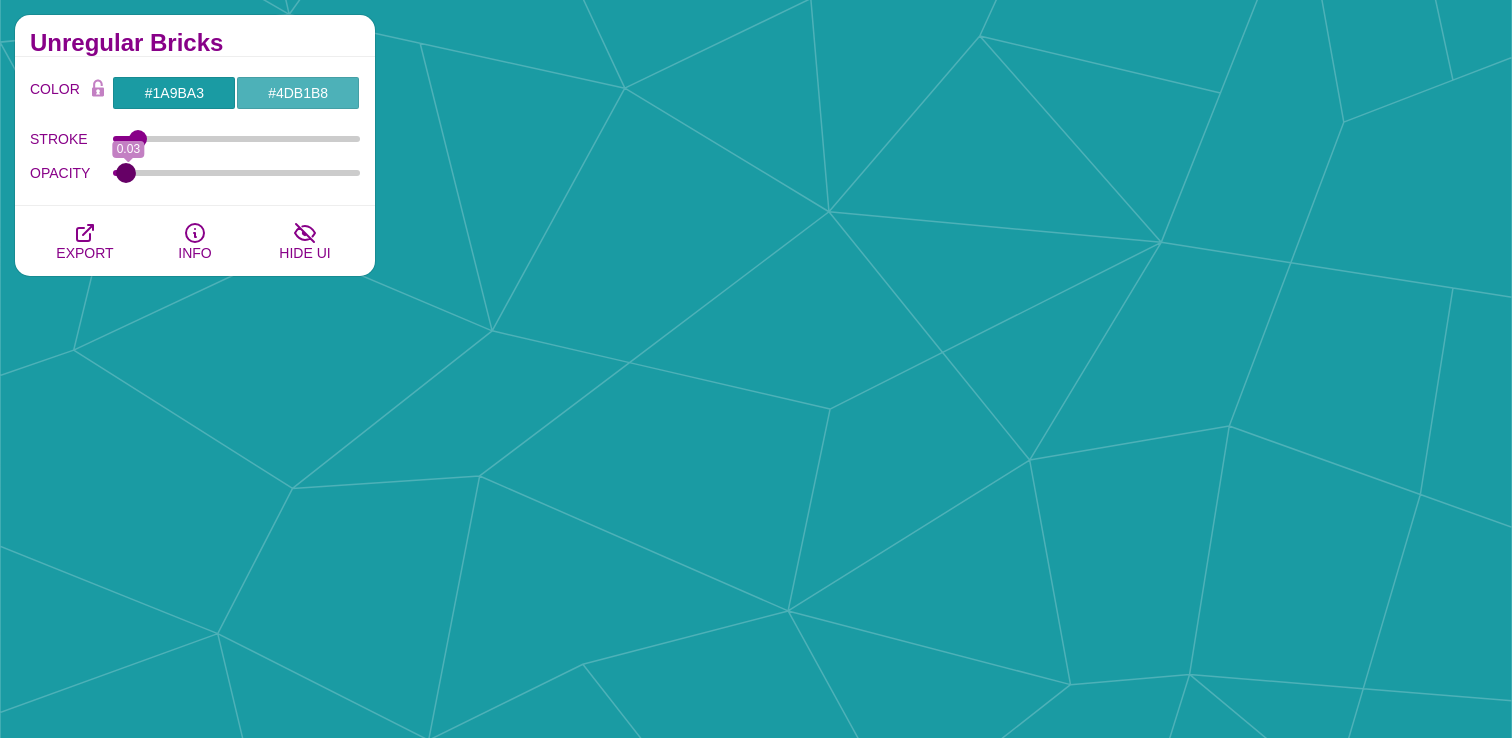 click on "OPACITY" at bounding box center (237, 173) 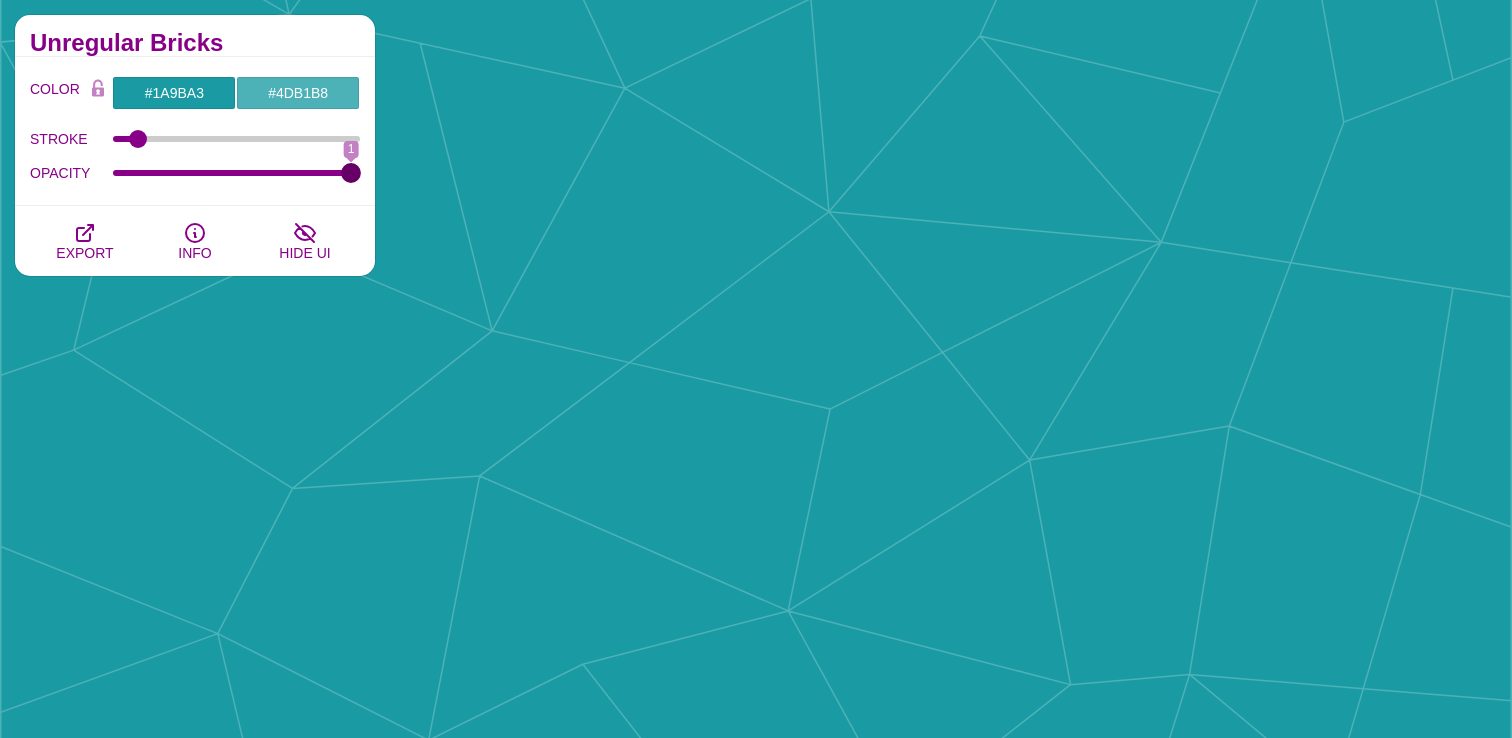 drag, startPoint x: 128, startPoint y: 175, endPoint x: 411, endPoint y: 194, distance: 283.6371 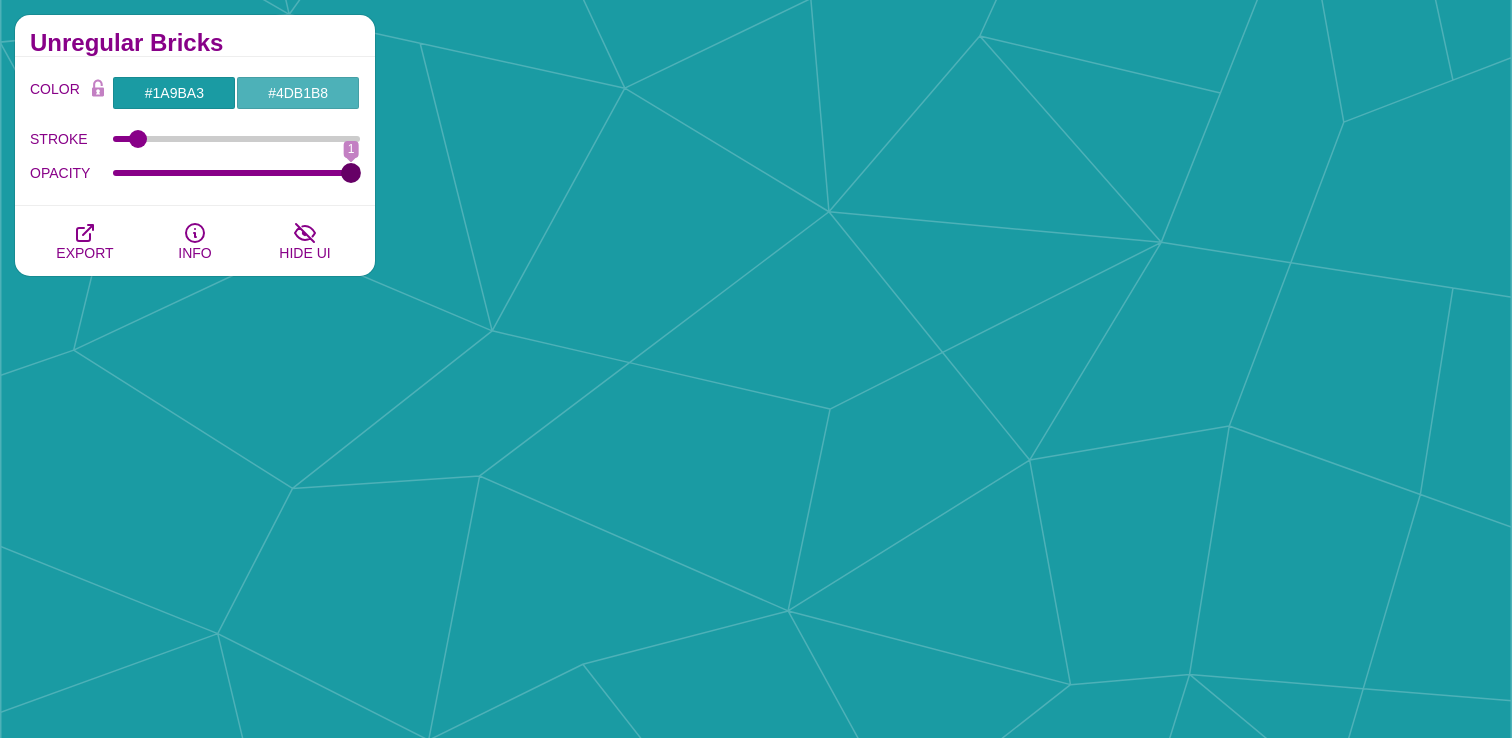 type on "1" 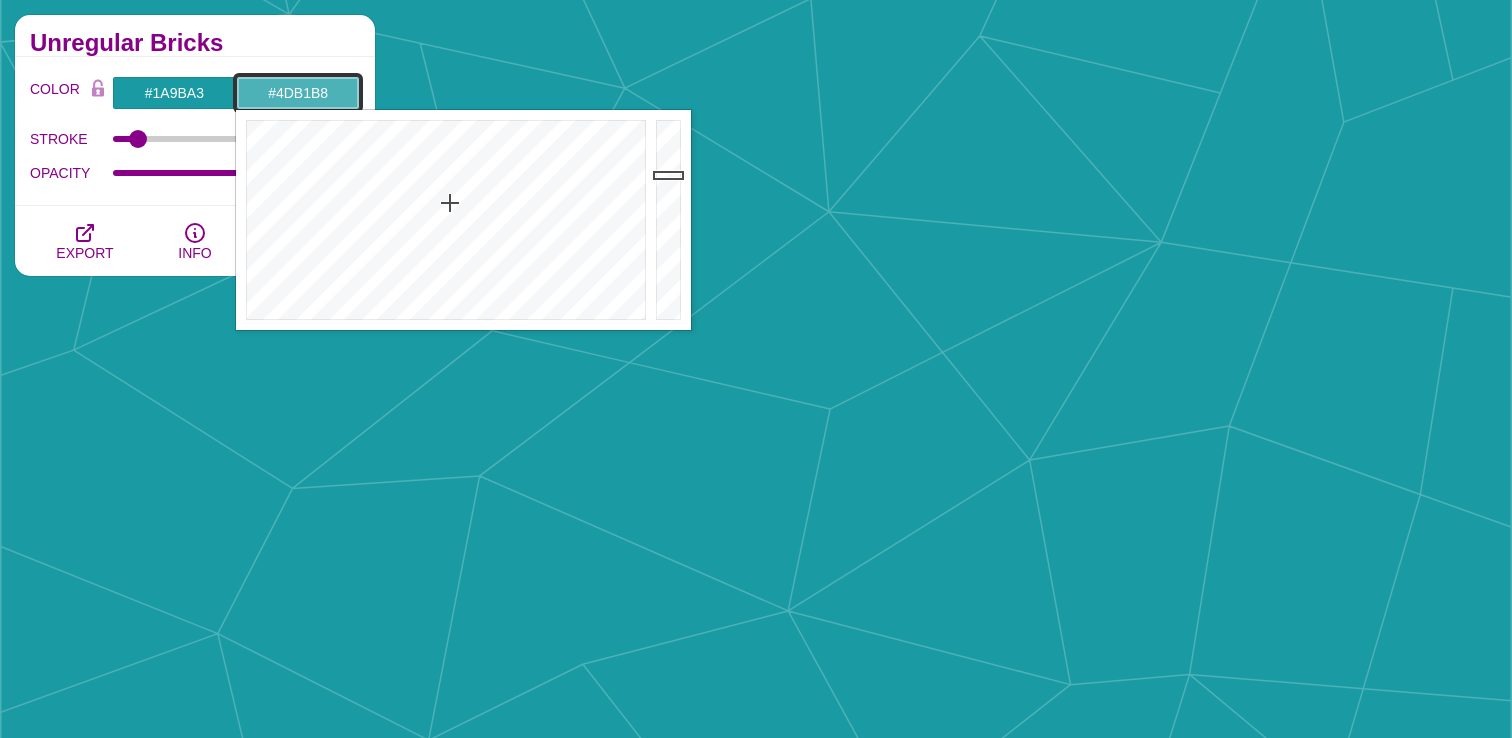 click on "#4DB1B8" at bounding box center [298, 93] 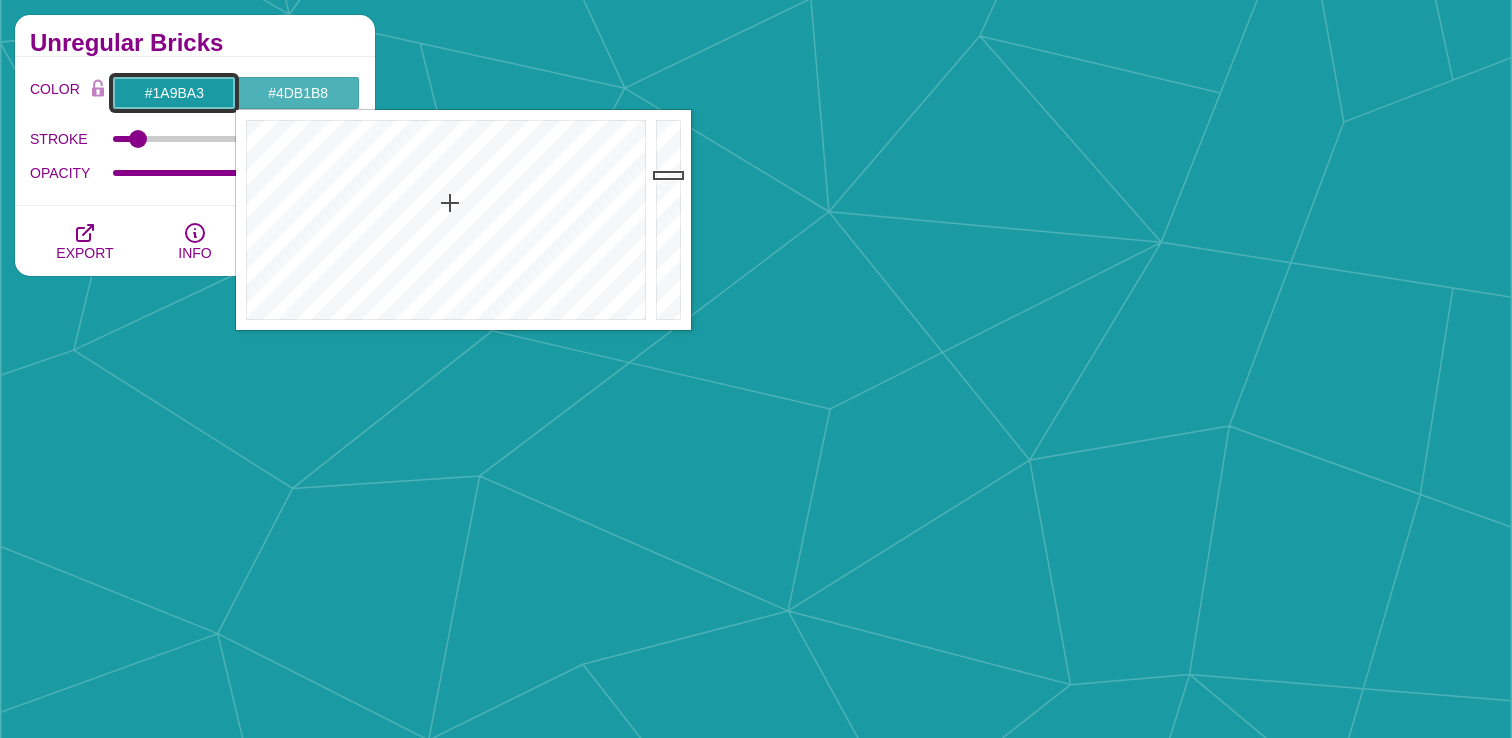 click on "#1A9BA3" at bounding box center [174, 93] 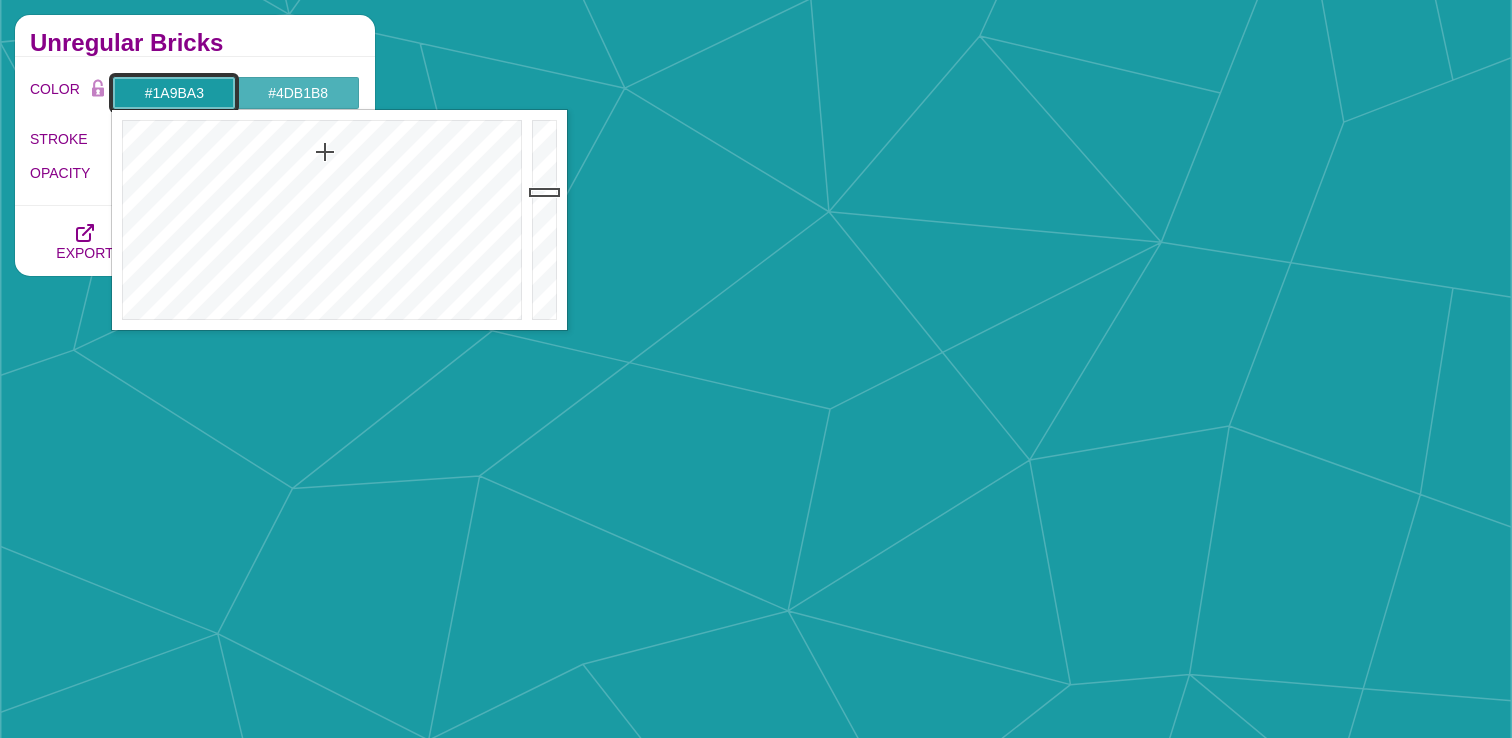click on "#1A9BA3" at bounding box center (174, 93) 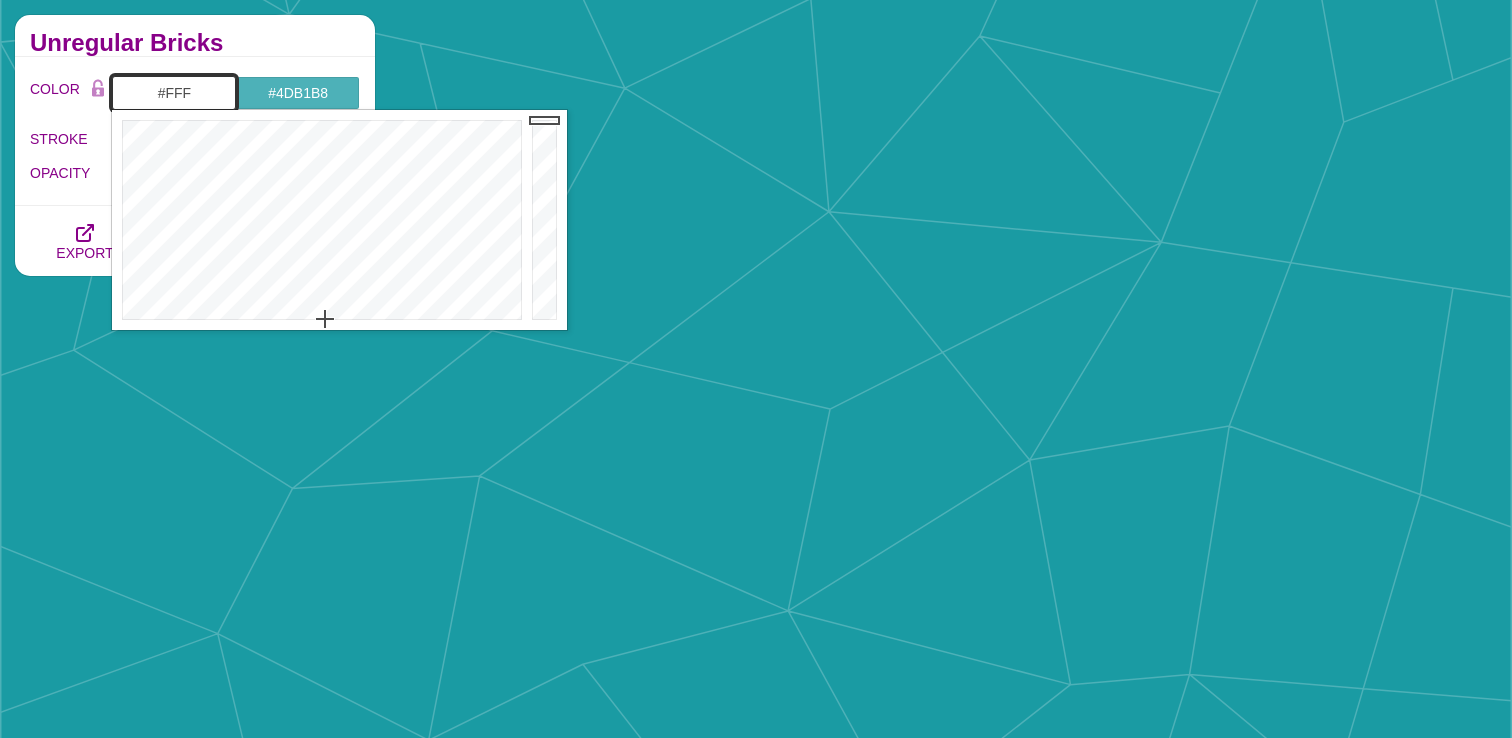 type on "#fff" 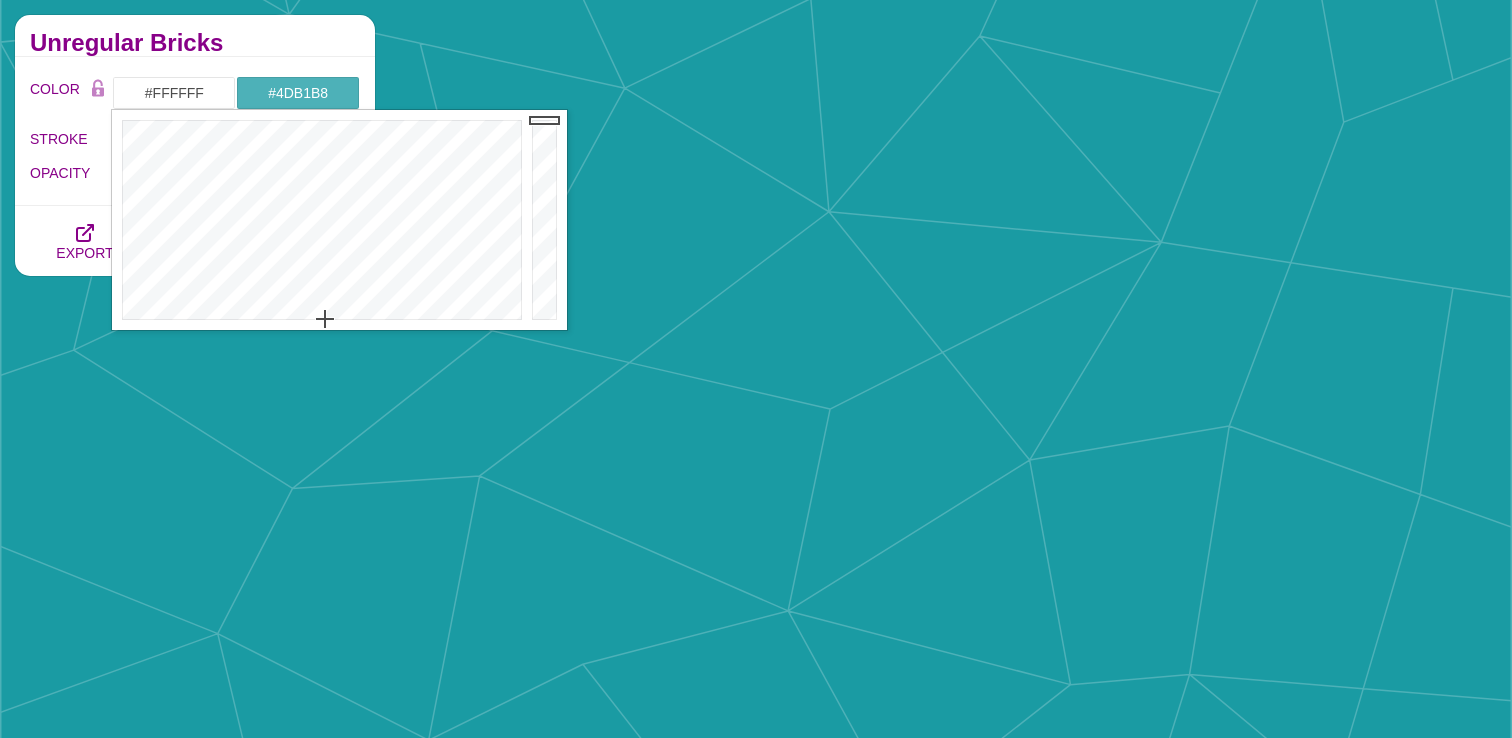 click on "Geometric Line Art This series of backgrounds features line art generated with computer calculated angles, spacing, and thickness. The precise progressions of strokes result in a flowing design, encouraging the viewer's eye to drift along with the lines.
You have access. Enjoy!
Unregular Bricks
COLOR
#FFFFFF #4DB1B8 #0000FF
#FFE261 #555555 #666666
#777777 #888888 #999999
BLEND < LCH MODE >
VARIETY < GRAY TONES >
MODIFY < FLIP >
STROKE
2.5
OPACITY
1
STROKE
STROKE
OPACITY
EXPORT
INFO
HIDE UI" at bounding box center [195, -178] 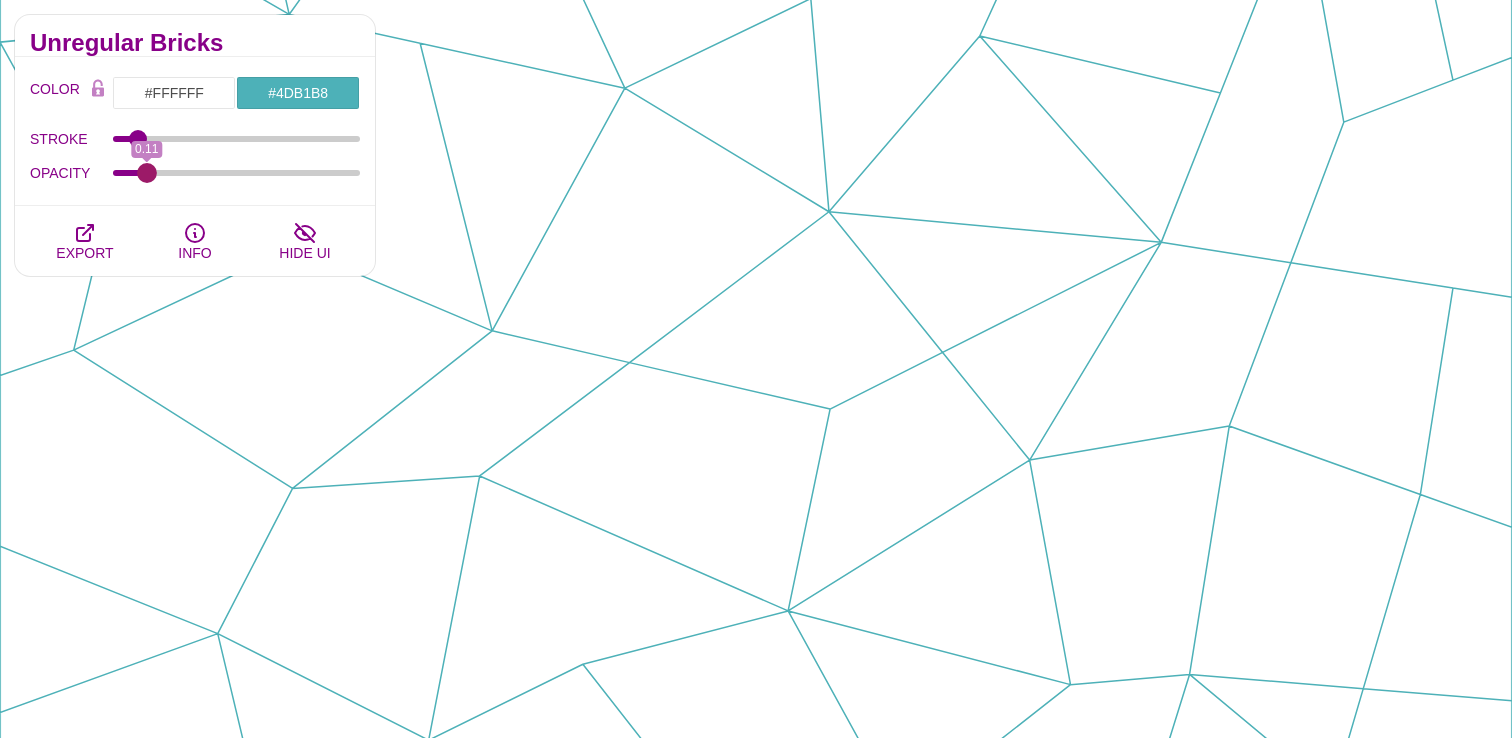 drag, startPoint x: 347, startPoint y: 174, endPoint x: 145, endPoint y: 181, distance: 202.12125 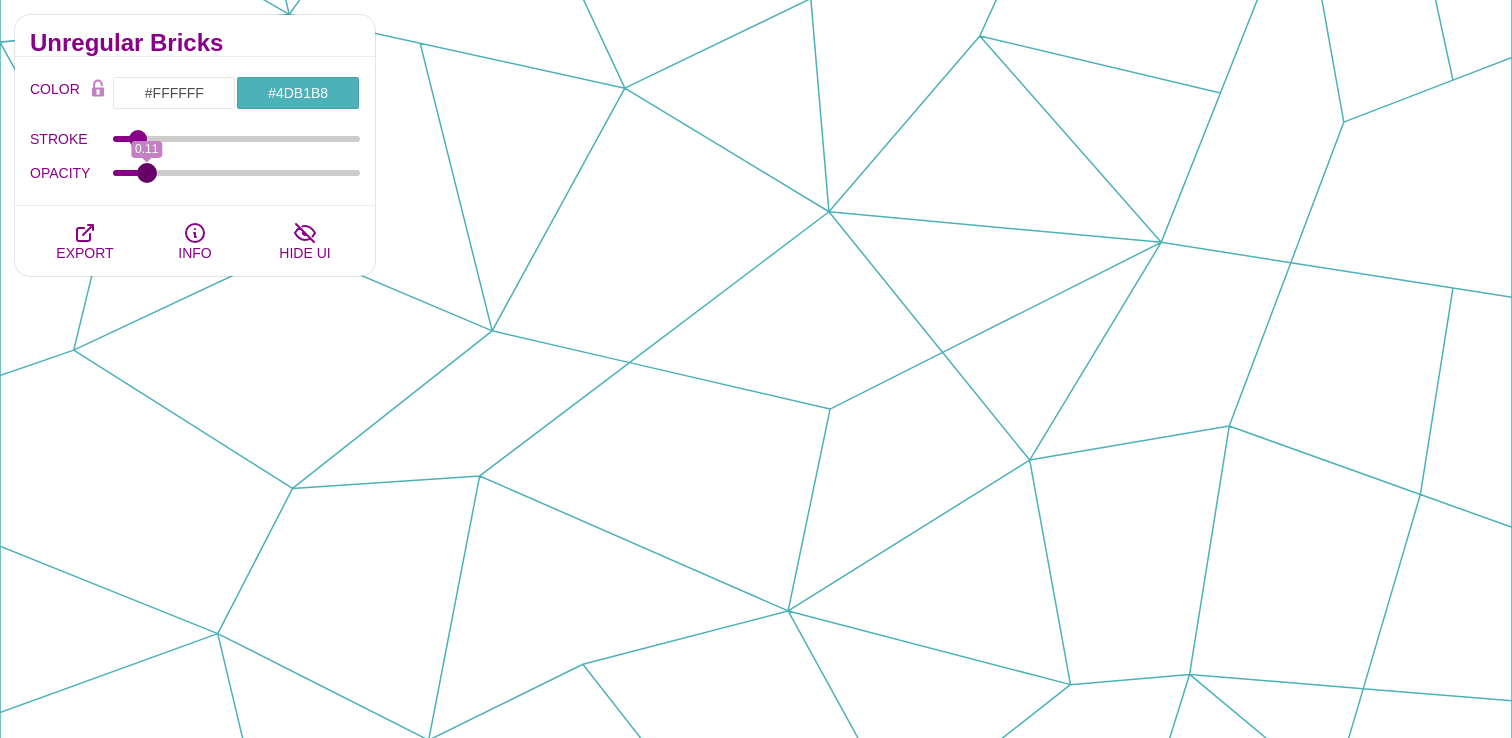 click on "OPACITY" at bounding box center (237, 173) 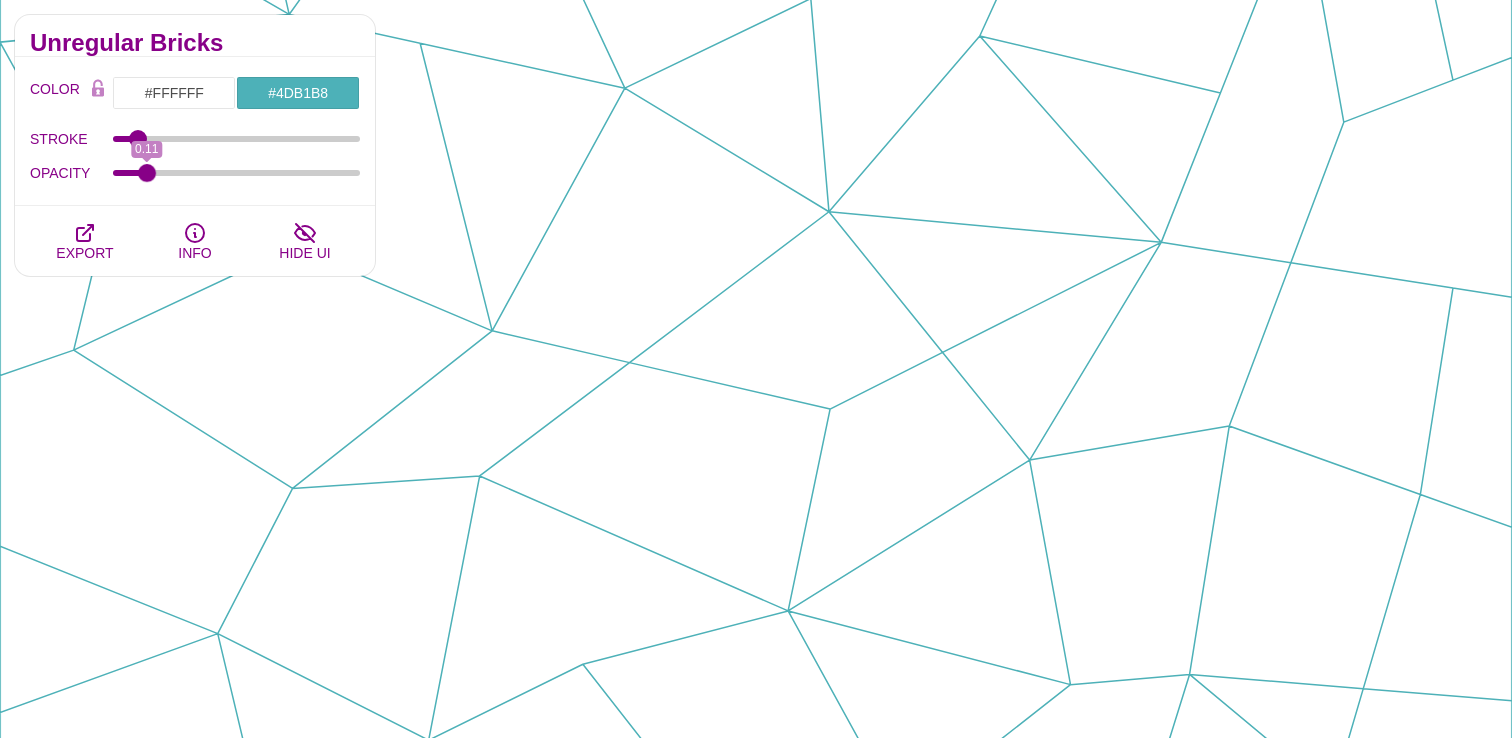 click on "Geometric Line Art This series of backgrounds features line art generated with computer calculated angles, spacing, and thickness. The precise progressions of strokes result in a flowing design, encouraging the viewer's eye to drift along with the lines.
You have access. Enjoy!
Unregular Bricks
COLOR
#FFFFFF #4DB1B8 #0000FF
#FFE261 #555555 #666666
#777777 #888888 #999999
BLEND < LCH MODE >
VARIETY < GRAY TONES >
MODIFY < FLIP >
STROKE
2.5
OPACITY
0.11
STROKE
STROKE
OPACITY
EXPORT
INFO
HIDE UI" at bounding box center [195, -178] 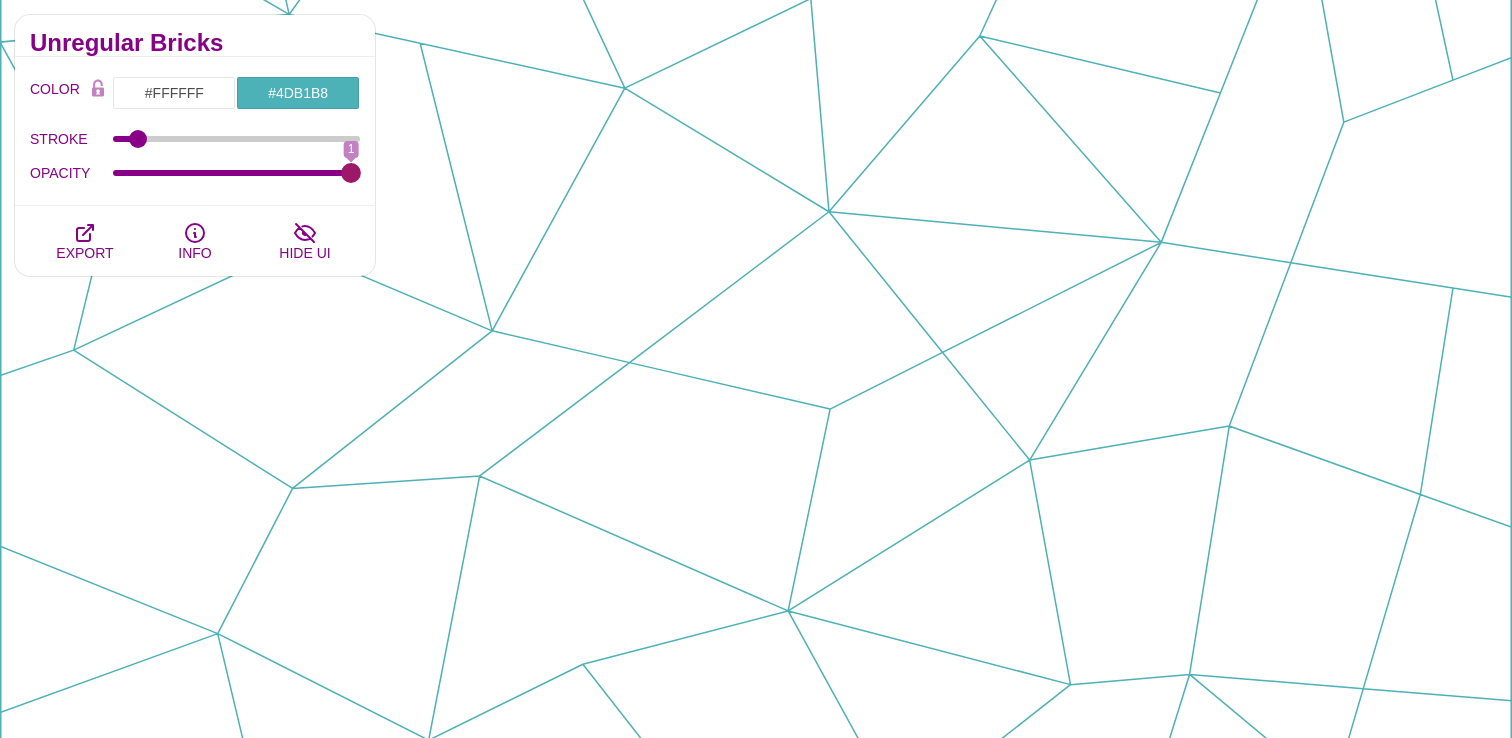 drag, startPoint x: 150, startPoint y: 172, endPoint x: 402, endPoint y: 180, distance: 252.12695 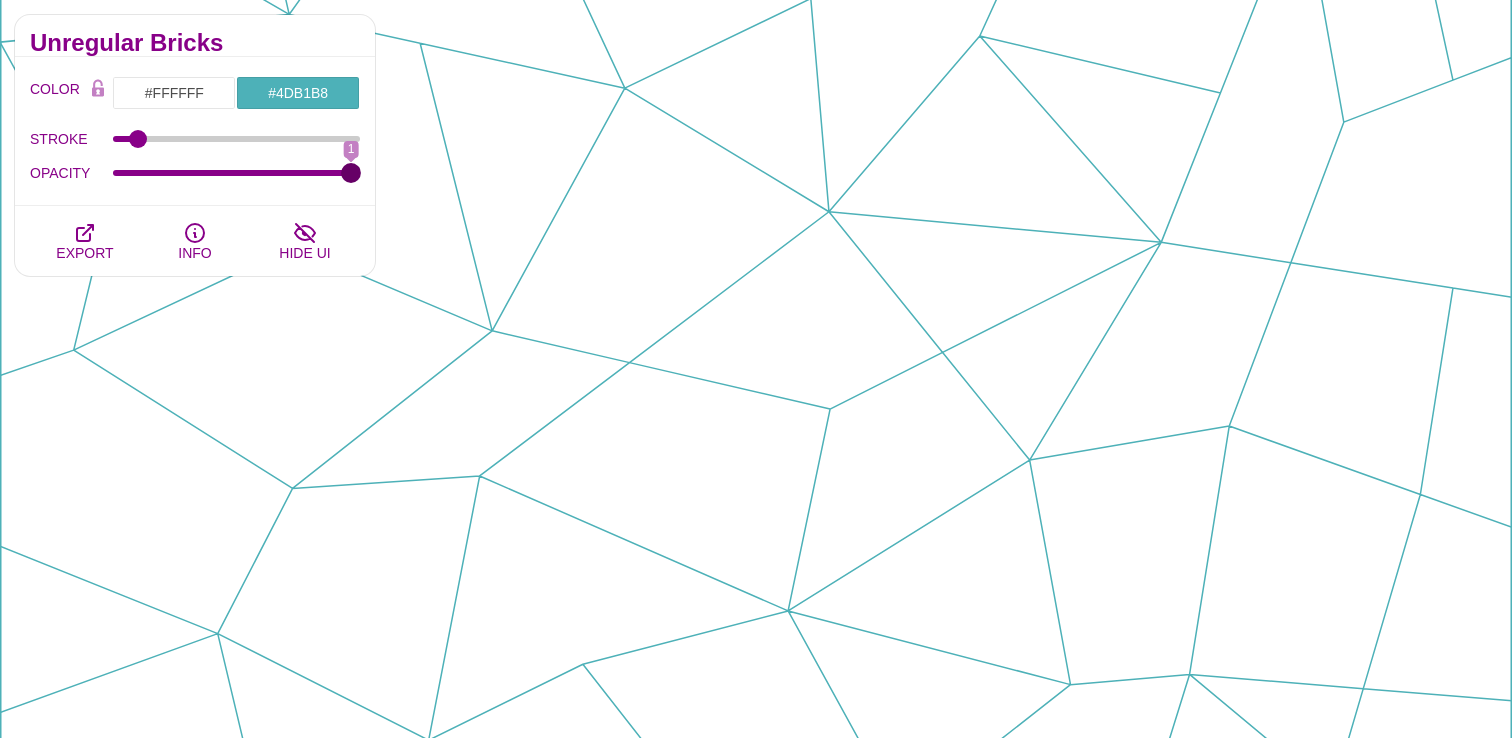 type on "1" 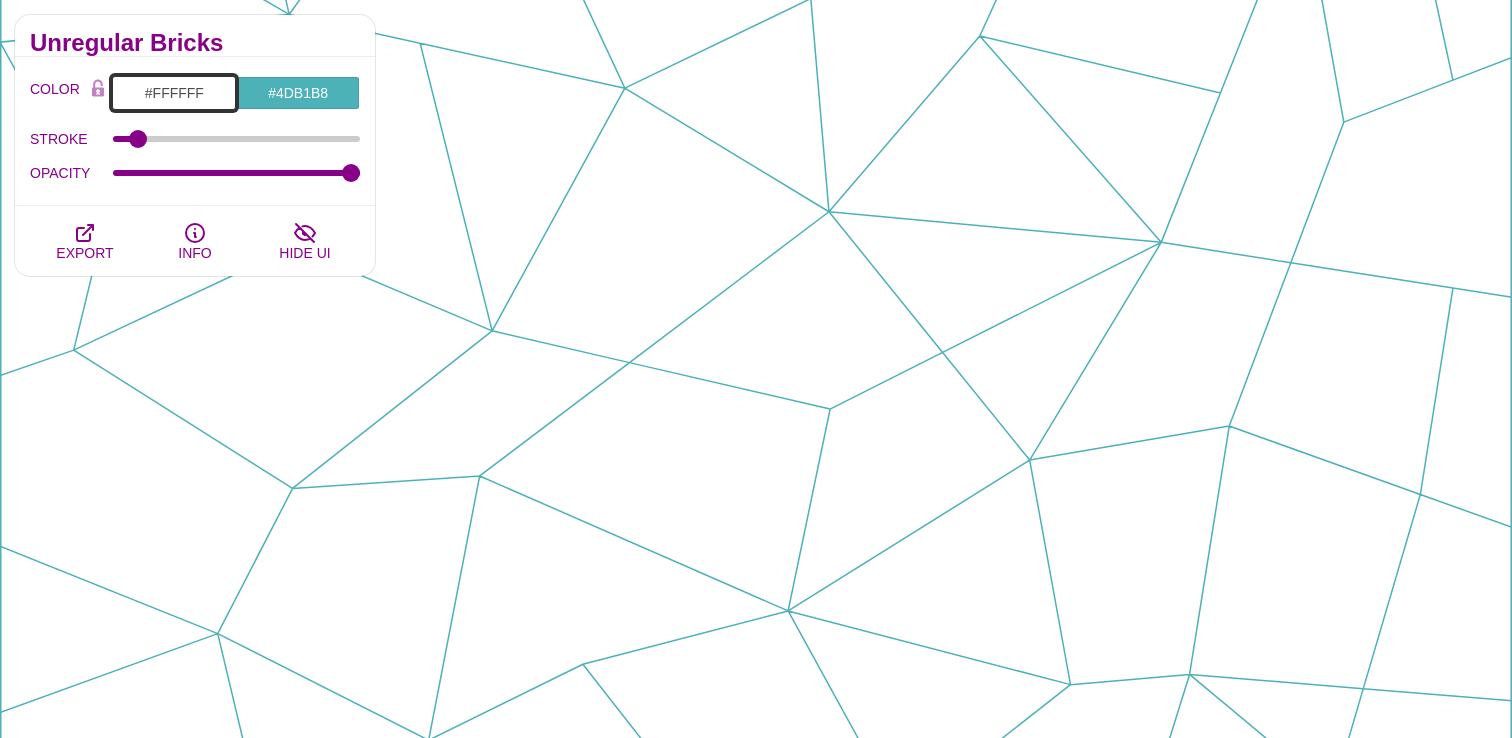 click on "#FFFFFF" at bounding box center [174, 93] 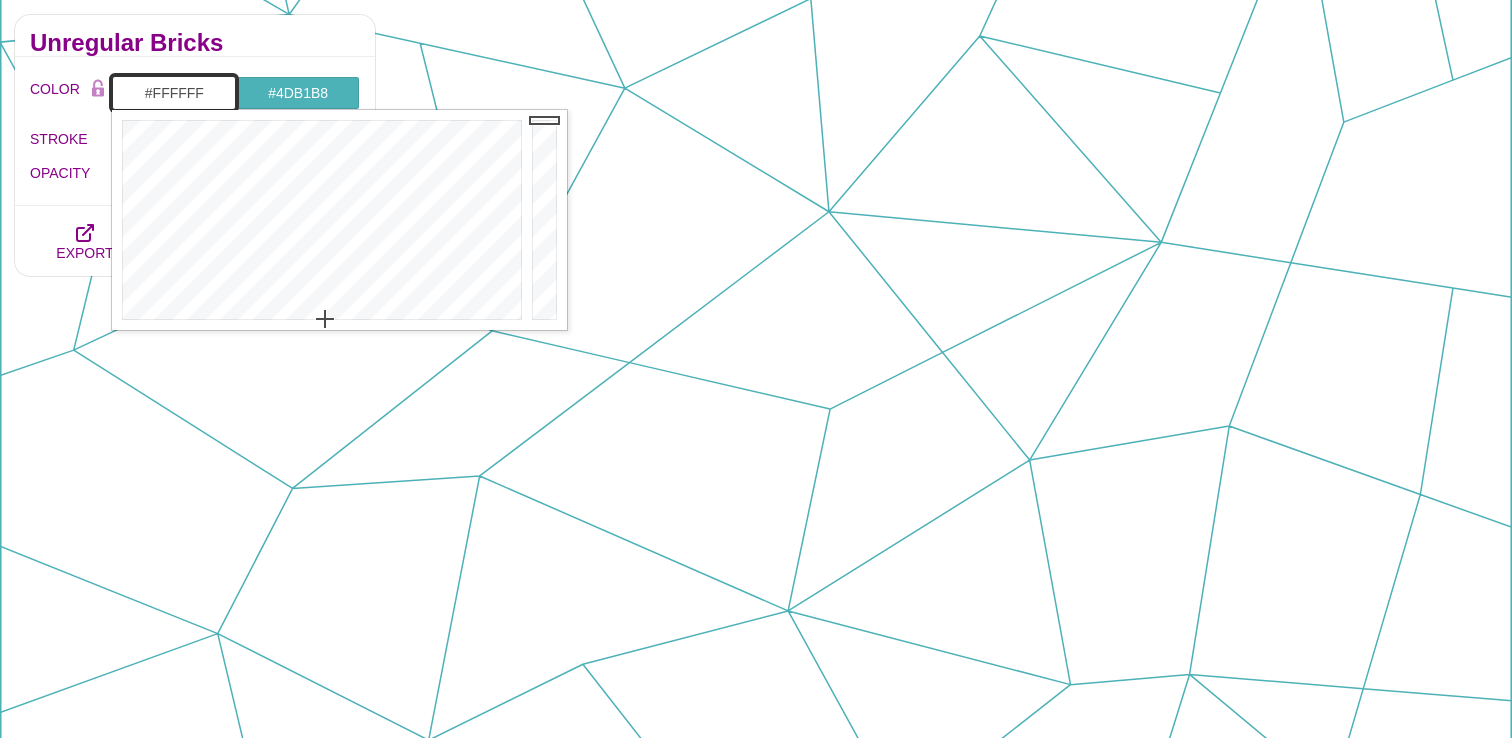 click on "#FFFFFF" at bounding box center [174, 93] 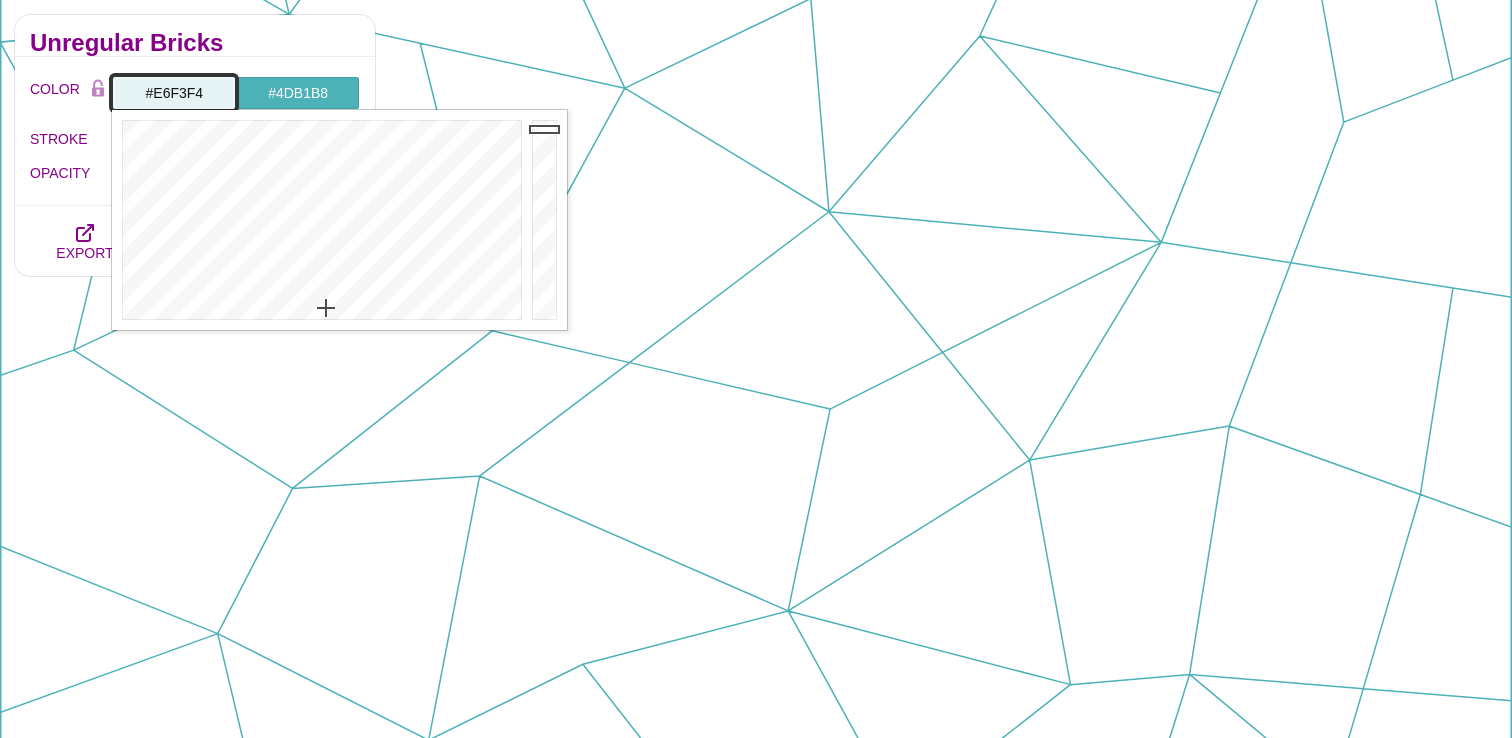 type on "#e6f3f4" 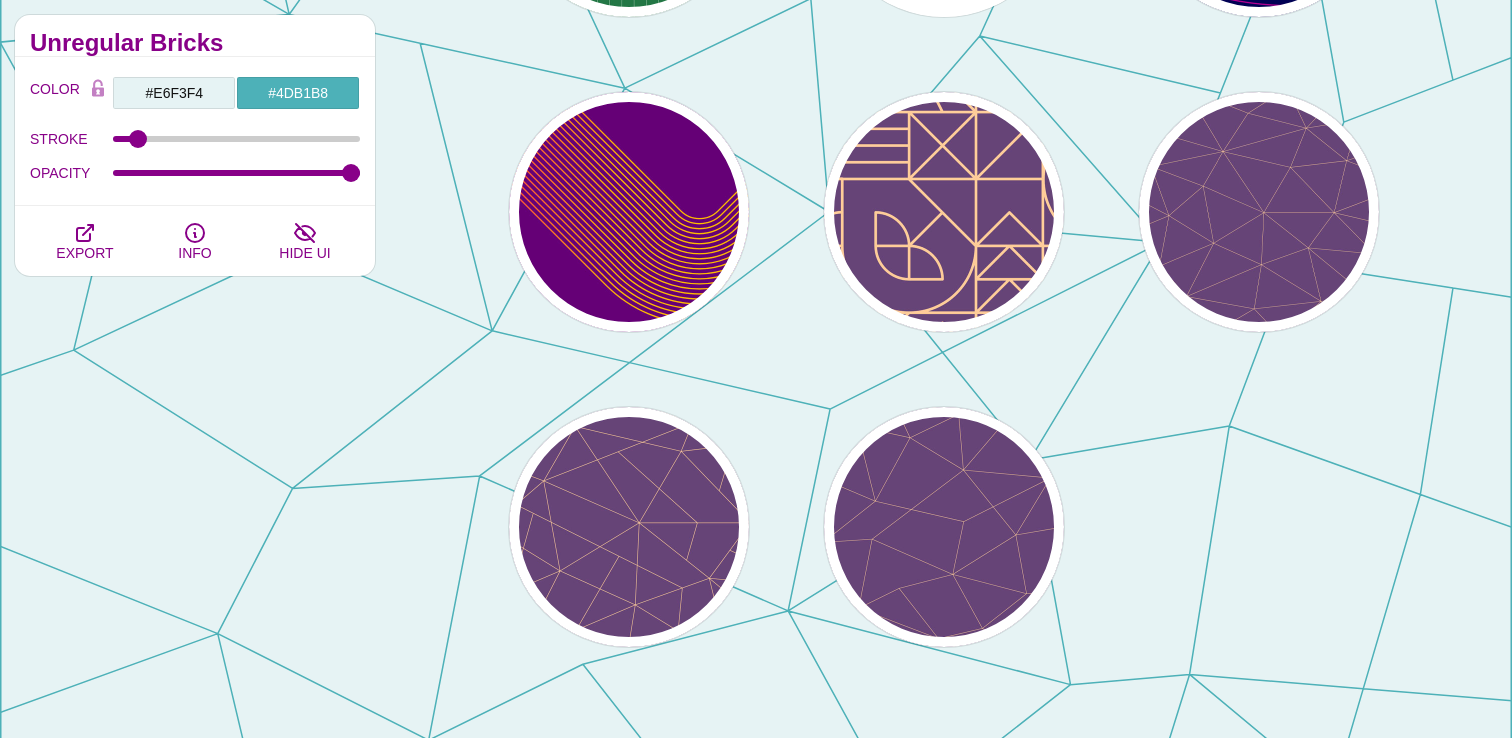 click on "PREVIEW PREVIEW PREVIEW PREVIEW PREVIEW PREVIEW PREVIEW PREVIEW PREVIEW PREVIEW PREVIEW PREVIEW PREVIEW PREVIEW PREVIEW PREVIEW PREVIEW PREVIEW PREVIEW PREVIEW" at bounding box center (951, -418) 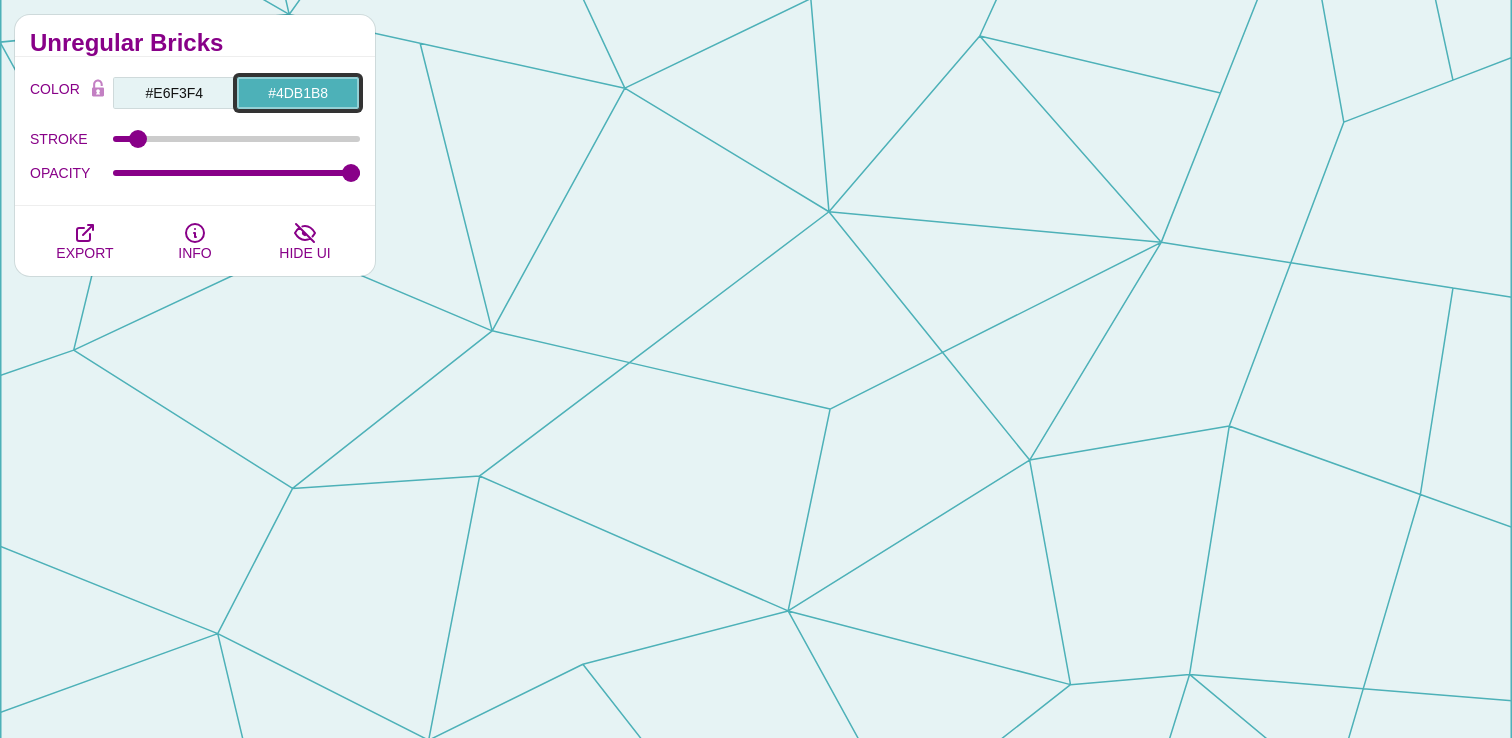 click on "#4DB1B8" at bounding box center (298, 93) 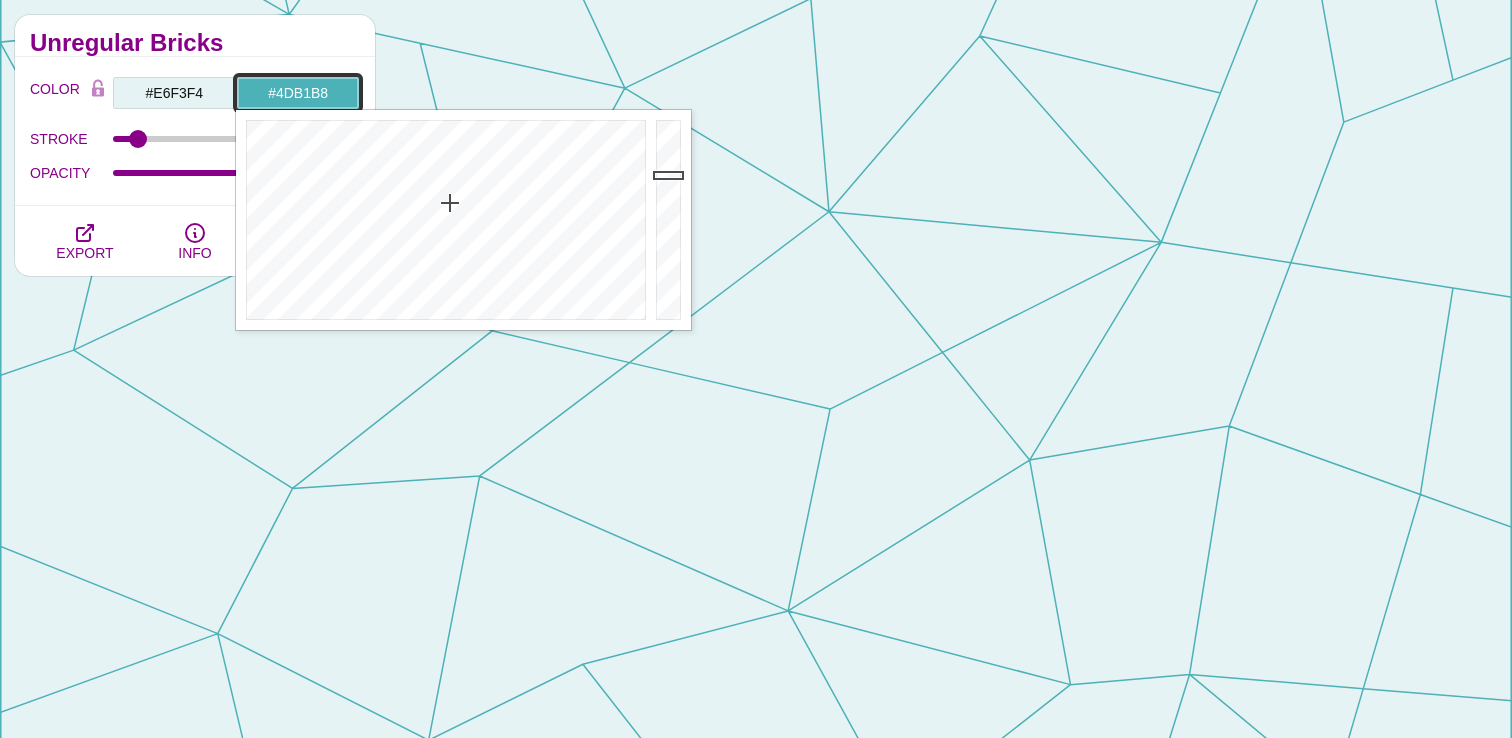 click on "#4DB1B8" at bounding box center [298, 93] 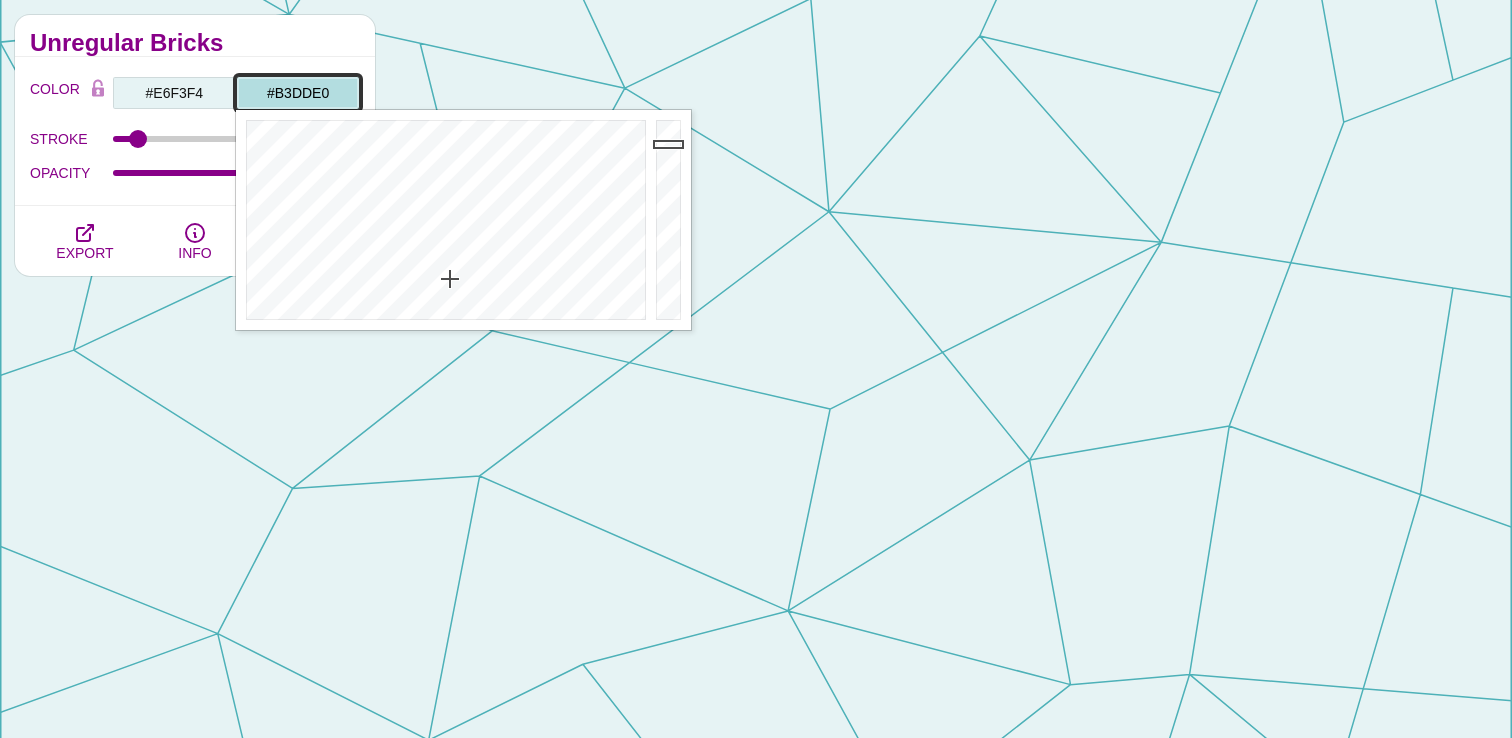 type on "#b3dde0" 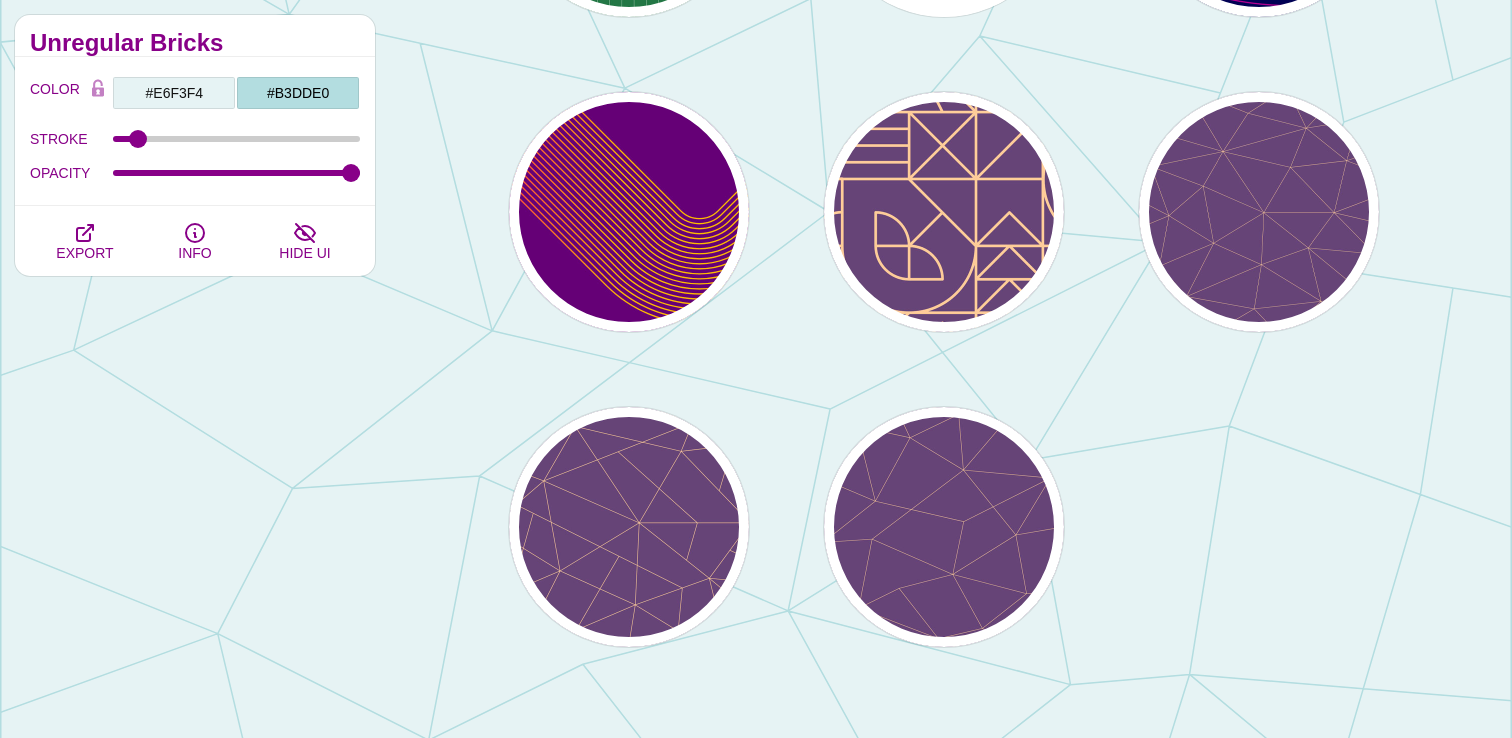 click on "PREVIEW PREVIEW PREVIEW PREVIEW PREVIEW PREVIEW PREVIEW PREVIEW PREVIEW PREVIEW PREVIEW PREVIEW PREVIEW PREVIEW PREVIEW PREVIEW PREVIEW PREVIEW PREVIEW PREVIEW" at bounding box center [951, -418] 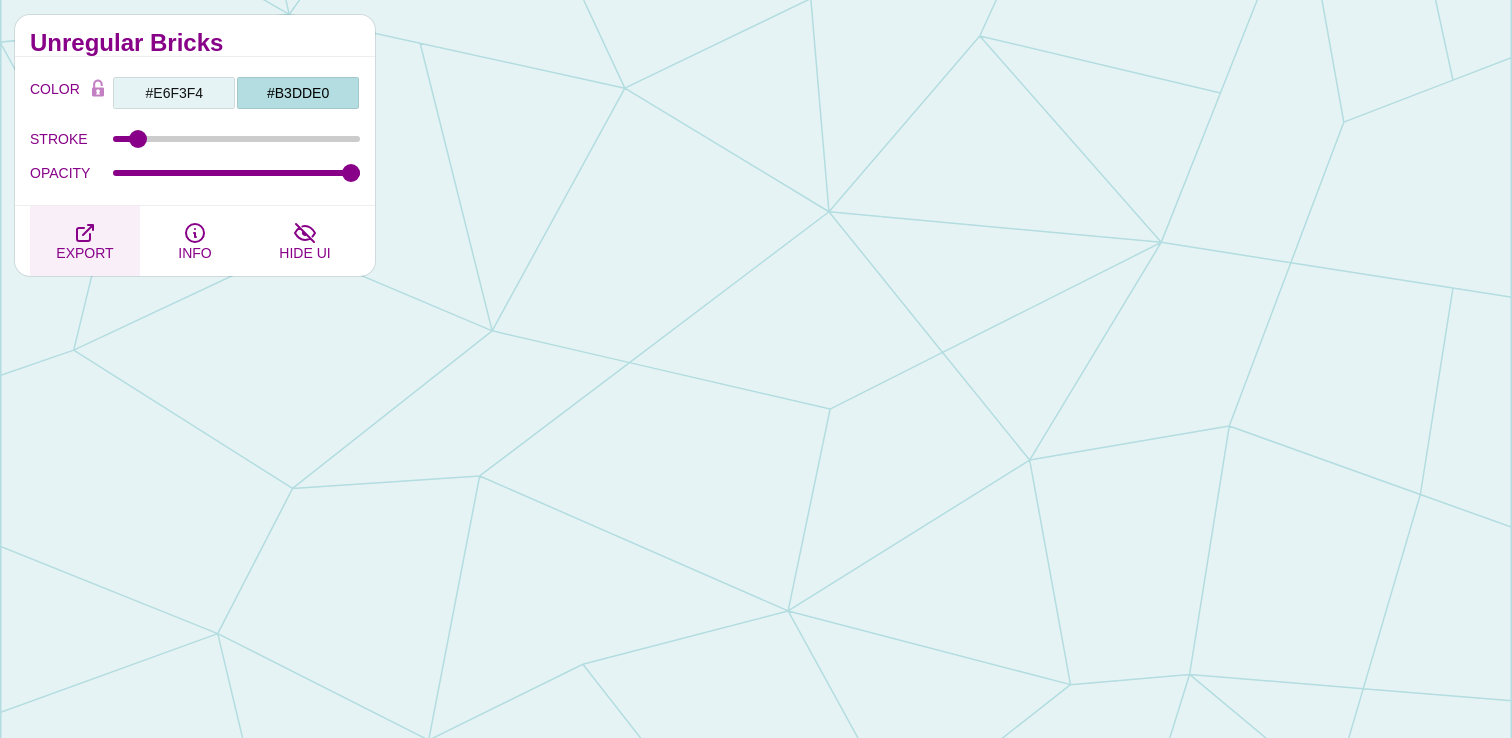 click on "EXPORT" at bounding box center [85, 241] 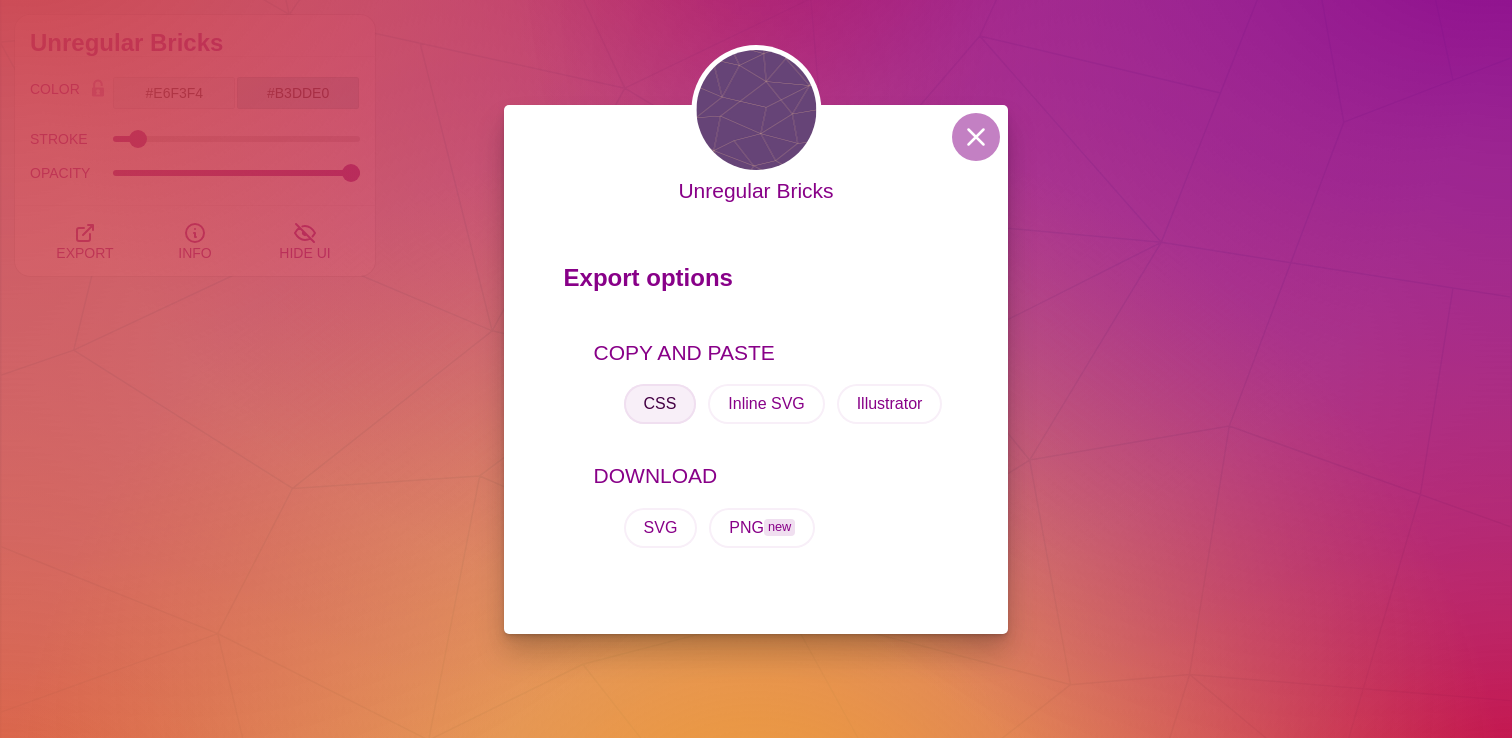click on "CSS" at bounding box center [660, 404] 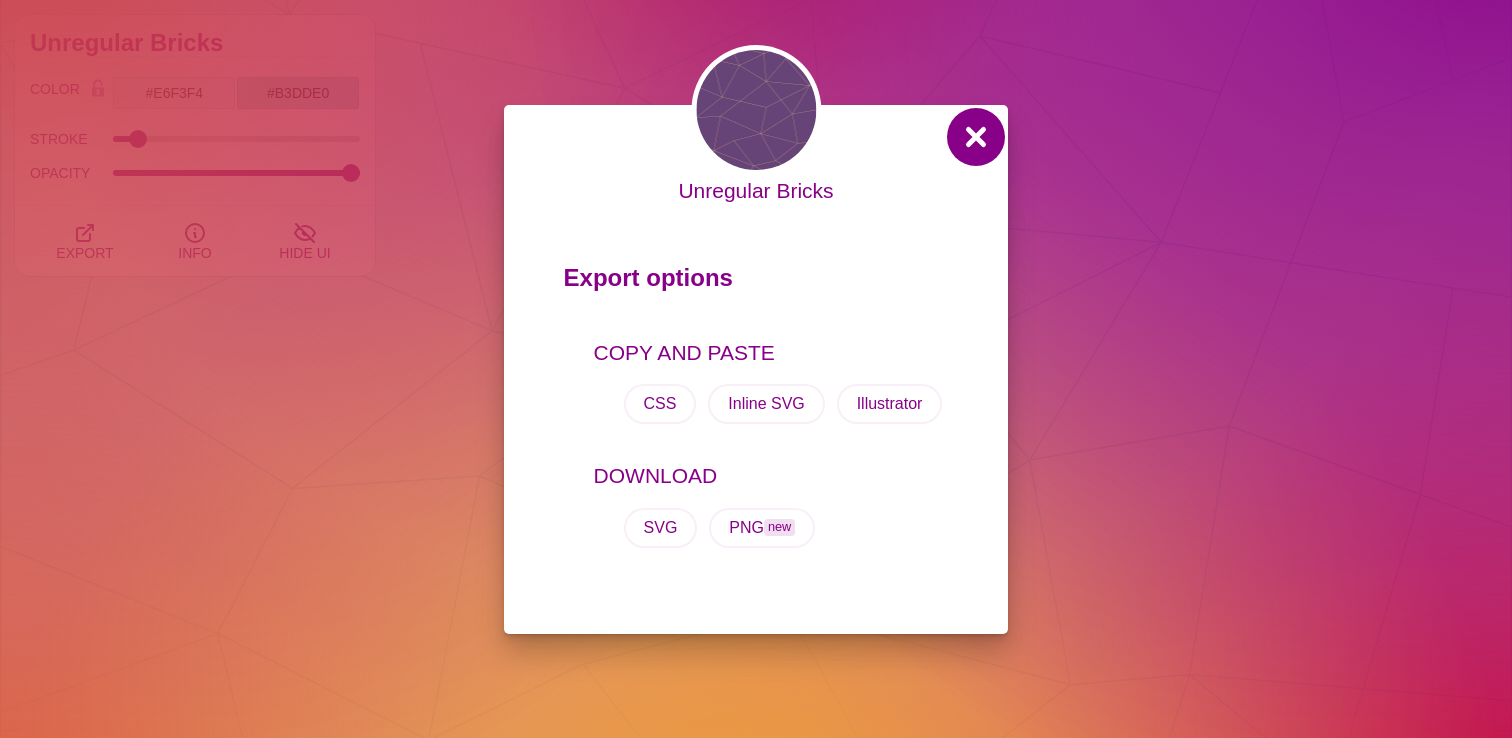 click at bounding box center [976, 137] 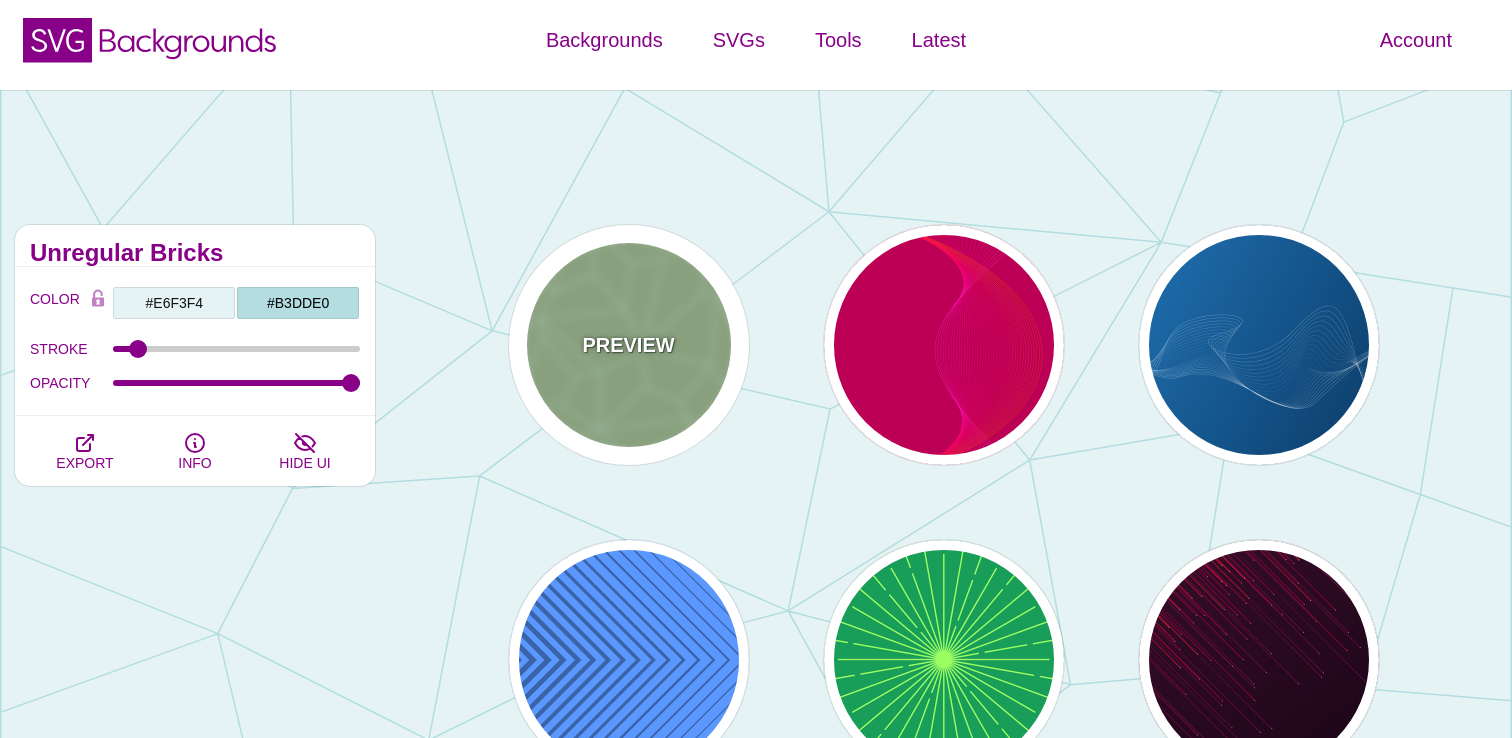 scroll, scrollTop: 0, scrollLeft: 0, axis: both 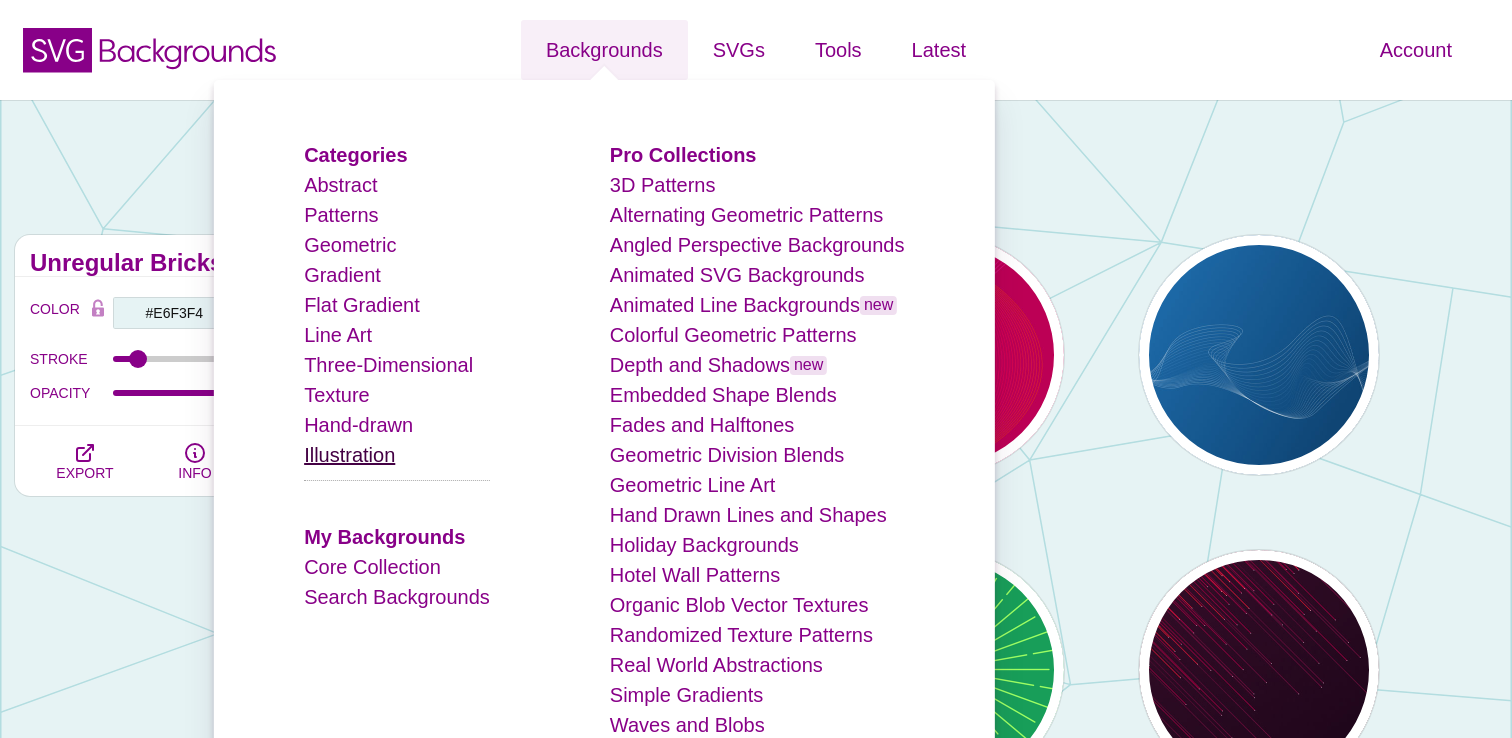 click on "Illustration" at bounding box center (349, 455) 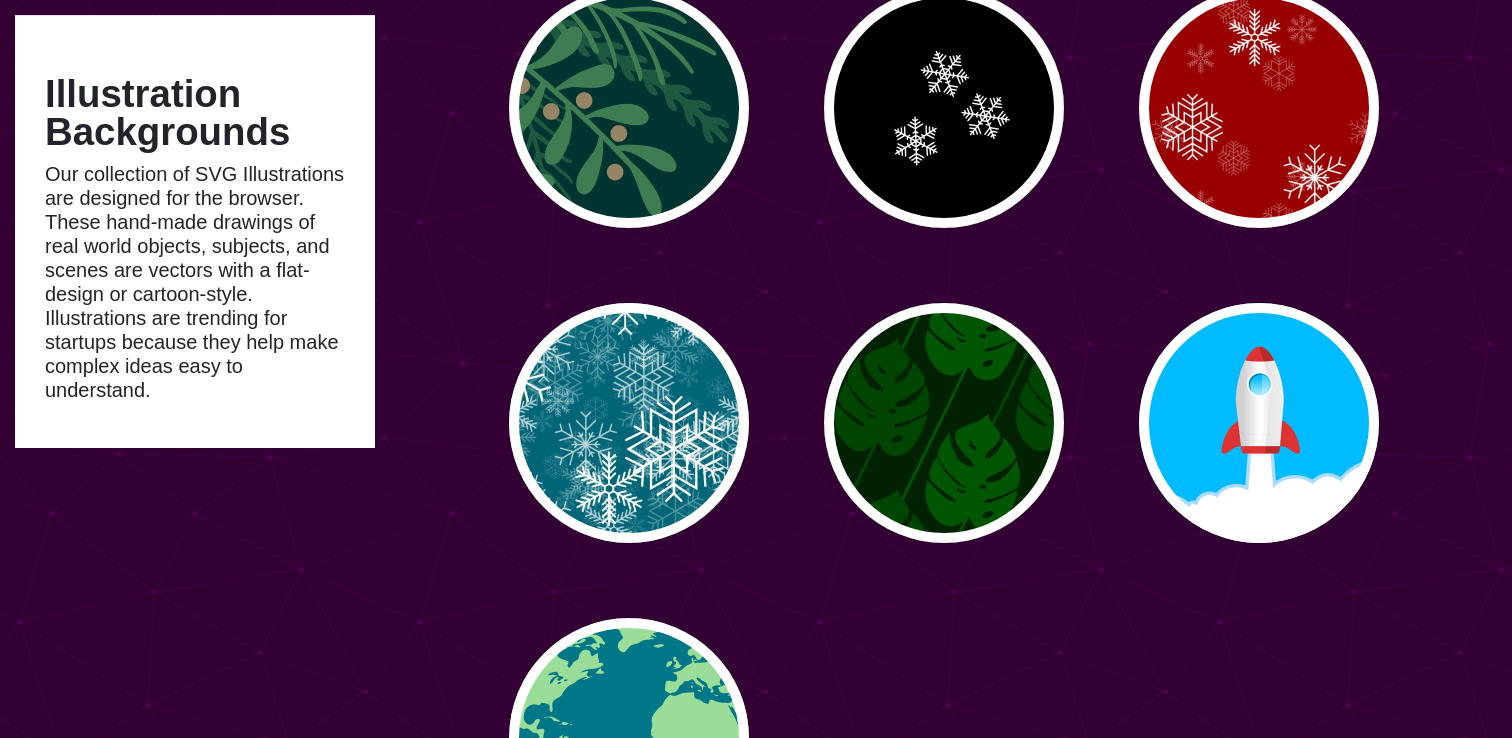 scroll, scrollTop: 650, scrollLeft: 0, axis: vertical 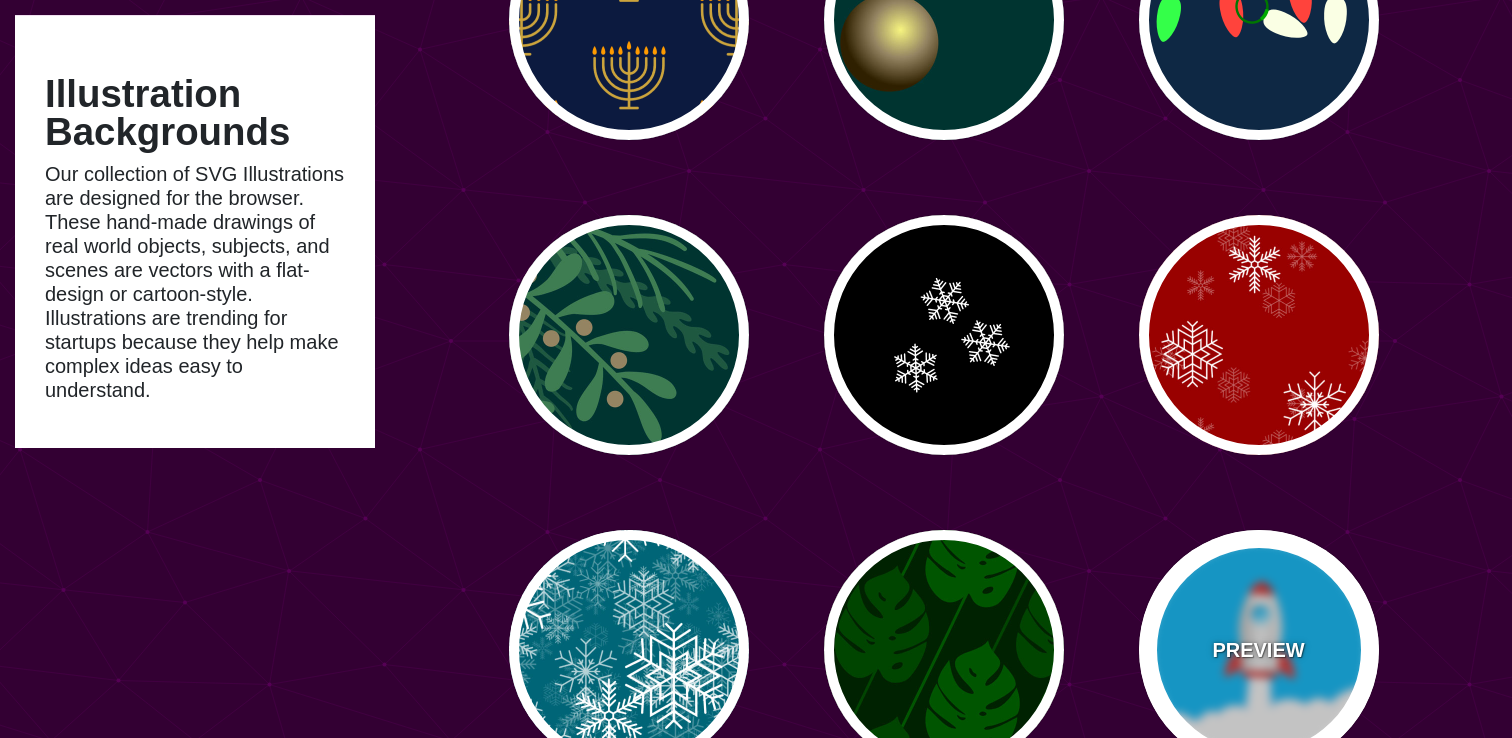 click on "PREVIEW" at bounding box center (1258, 650) 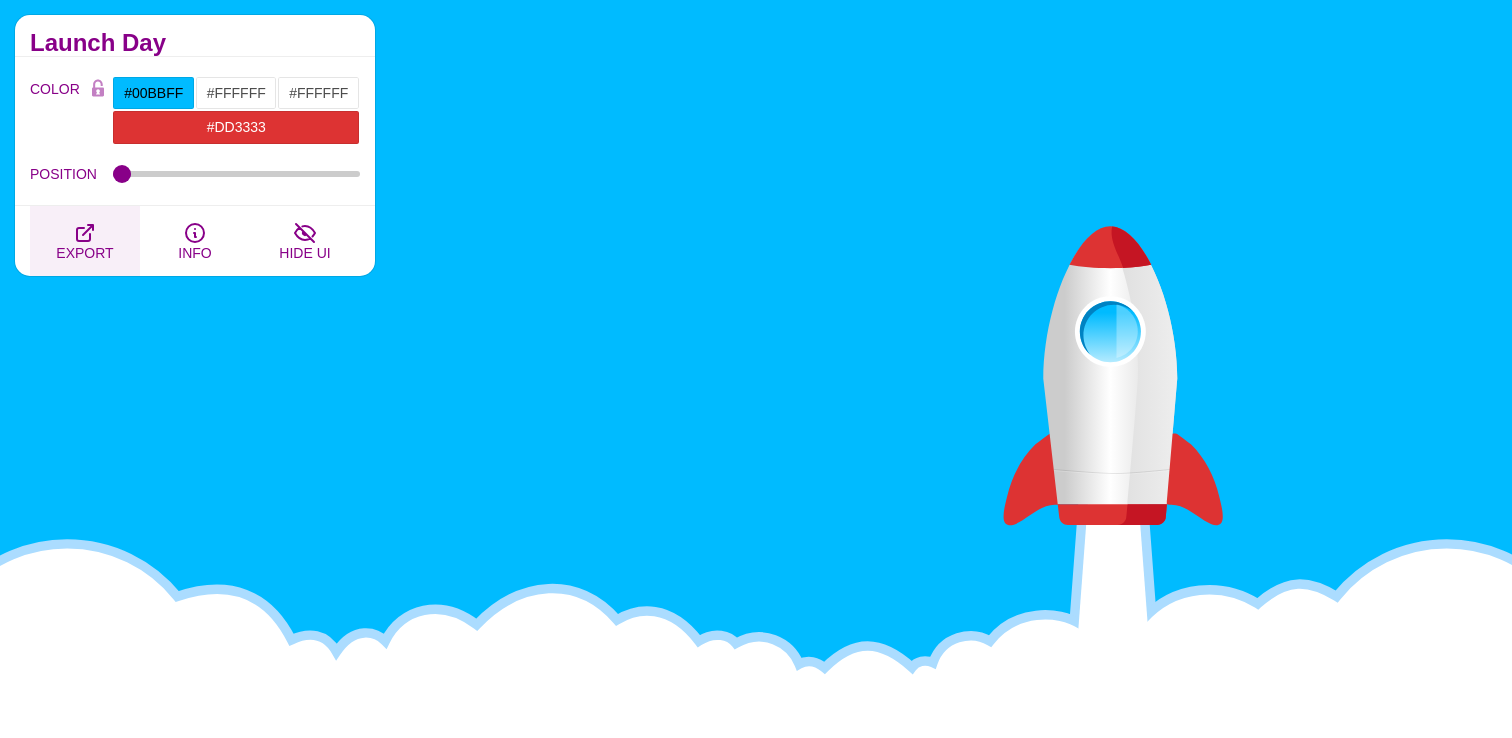 click on "EXPORT" at bounding box center [85, 241] 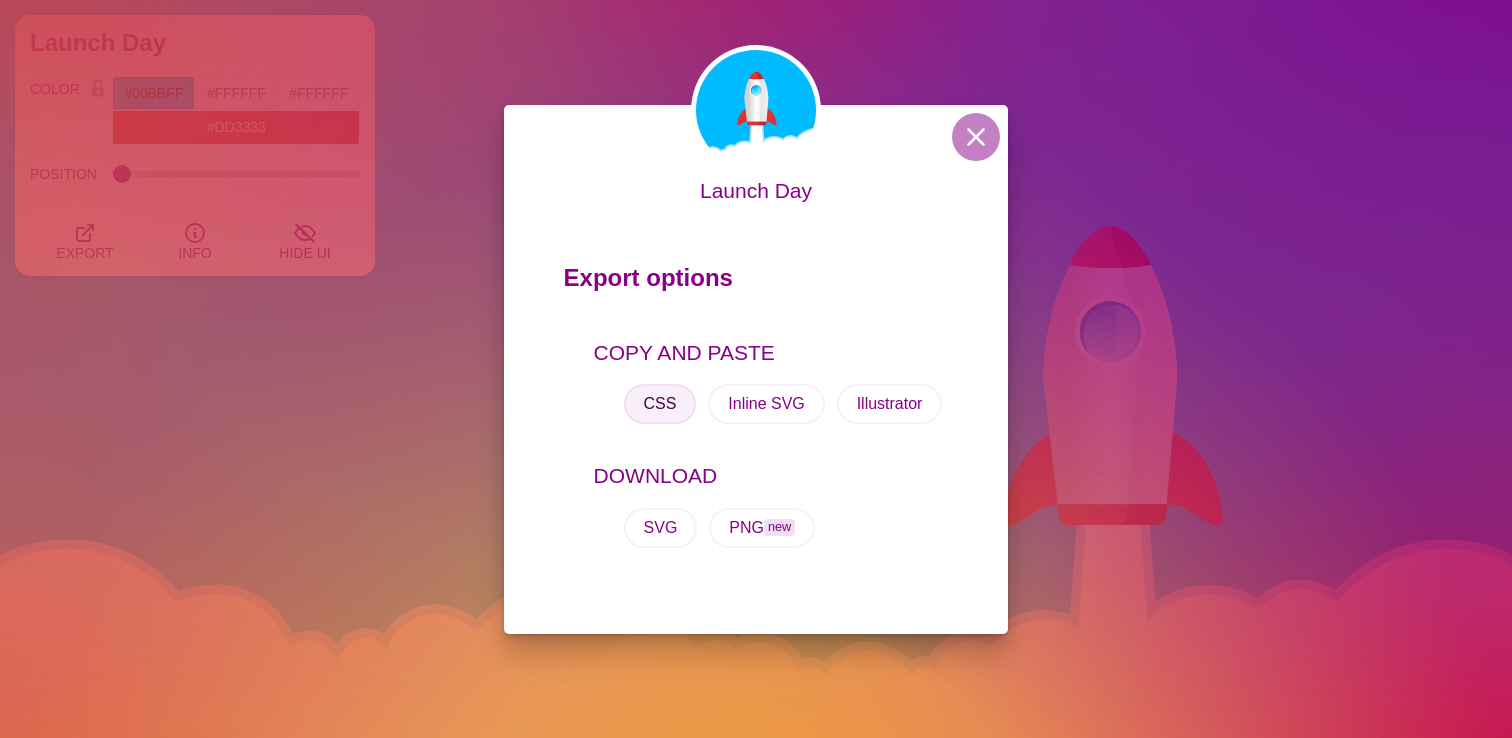 click on "CSS" at bounding box center (660, 404) 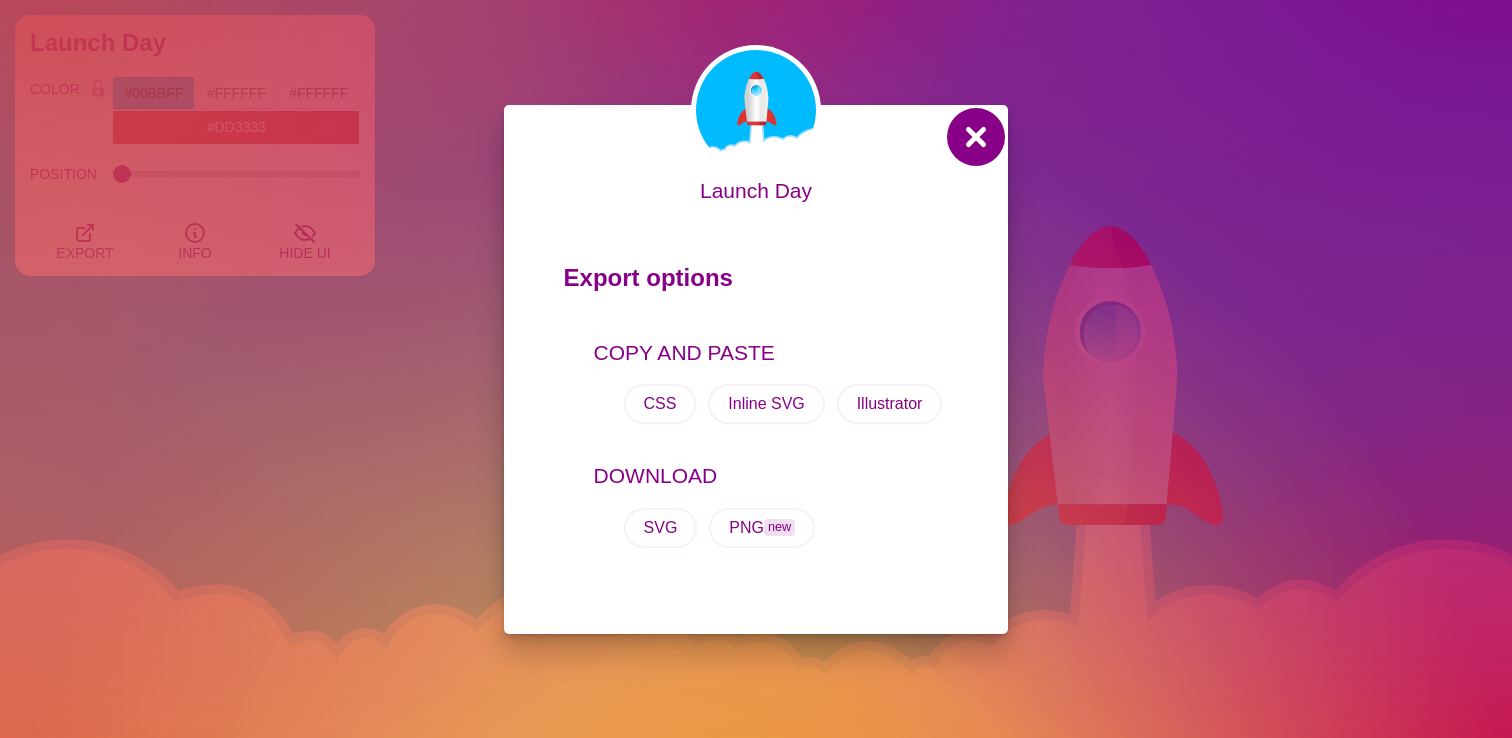 click at bounding box center (976, 137) 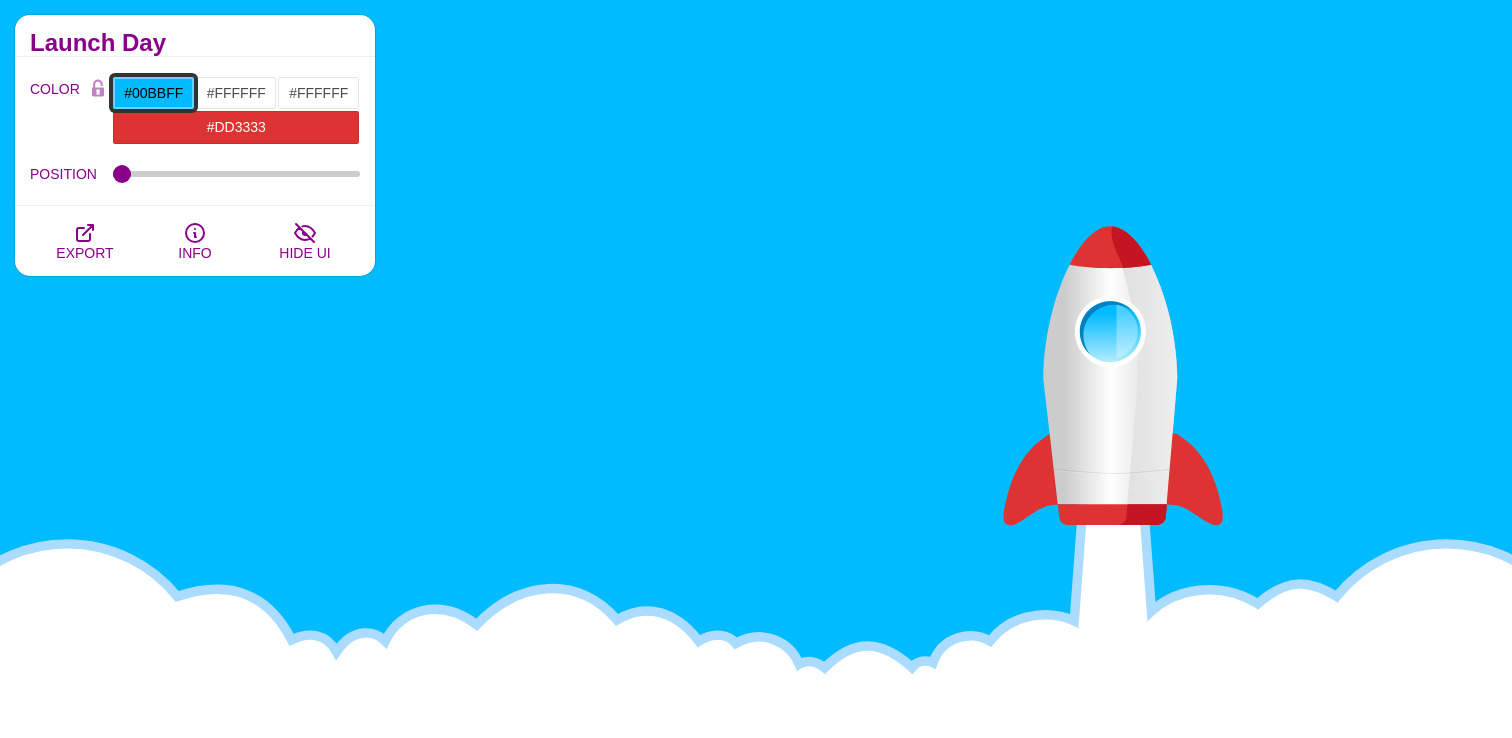 click on "#00BBFF" at bounding box center (153, 93) 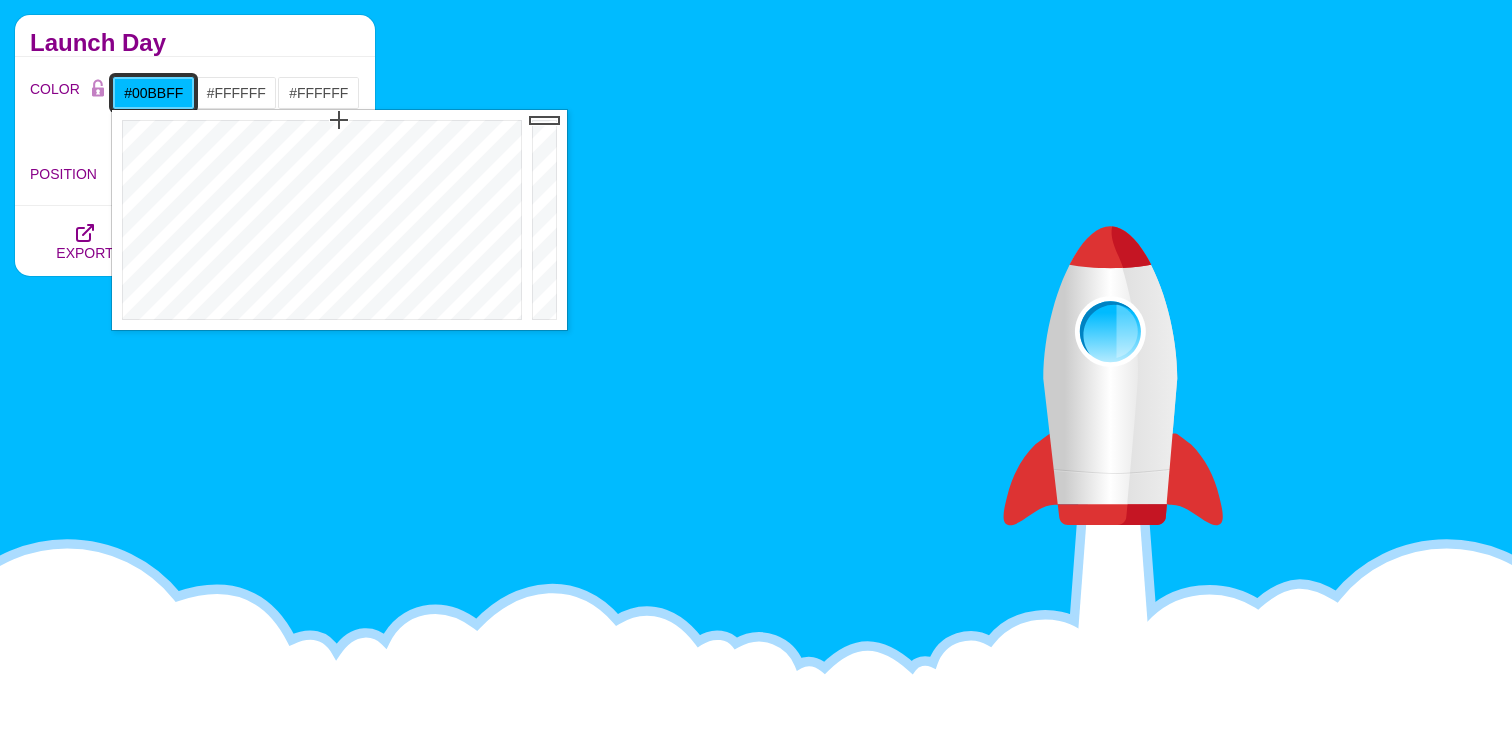 click on "#00BBFF" at bounding box center (153, 93) 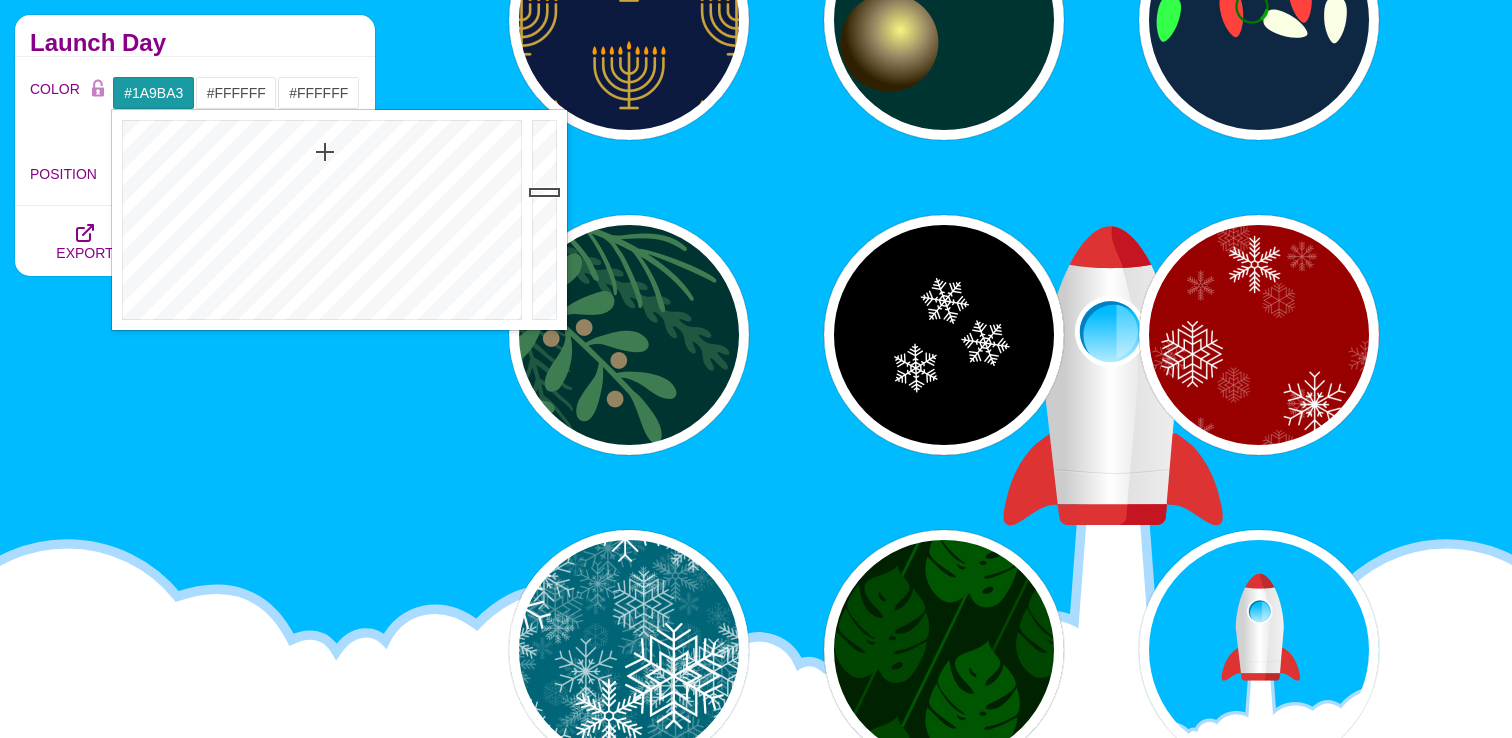 click on "PREVIEW PREVIEW PREVIEW PREVIEW PREVIEW PREVIEW PREVIEW PREVIEW PREVIEW PREVIEW PREVIEW PREVIEW PREVIEW" at bounding box center (951, 335) 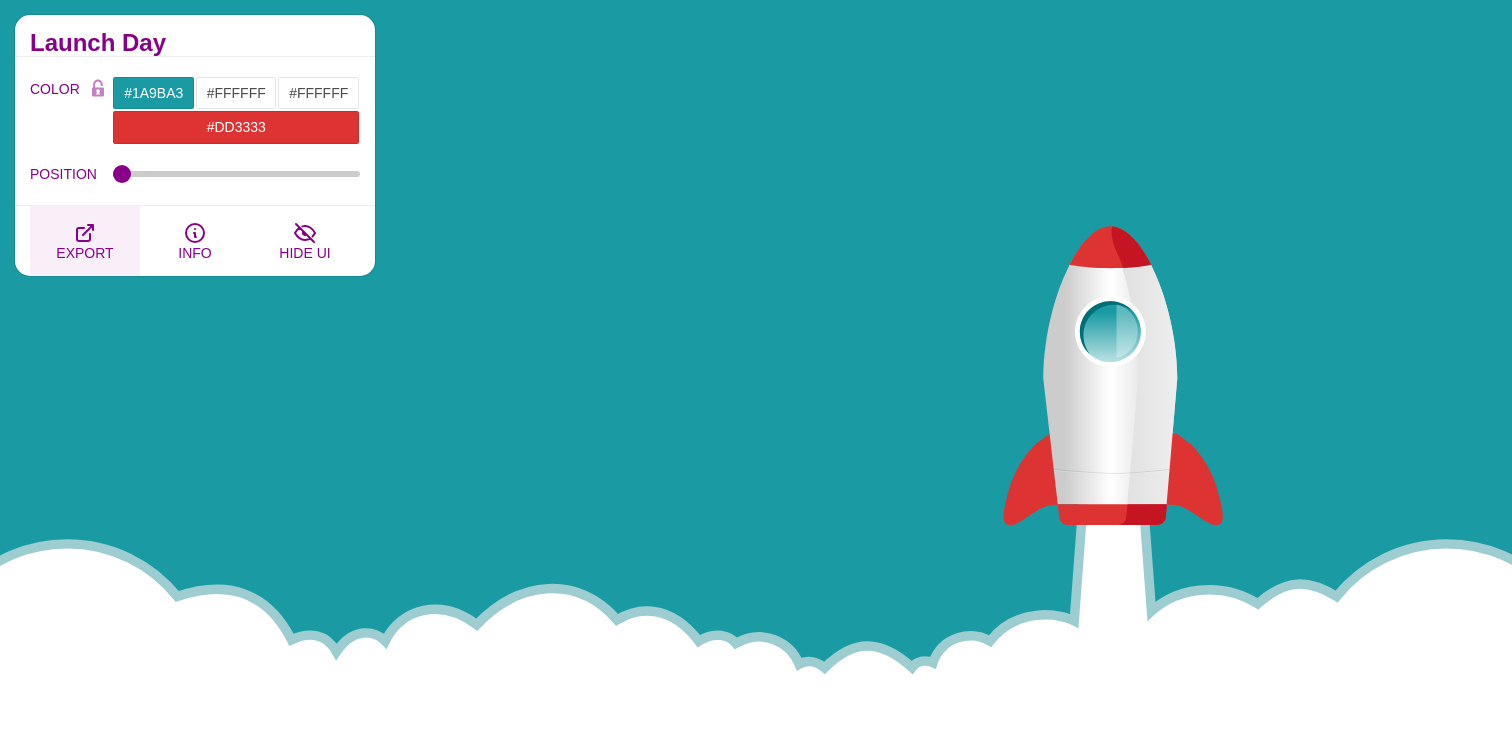 click at bounding box center [85, 233] 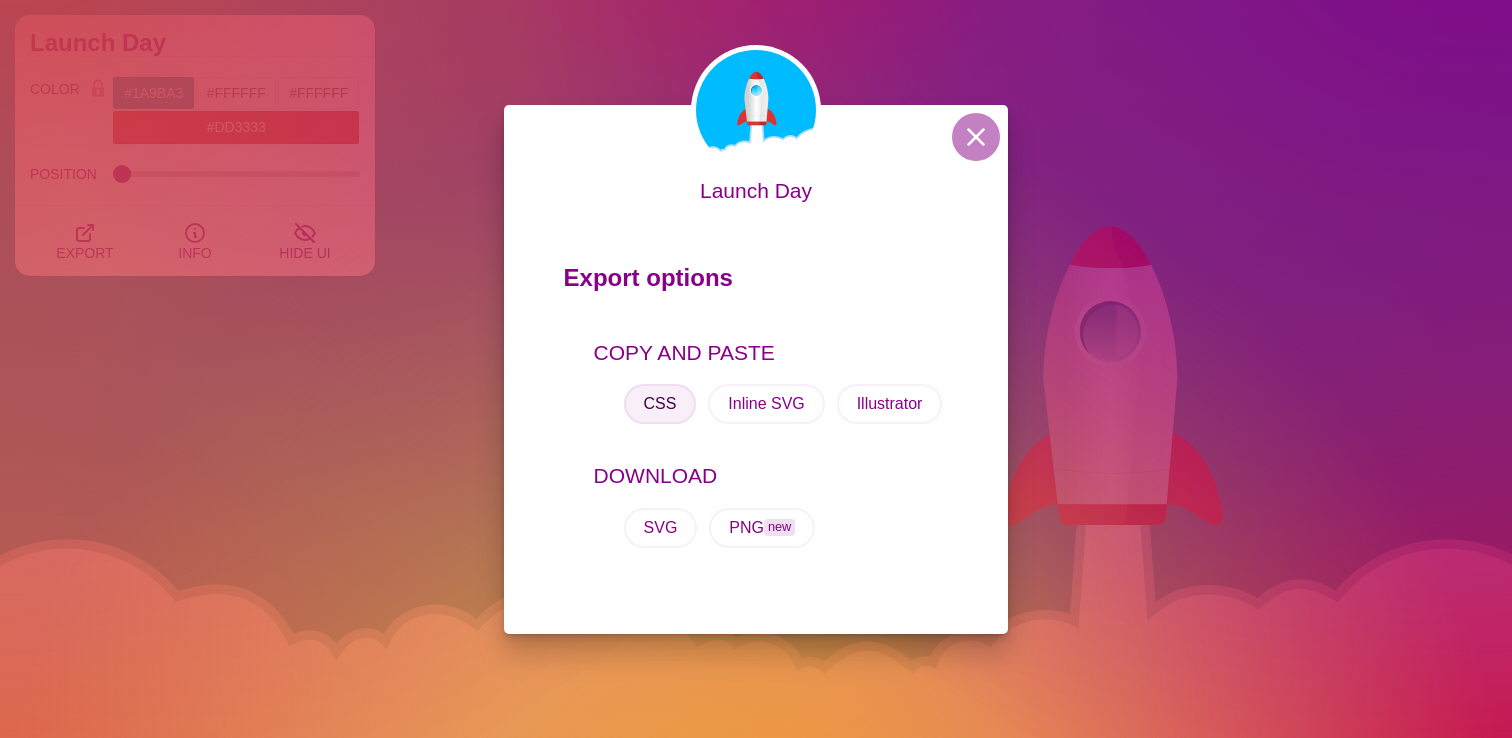 click on "CSS" at bounding box center [660, 404] 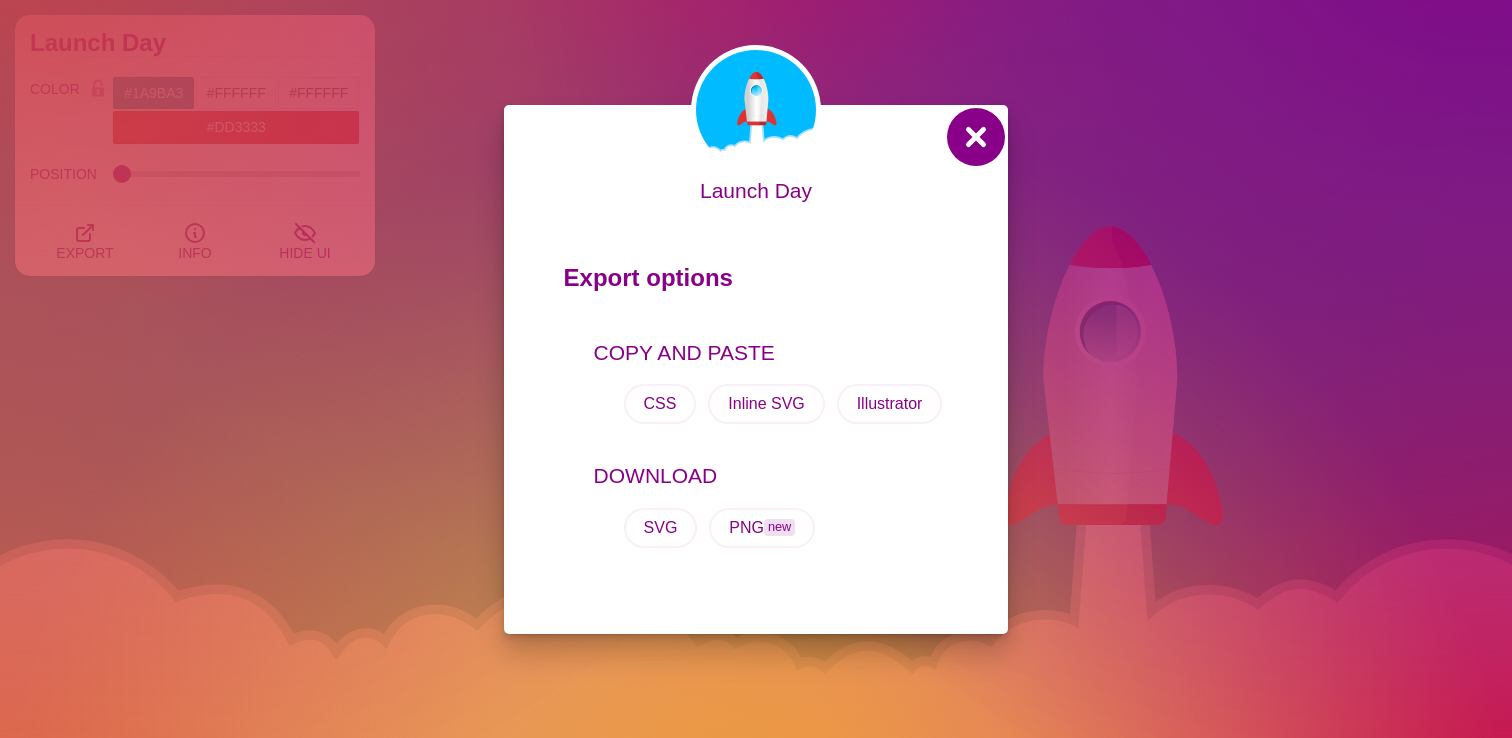 click at bounding box center [976, 137] 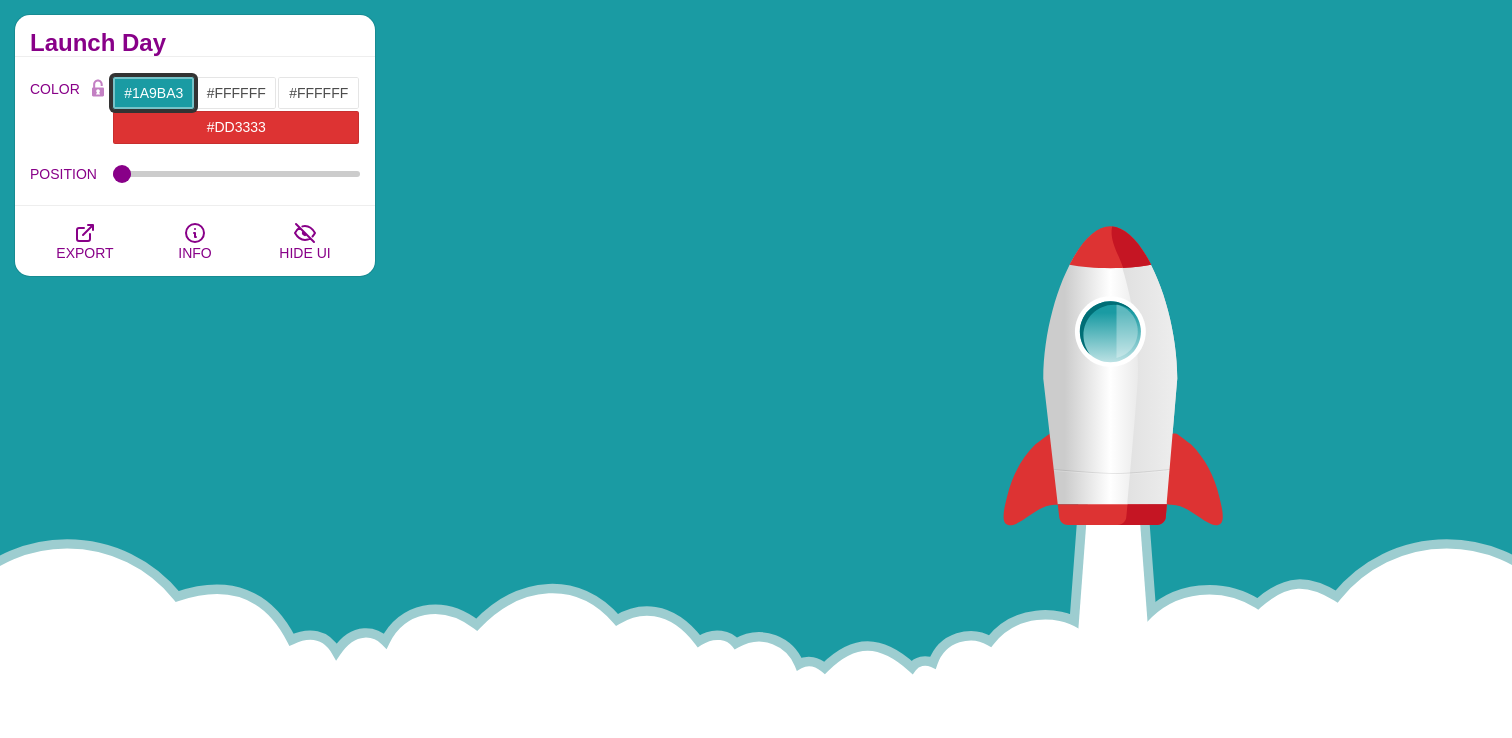 click on "#1A9BA3" at bounding box center (153, 93) 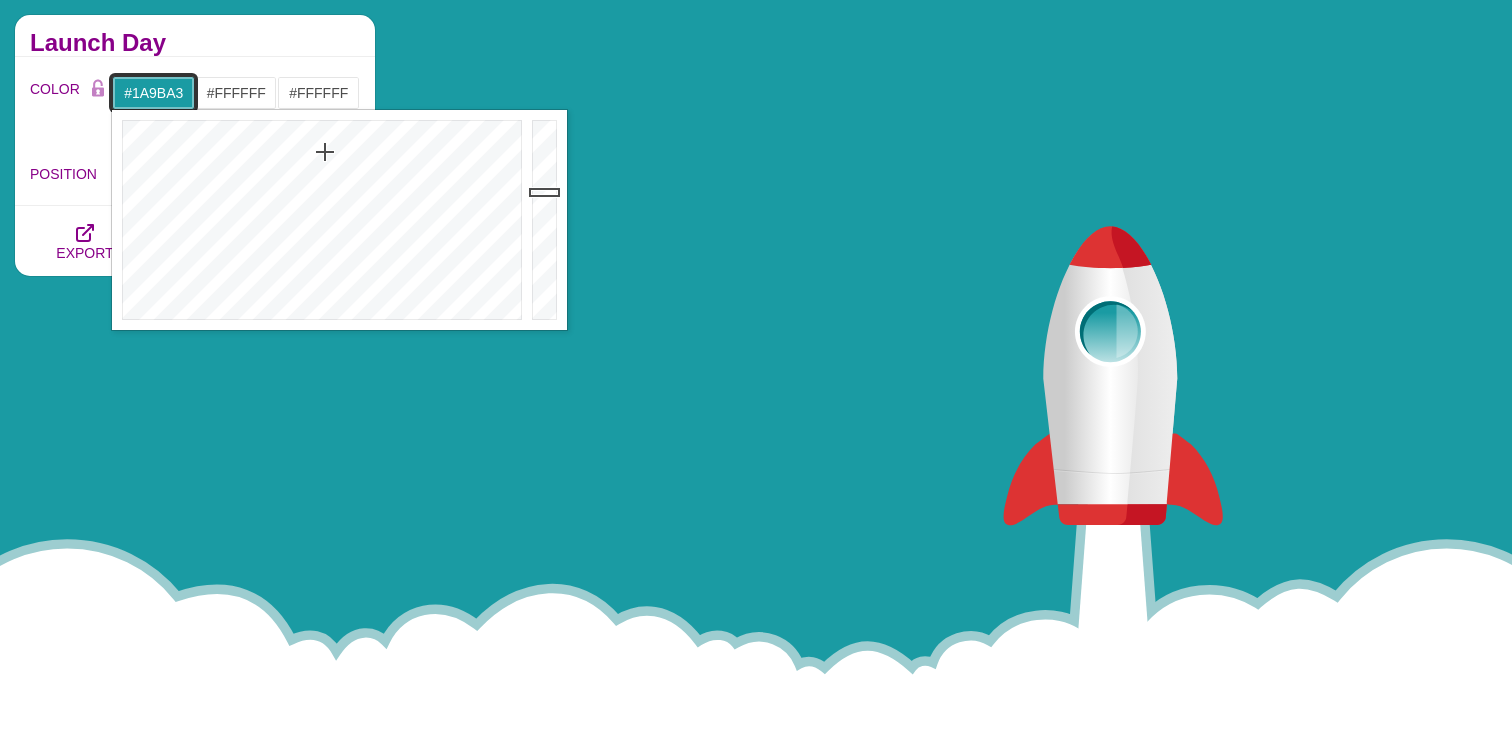 click on "#1A9BA3" at bounding box center (153, 93) 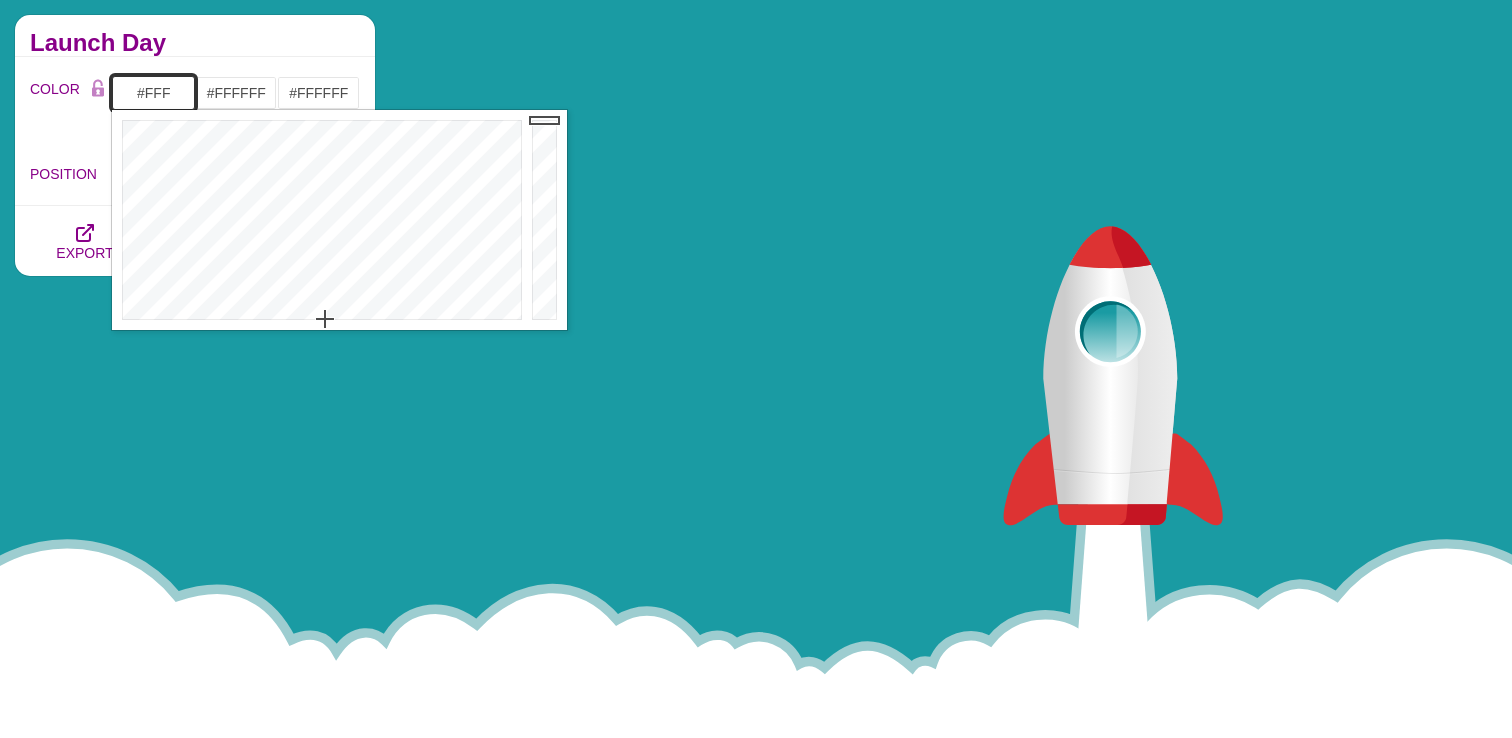 type on "#fff" 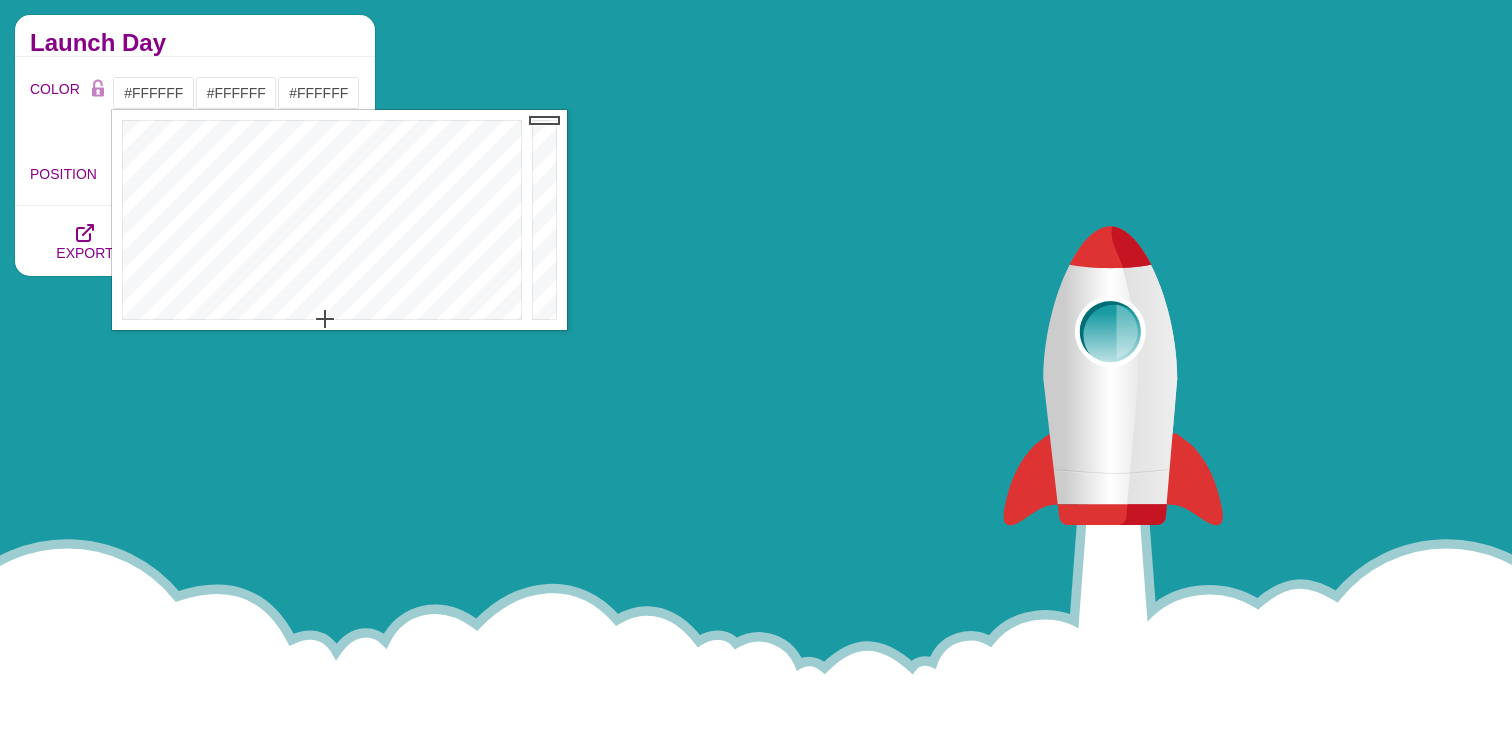click on "Launch Day" at bounding box center [195, 36] 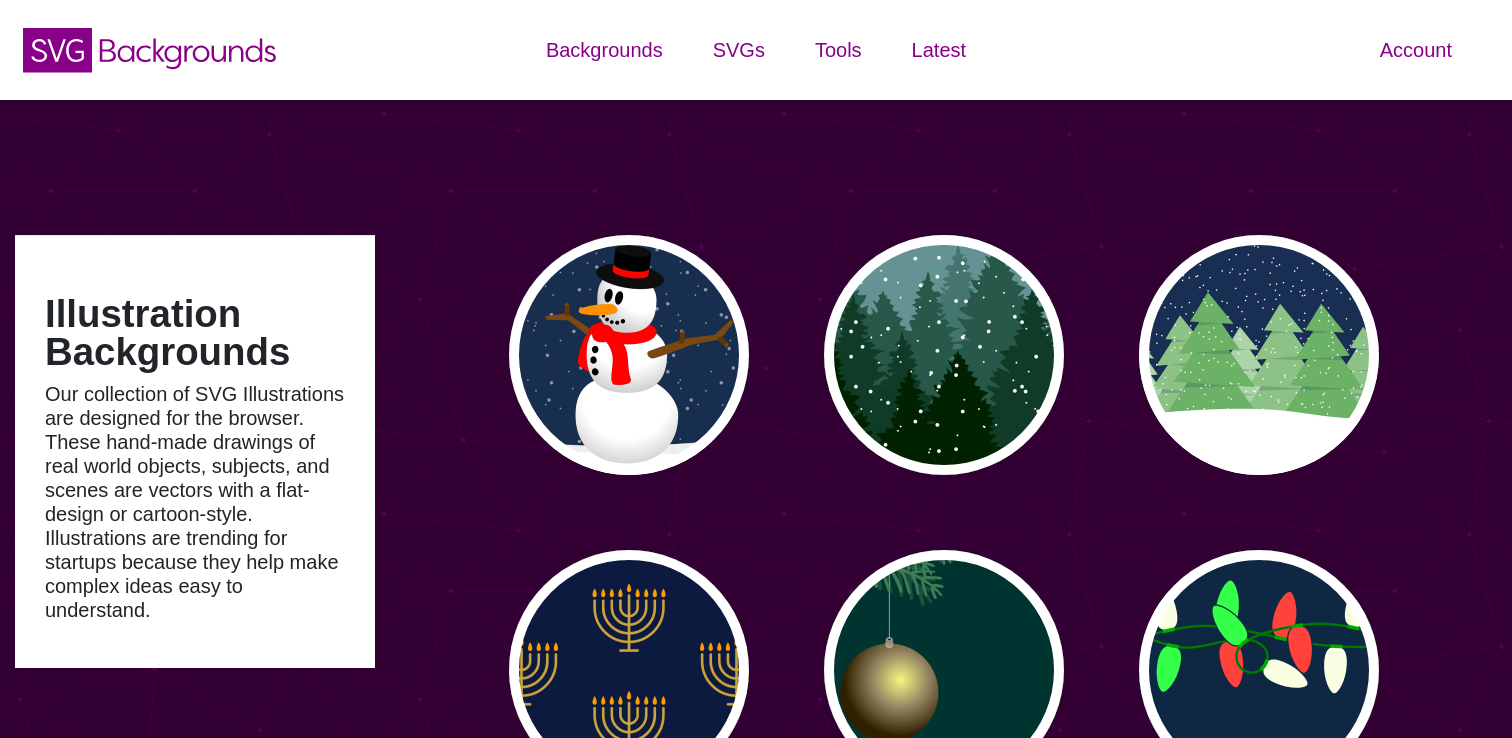 scroll, scrollTop: 650, scrollLeft: 0, axis: vertical 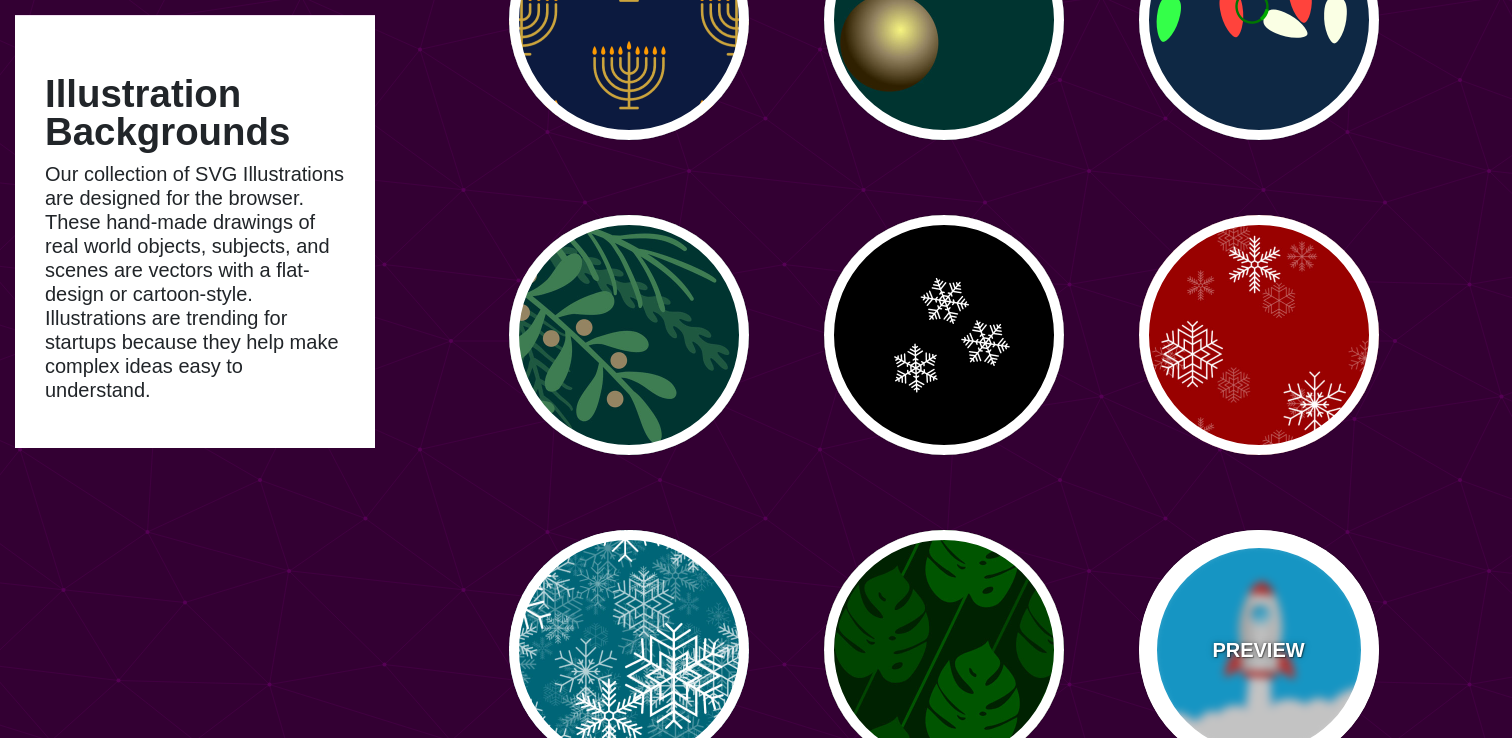click on "PREVIEW" at bounding box center [1258, 650] 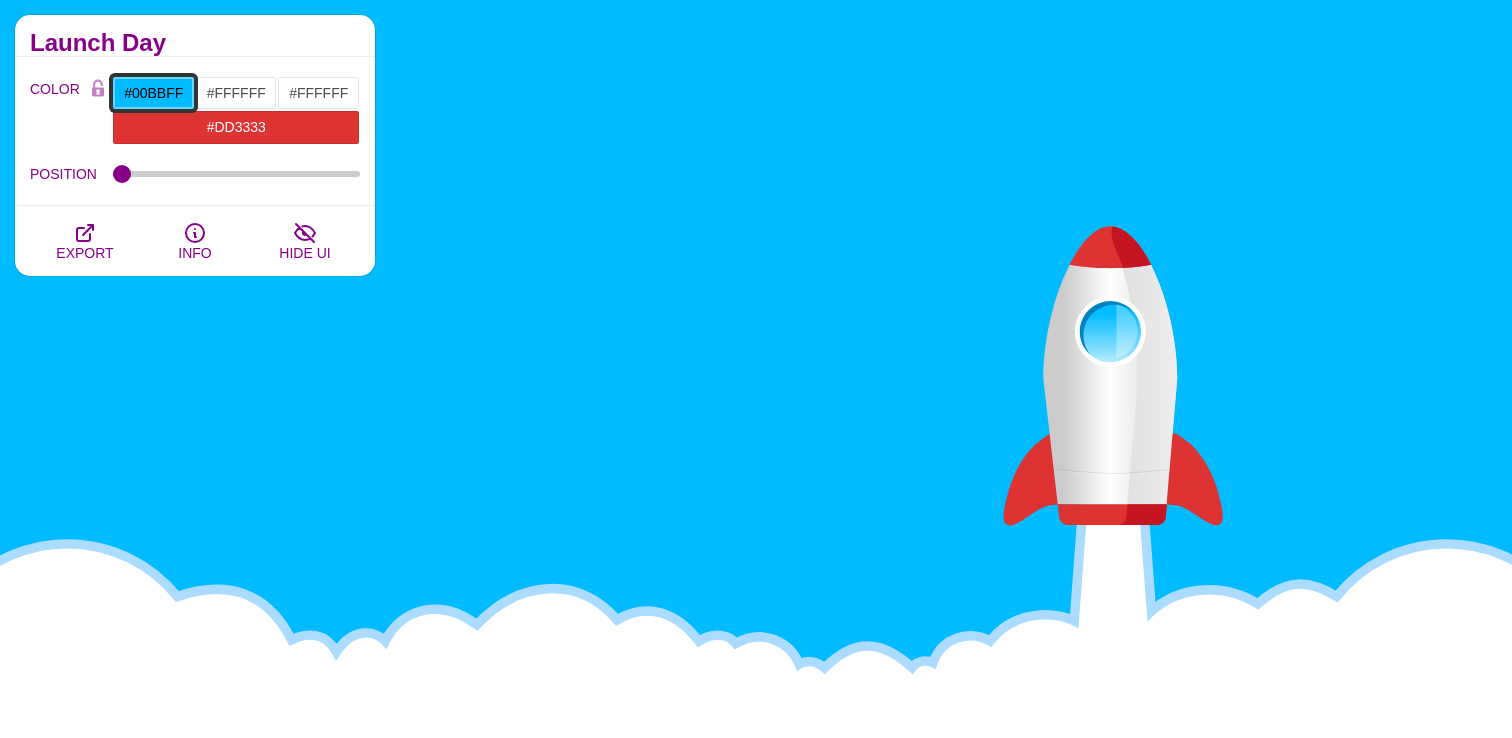 click on "#00BBFF" at bounding box center [153, 93] 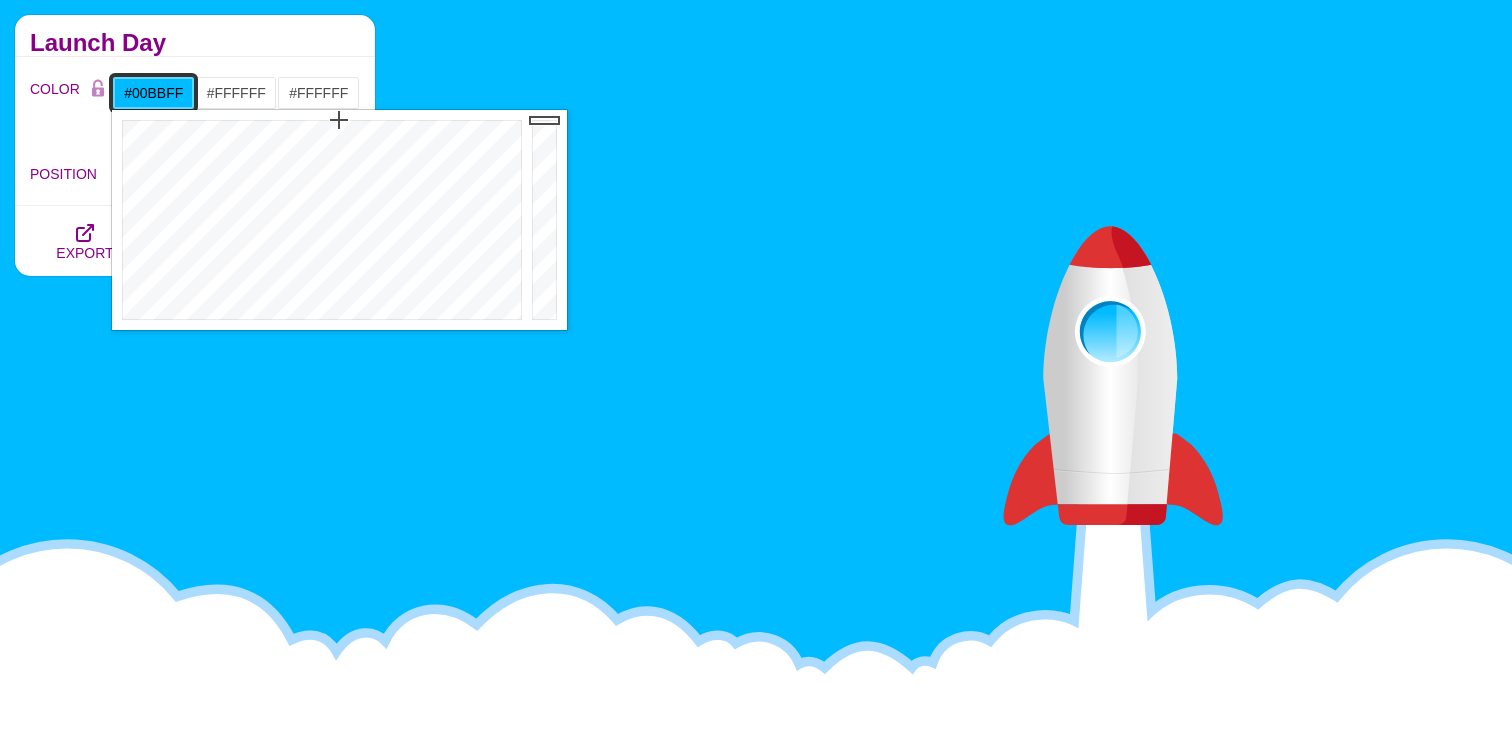 click on "#00BBFF" at bounding box center (153, 93) 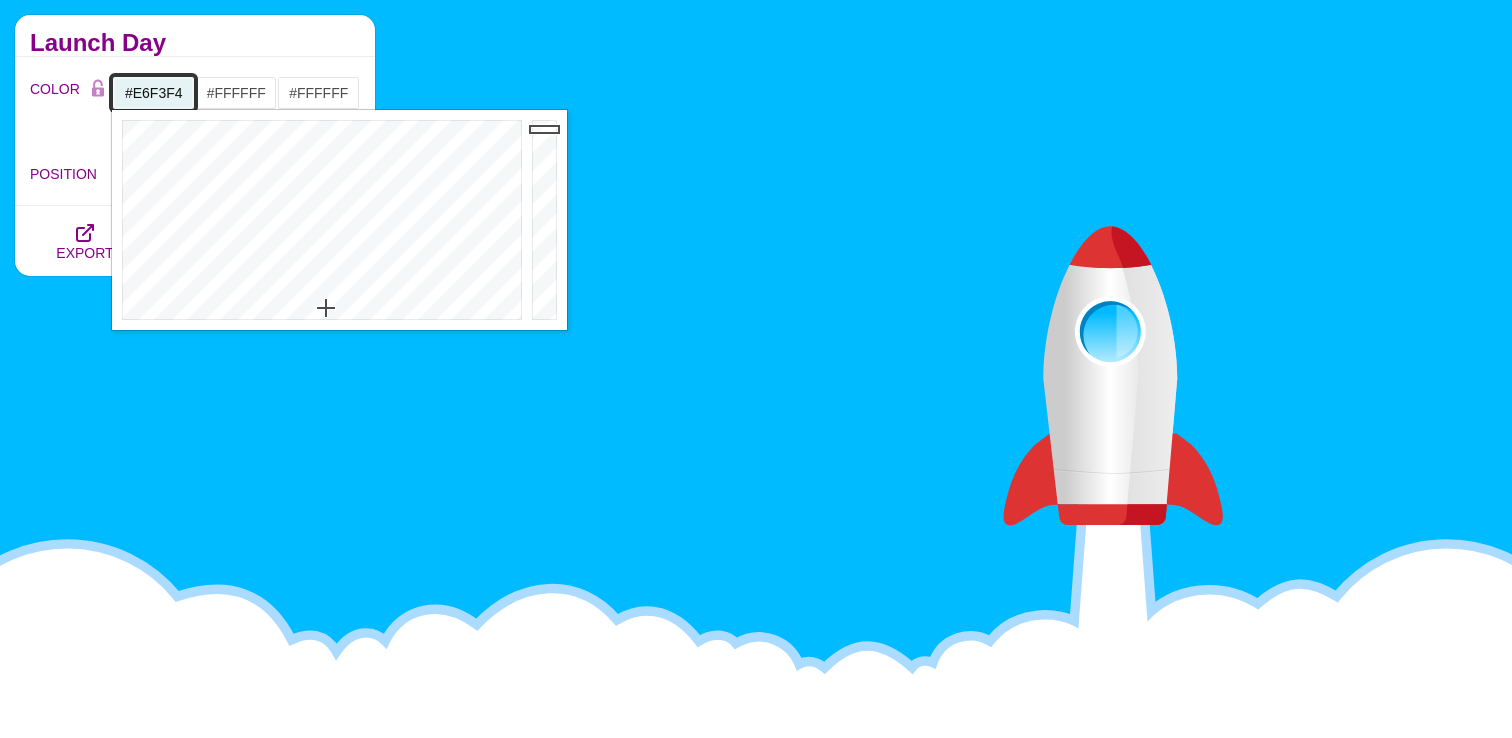 type on "#e6f3f4" 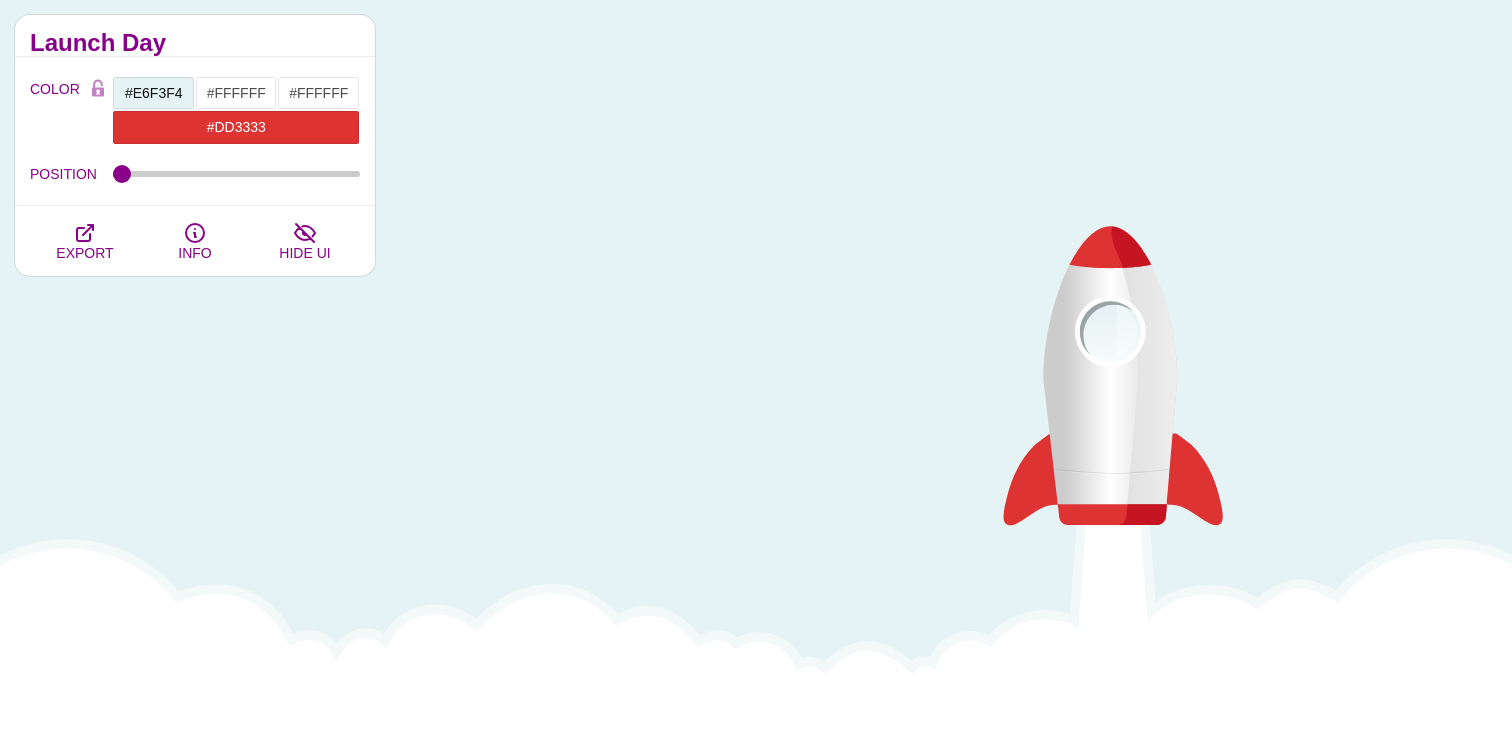 click on "Launch Day" at bounding box center (195, 43) 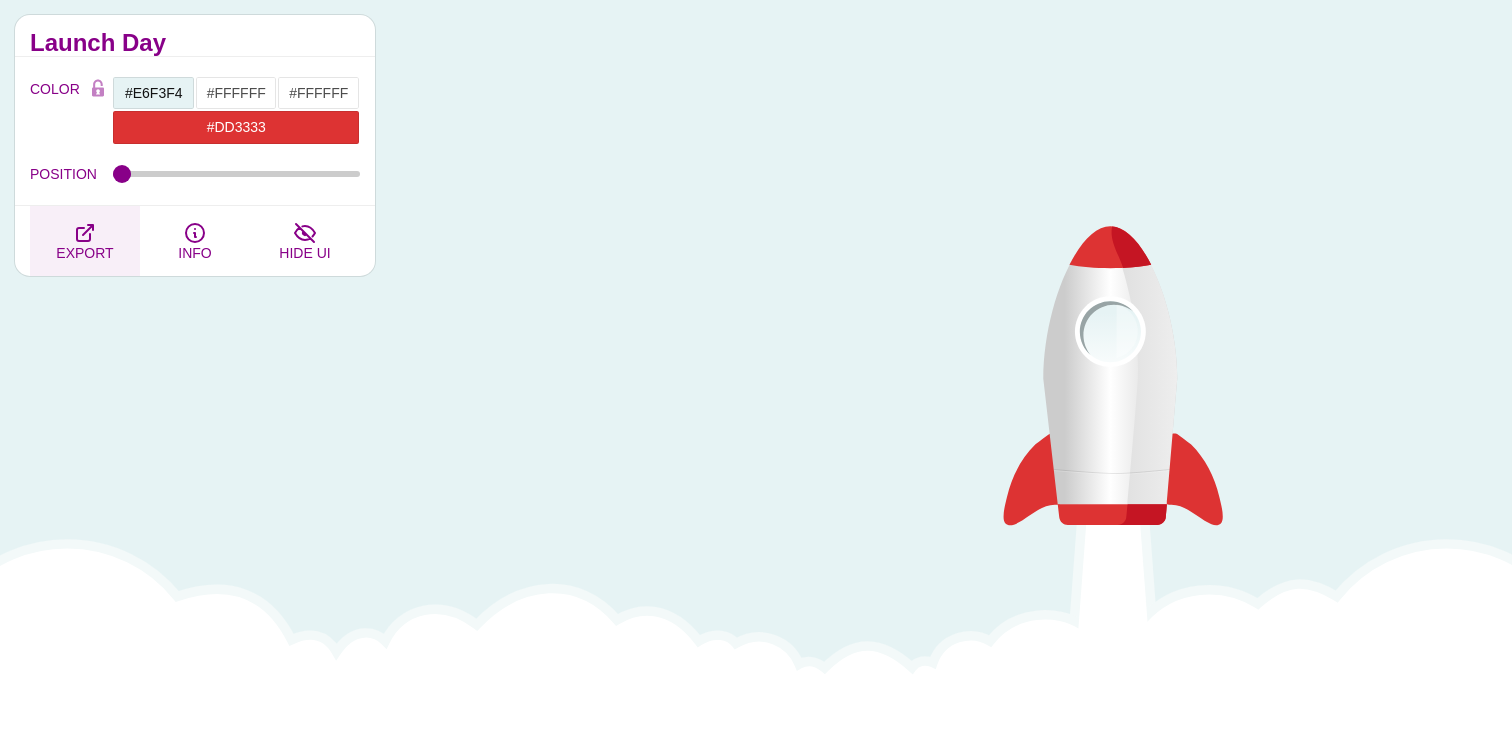 click at bounding box center [85, 233] 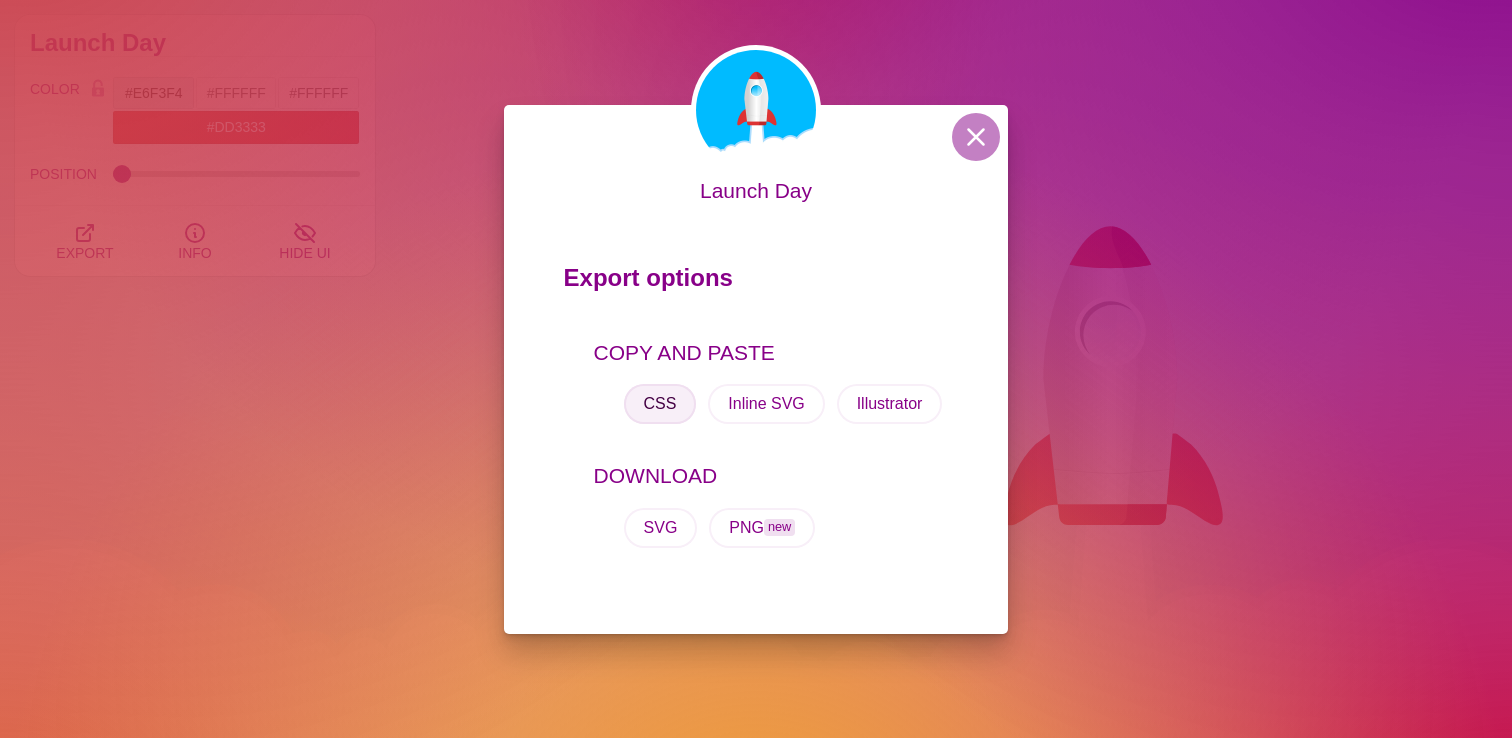 click on "CSS" at bounding box center (660, 404) 